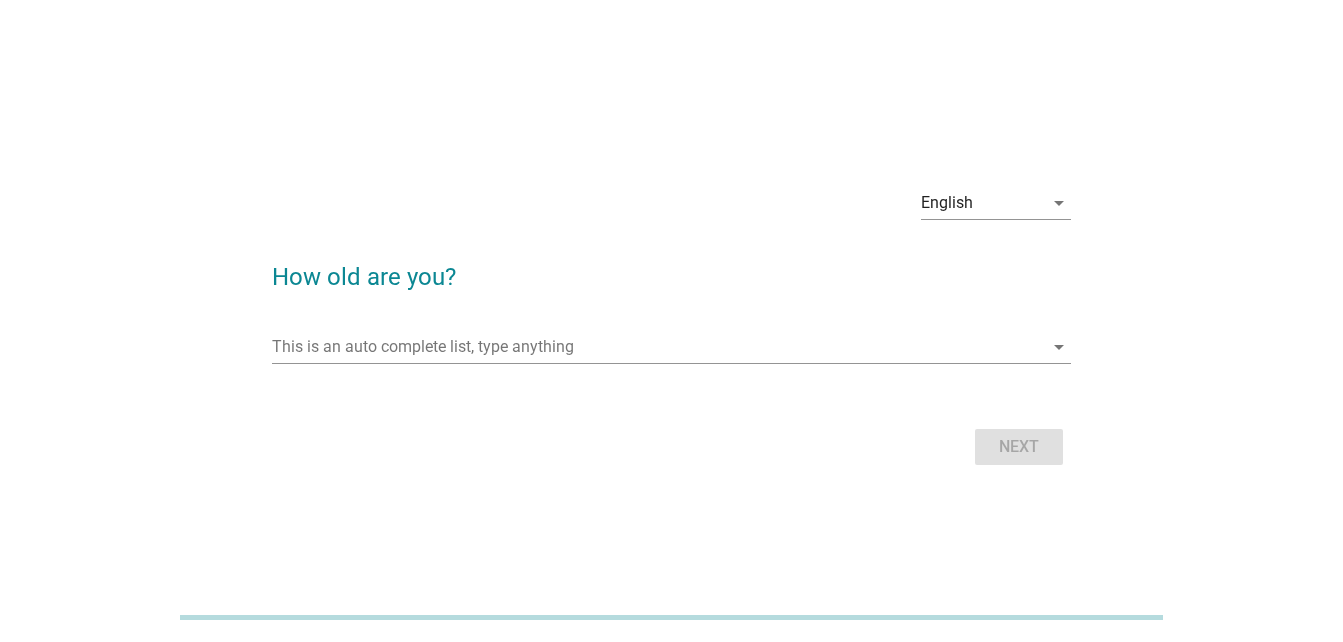 scroll, scrollTop: 0, scrollLeft: 0, axis: both 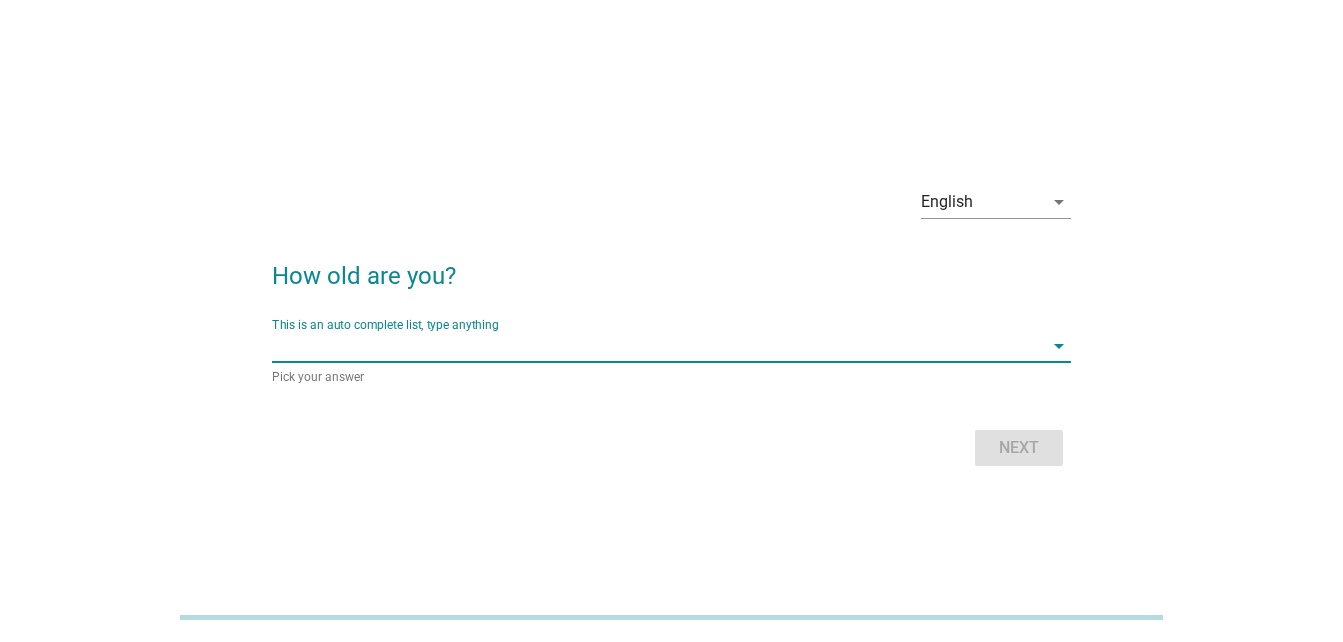 click at bounding box center [657, 346] 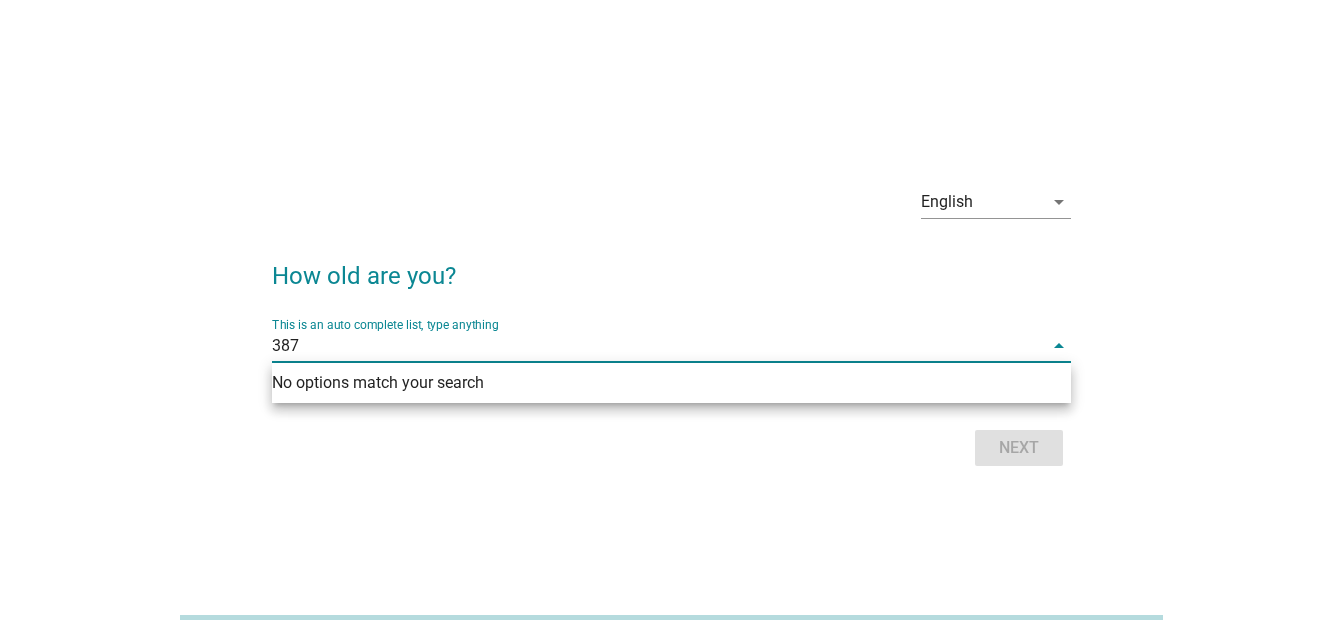 type on "38" 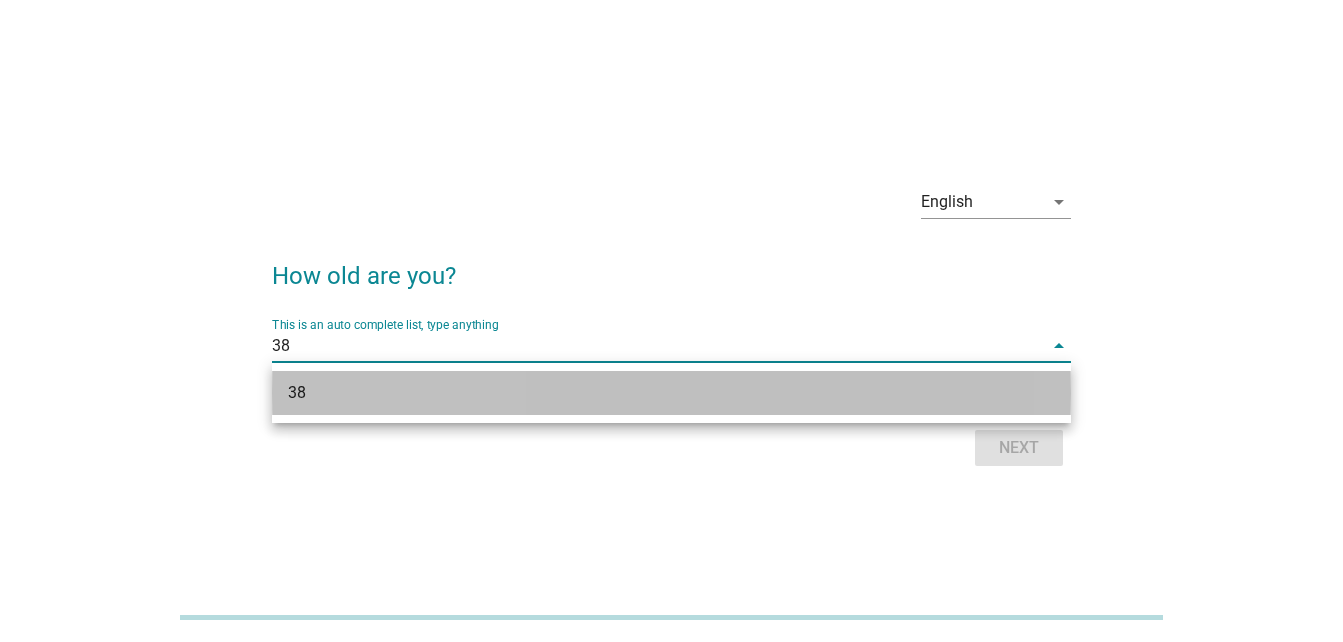 click on "38" at bounding box center (639, 393) 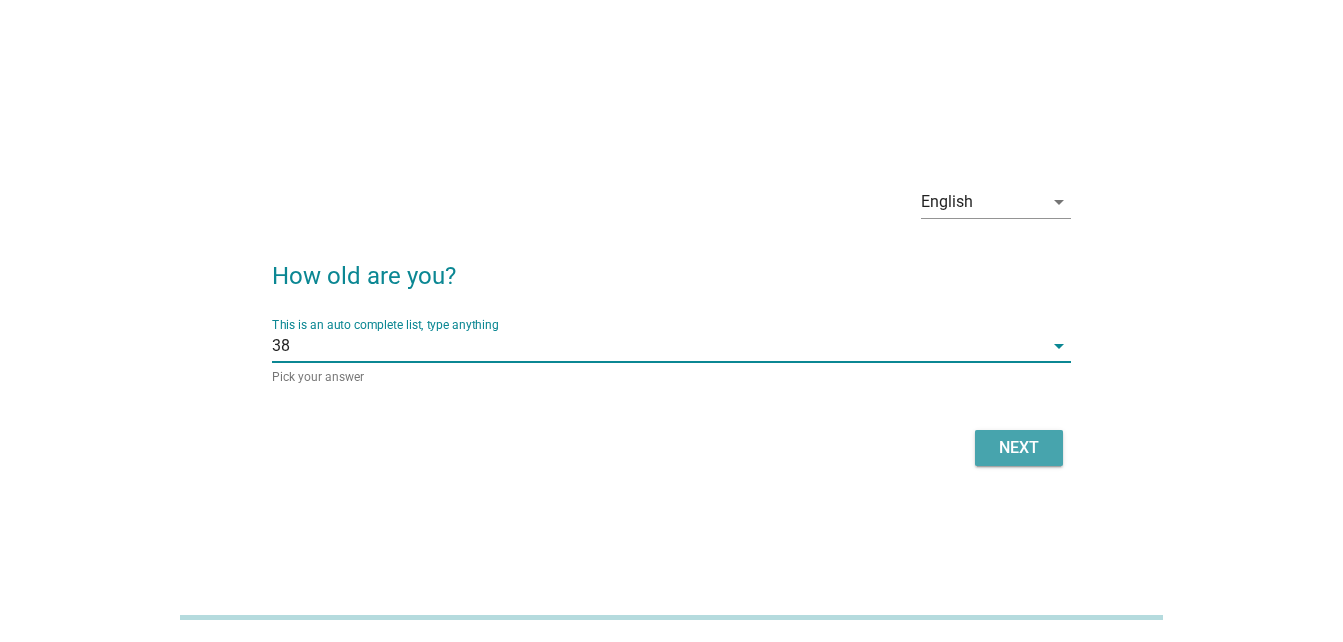 click on "Next" at bounding box center (1019, 448) 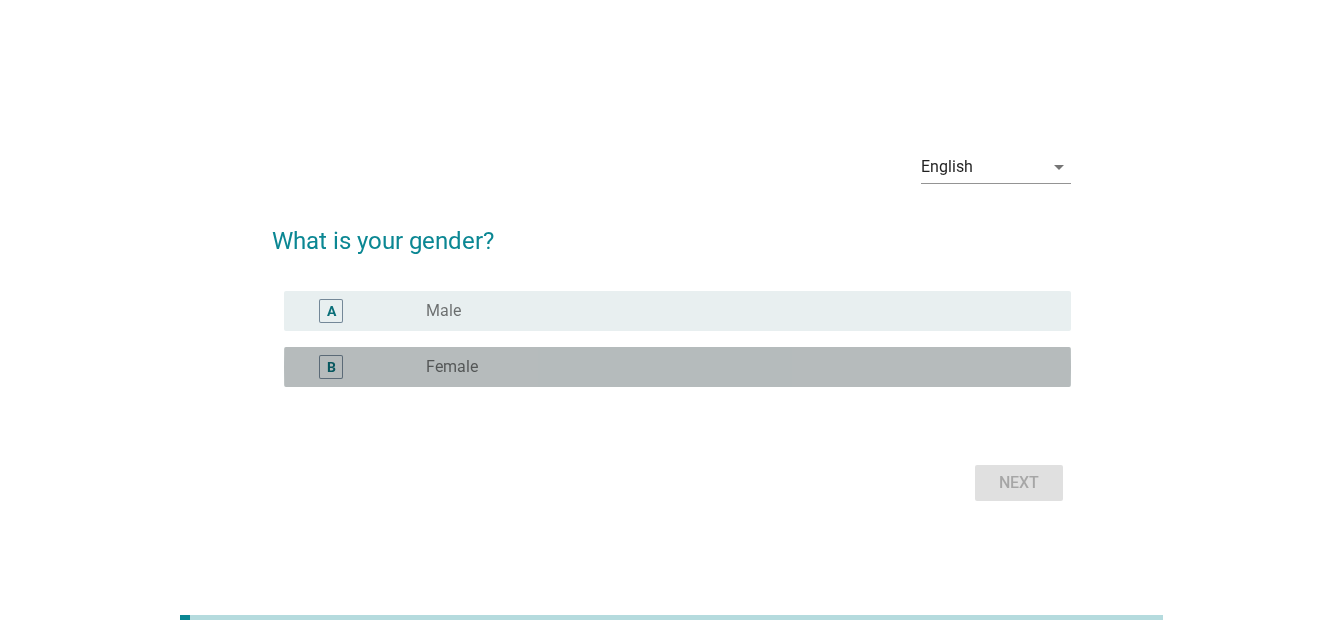 click on "radio_button_unchecked Female" at bounding box center [732, 367] 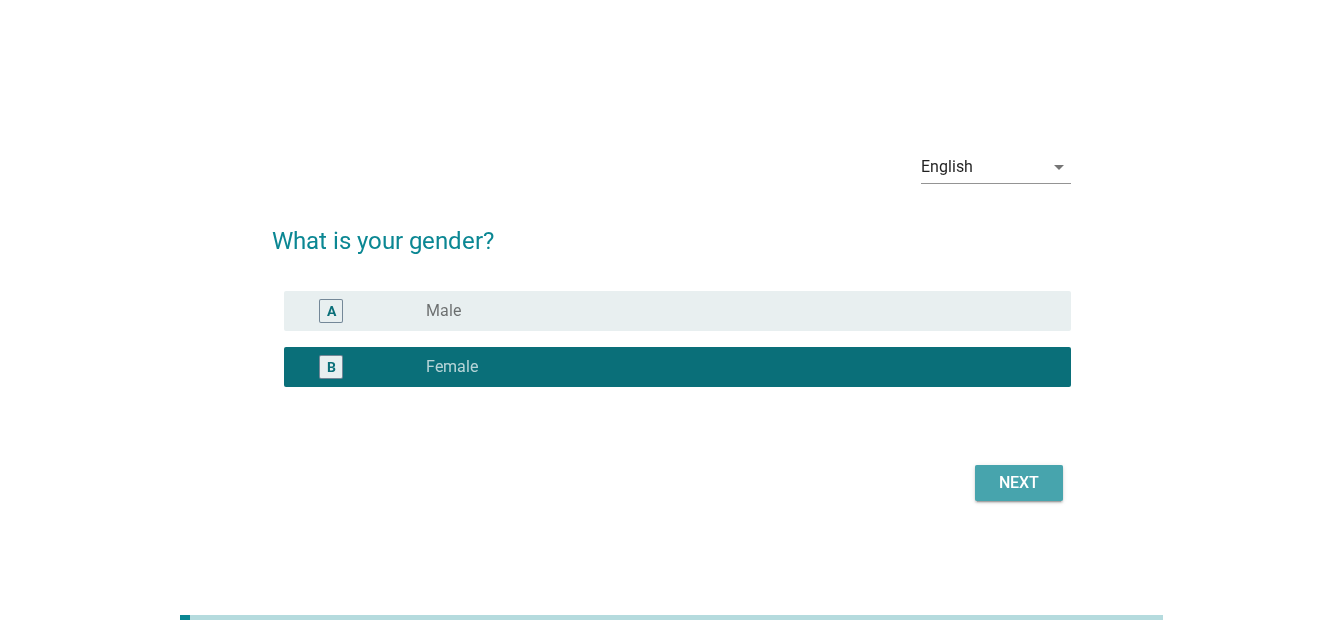 click on "Next" at bounding box center [1019, 483] 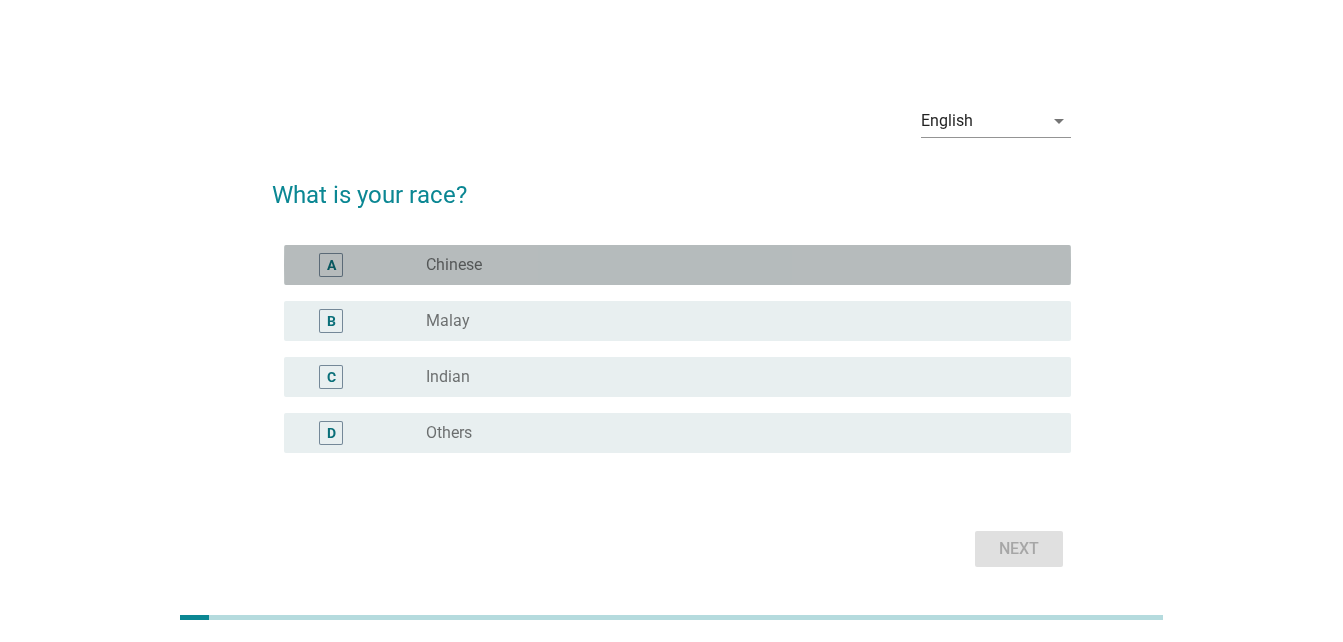 click on "radio_button_unchecked Chinese" at bounding box center [732, 265] 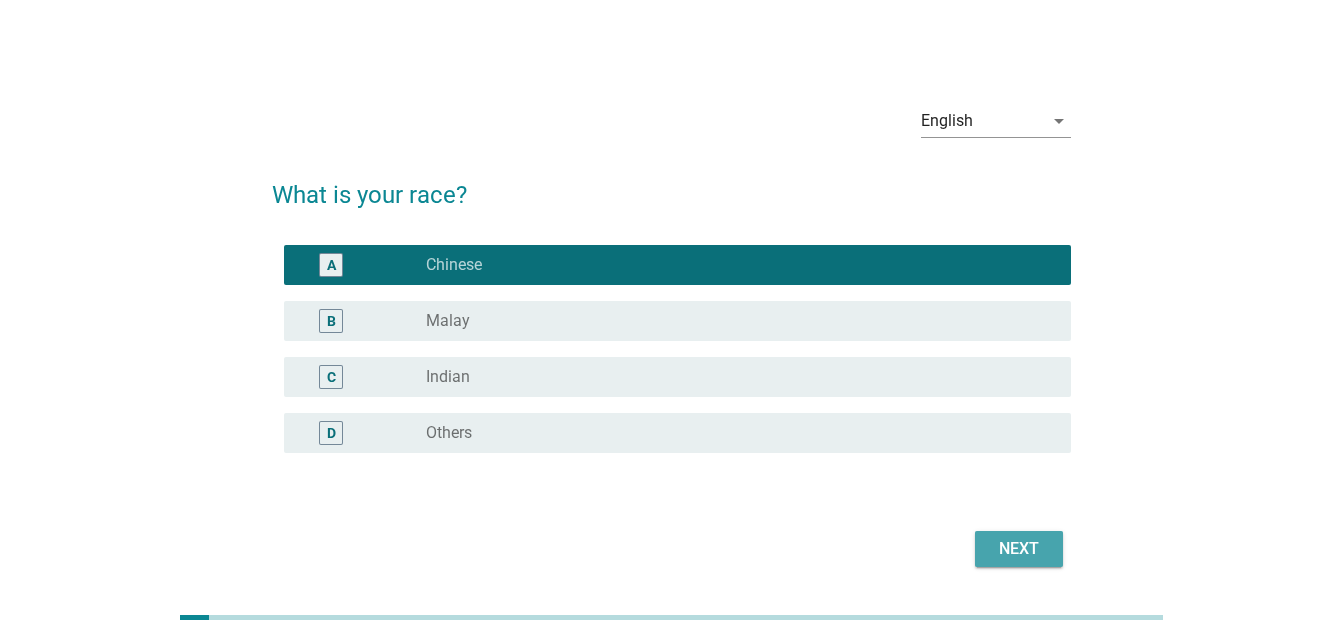 click on "Next" at bounding box center (1019, 549) 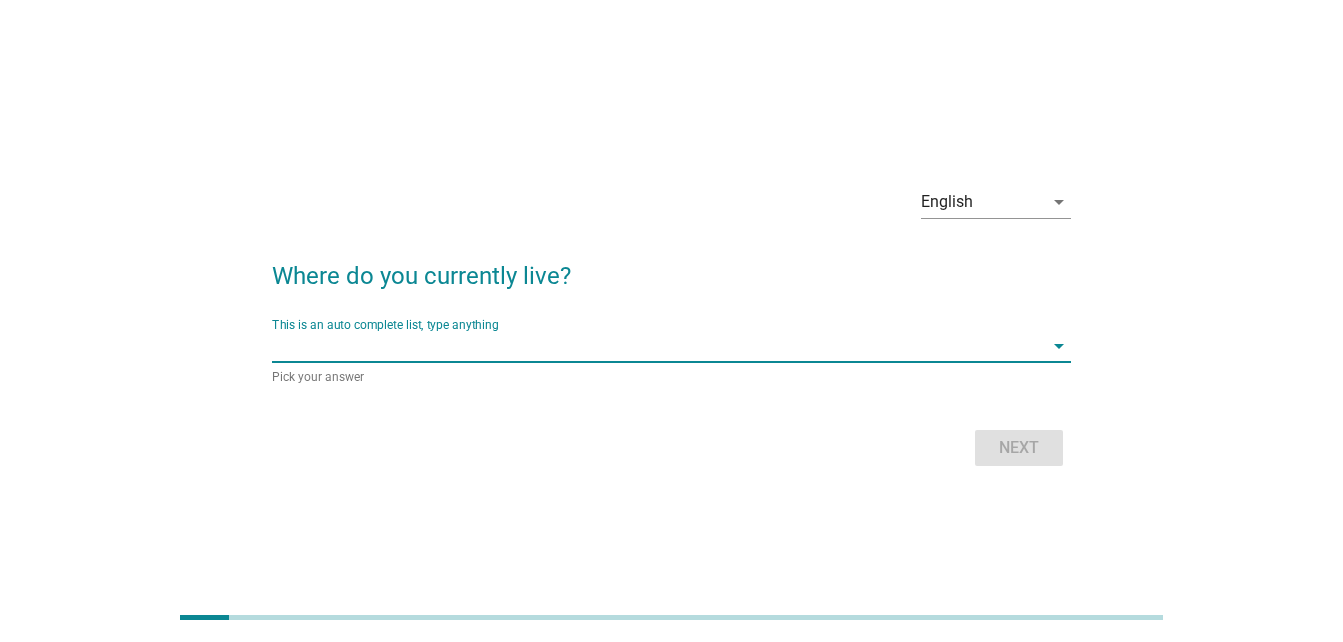 click at bounding box center [657, 346] 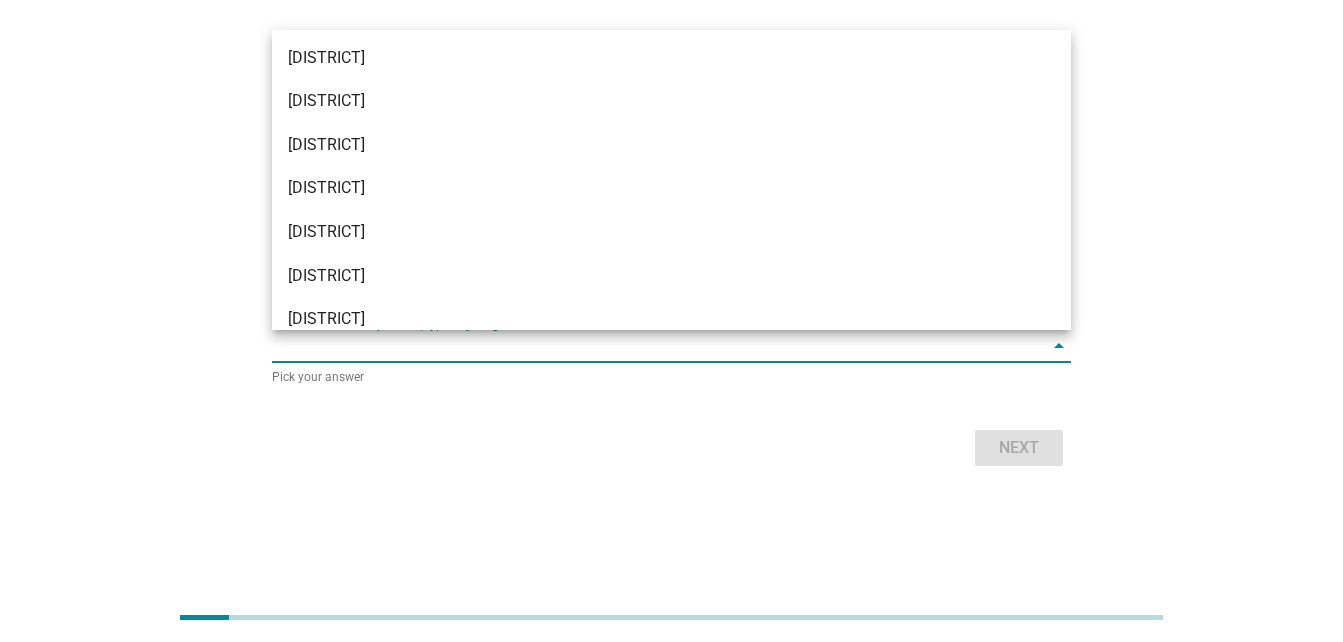 scroll, scrollTop: 1572, scrollLeft: 0, axis: vertical 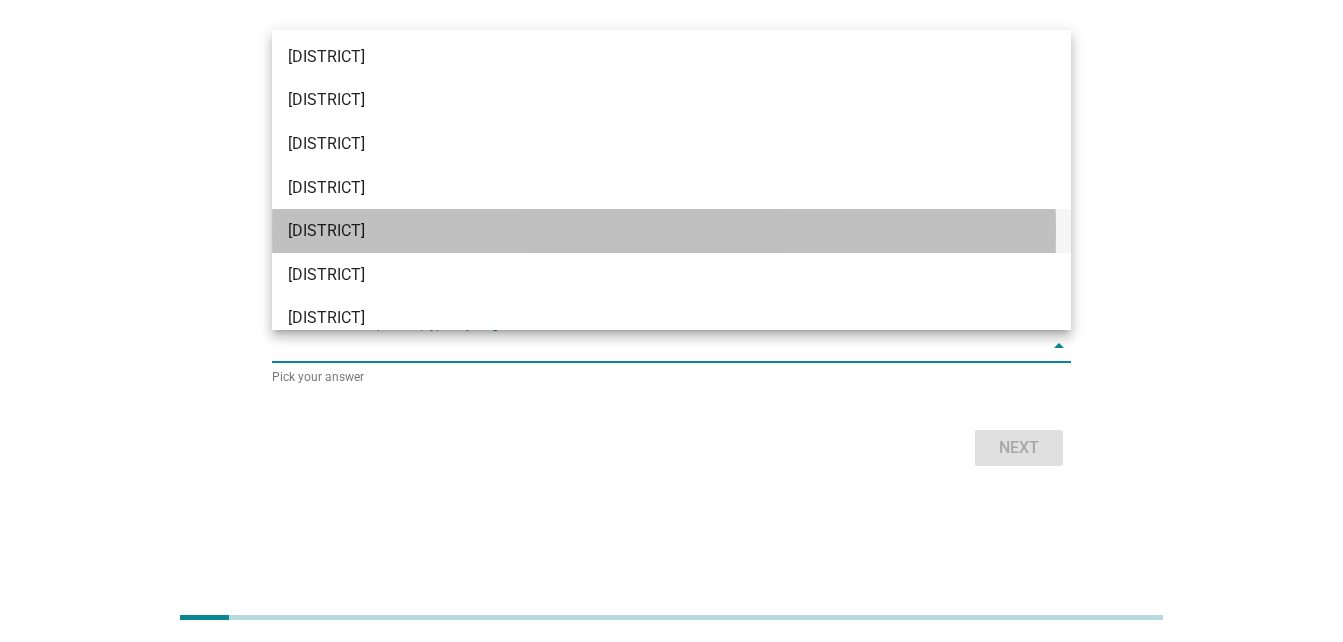 click on "[DISTRICT]" at bounding box center (639, 231) 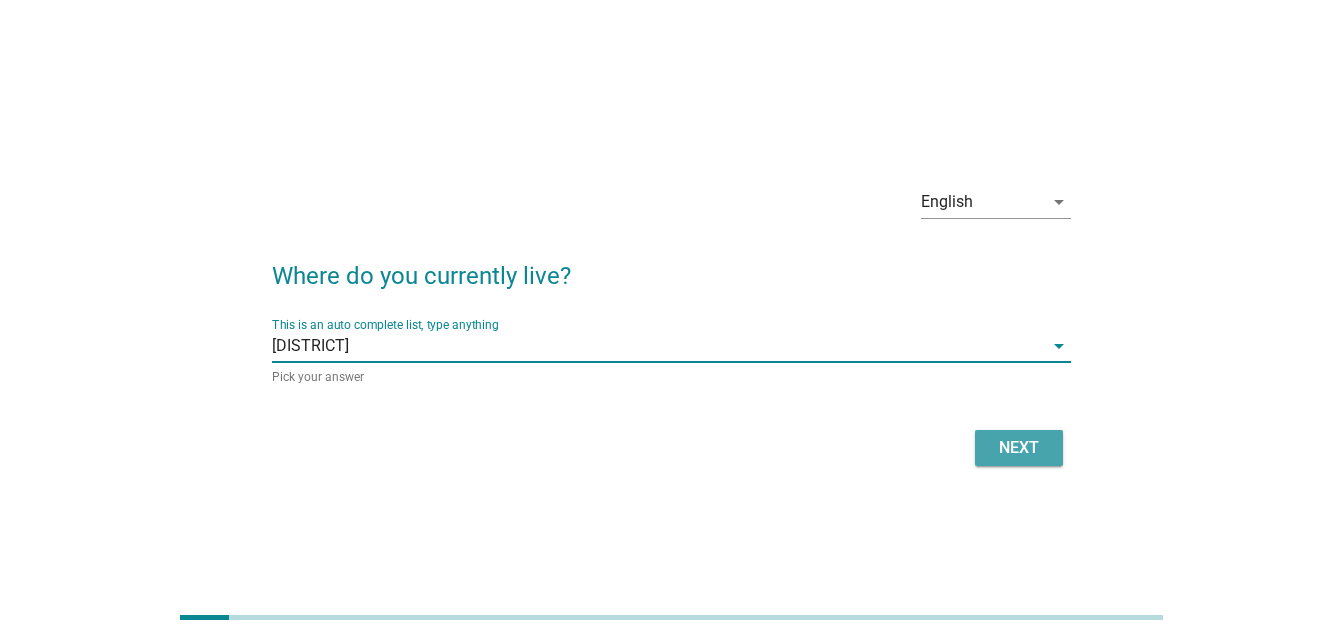 click on "Next" at bounding box center (1019, 448) 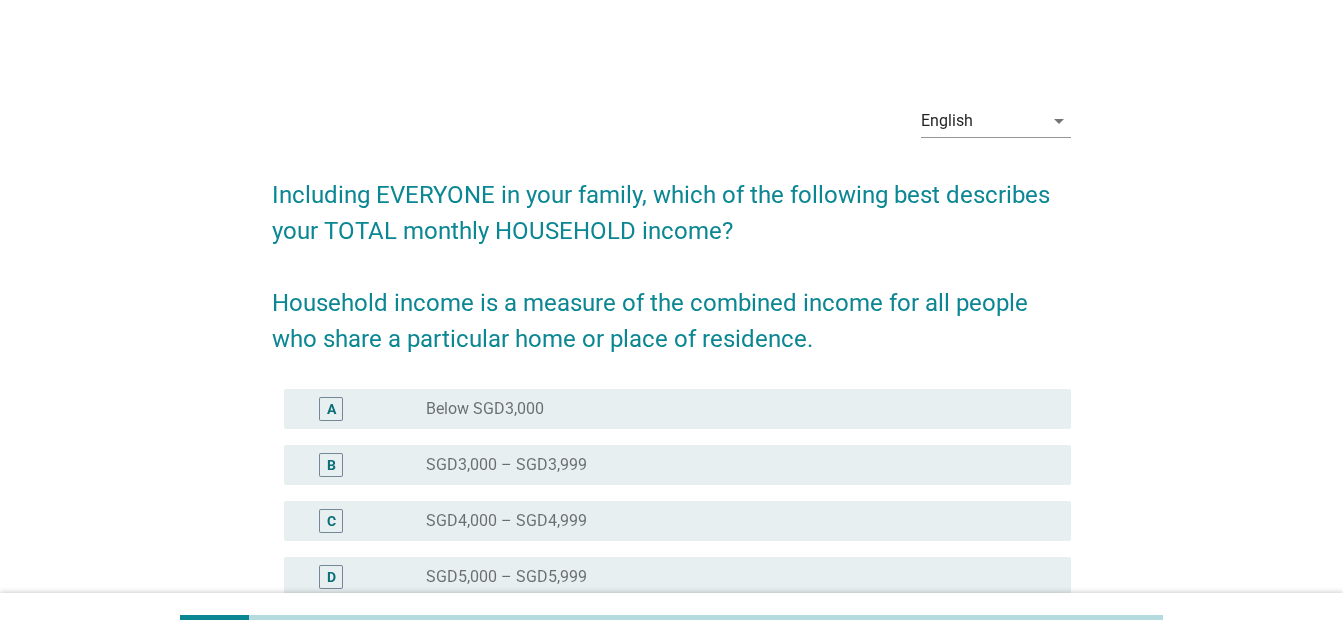 scroll, scrollTop: 492, scrollLeft: 0, axis: vertical 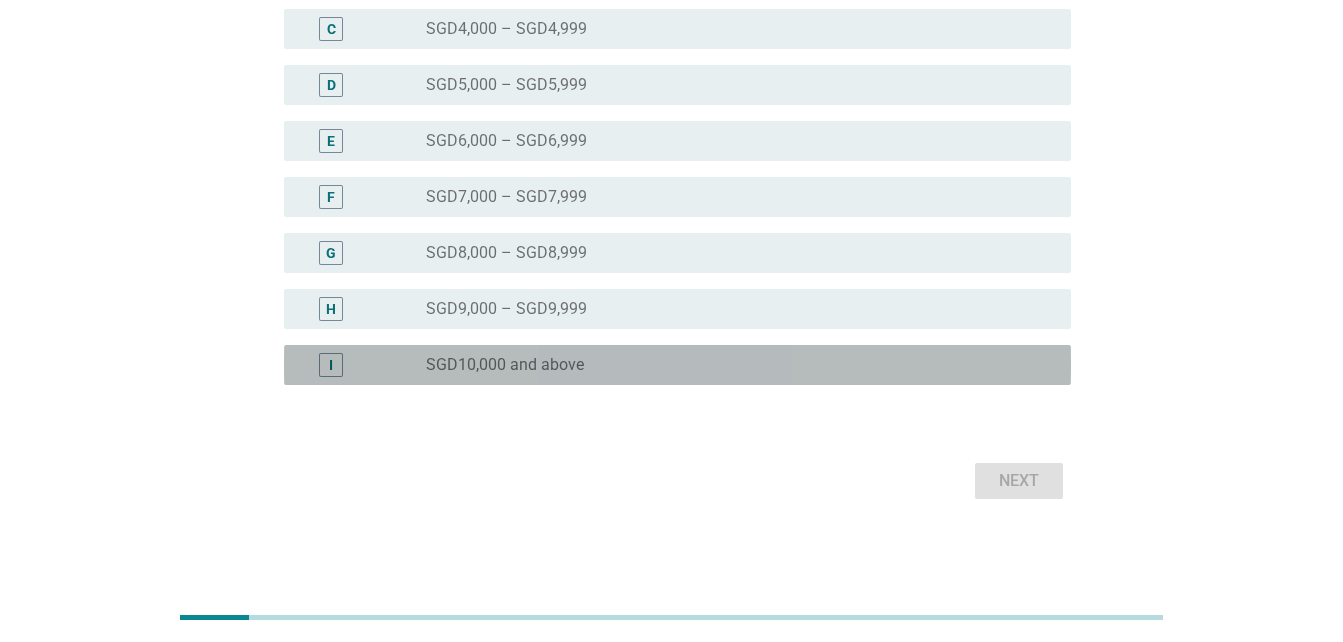 click on "SGD10,000 and above" at bounding box center (740, 365) 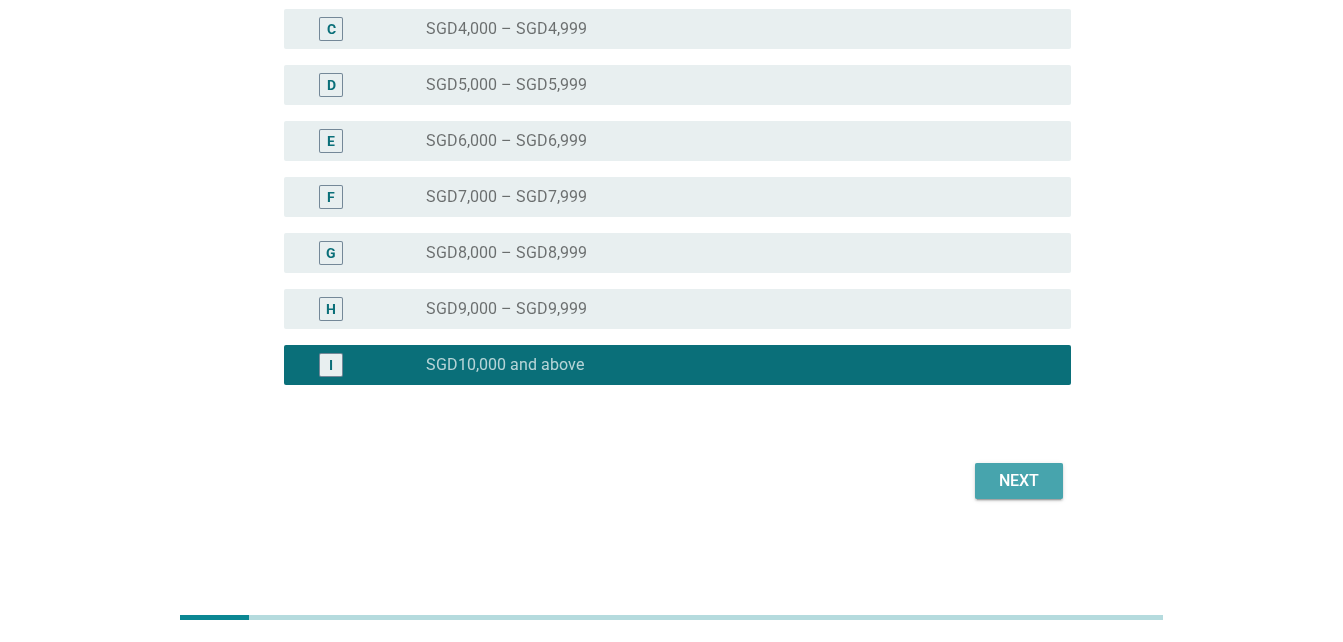 click on "Next" at bounding box center (1019, 481) 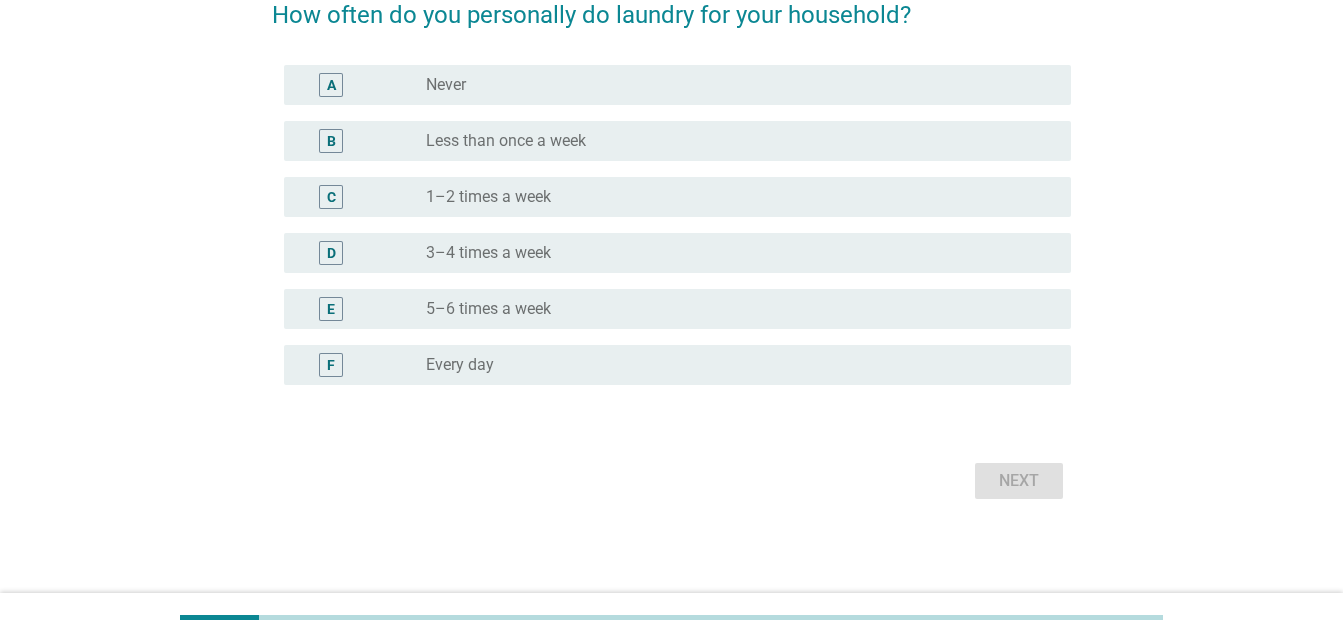 scroll, scrollTop: 0, scrollLeft: 0, axis: both 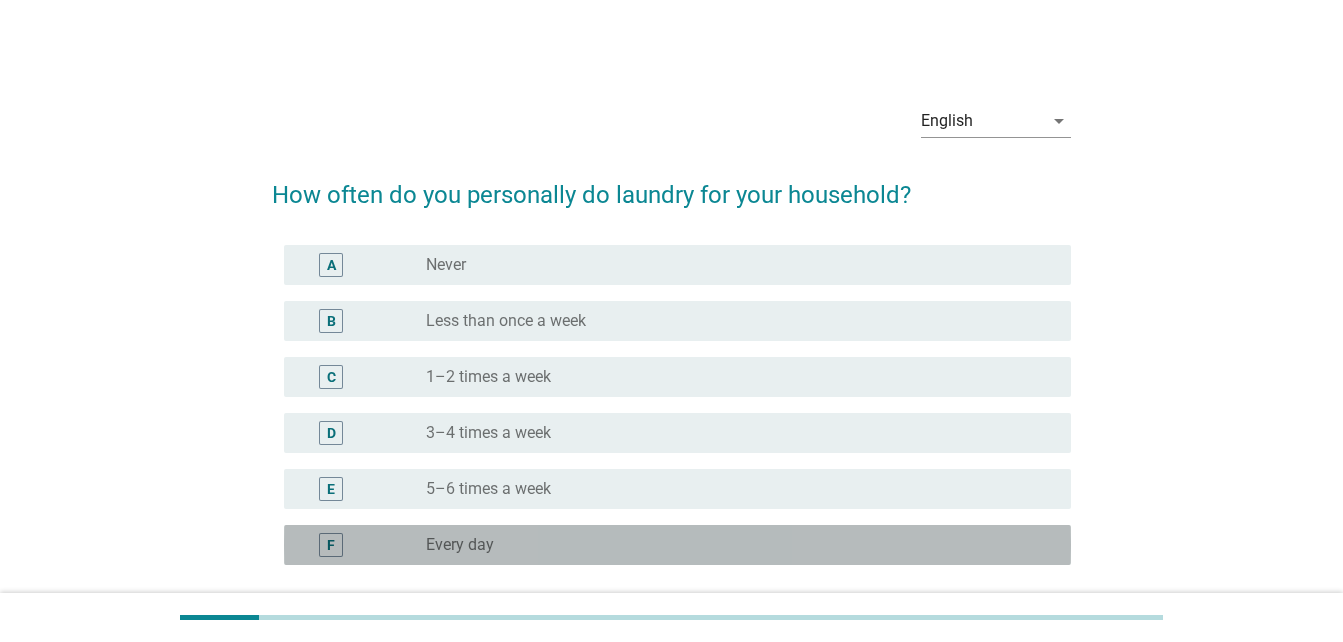 click on "radio_button_unchecked Every day" at bounding box center (732, 545) 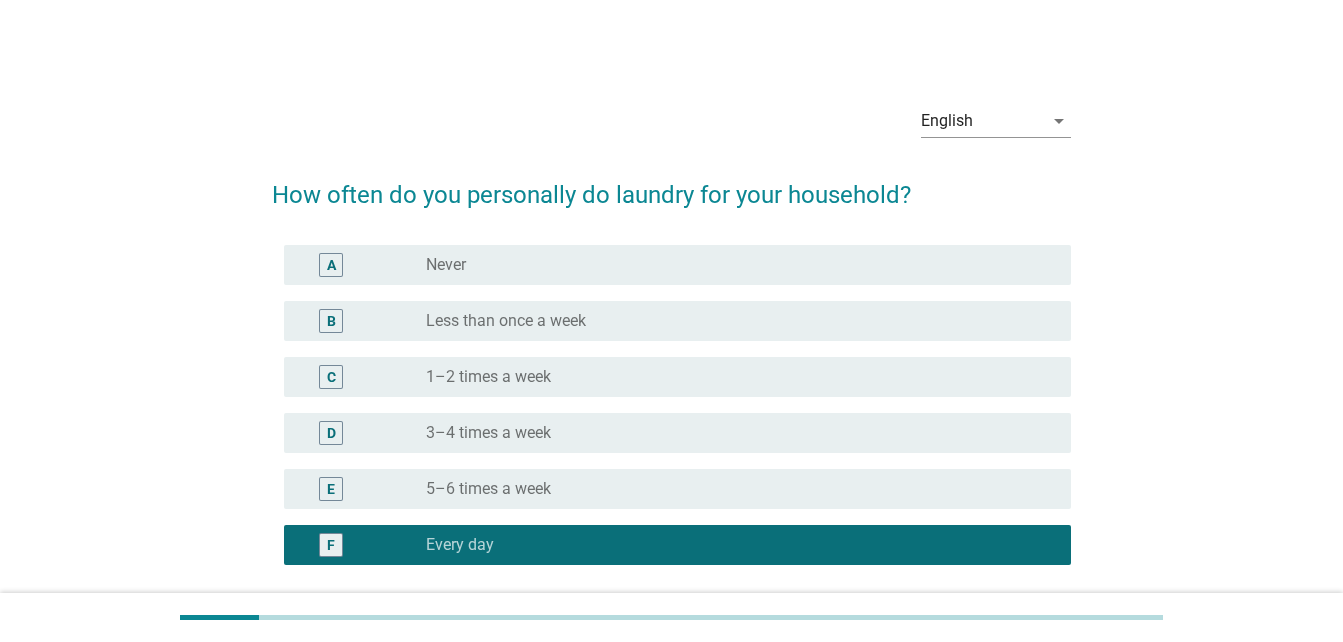 scroll, scrollTop: 180, scrollLeft: 0, axis: vertical 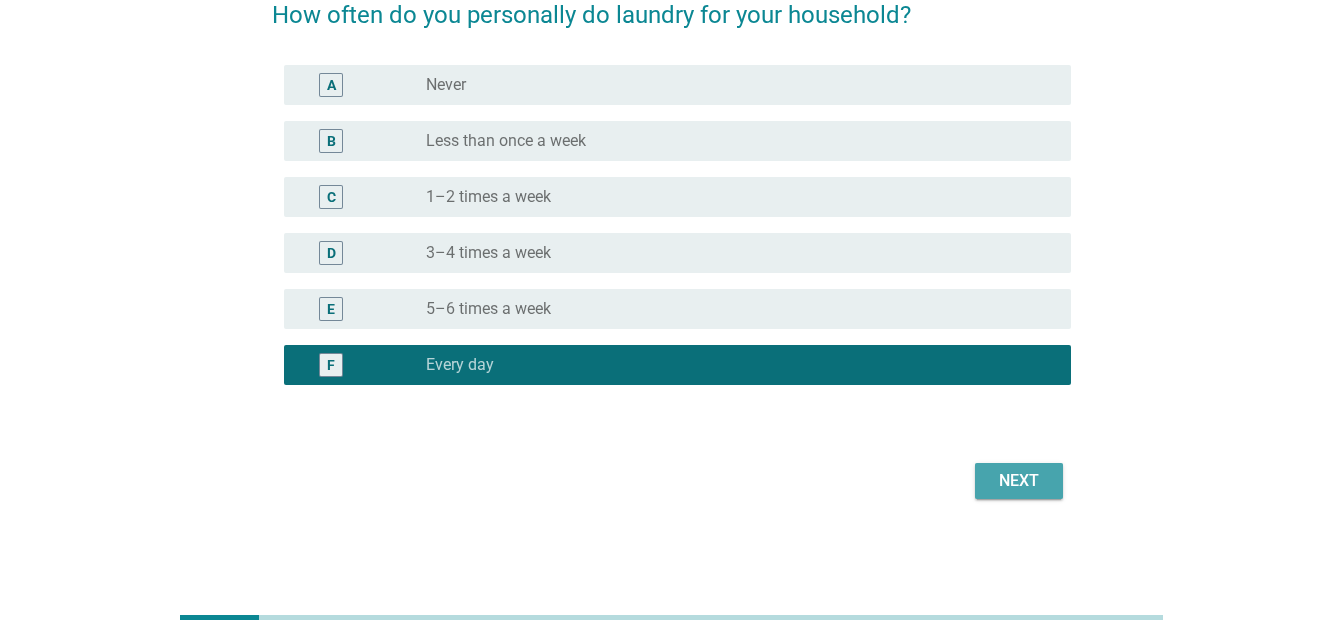 click on "Next" at bounding box center (1019, 481) 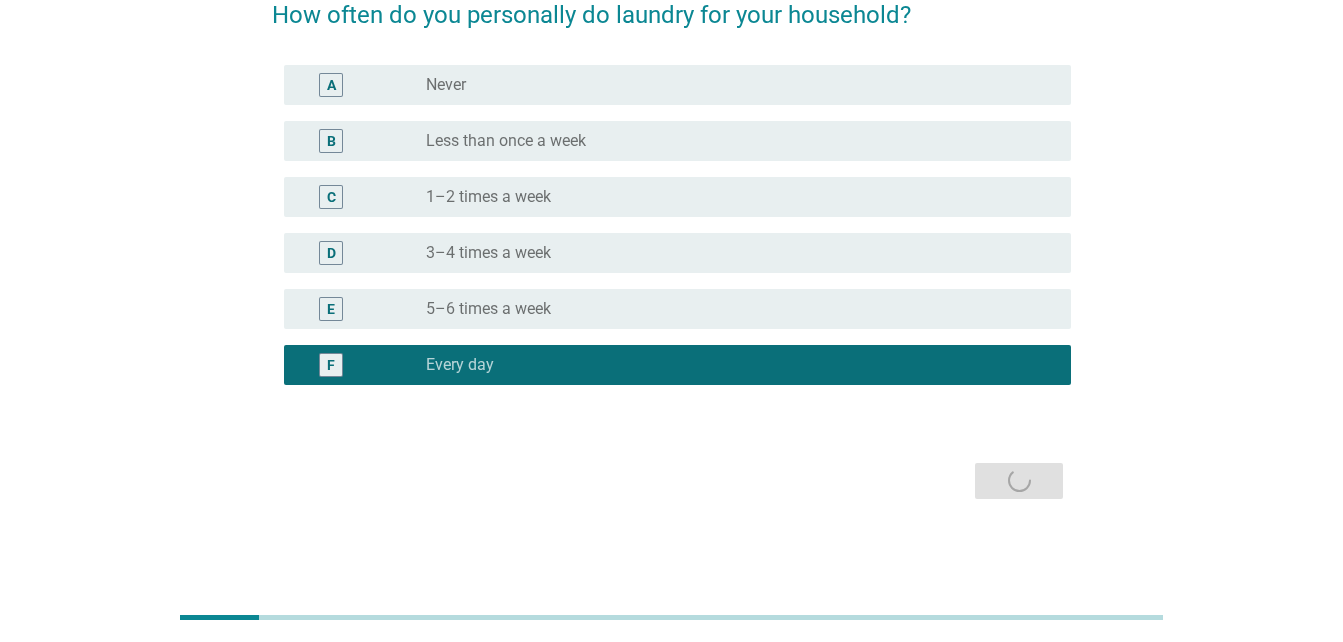 scroll, scrollTop: 0, scrollLeft: 0, axis: both 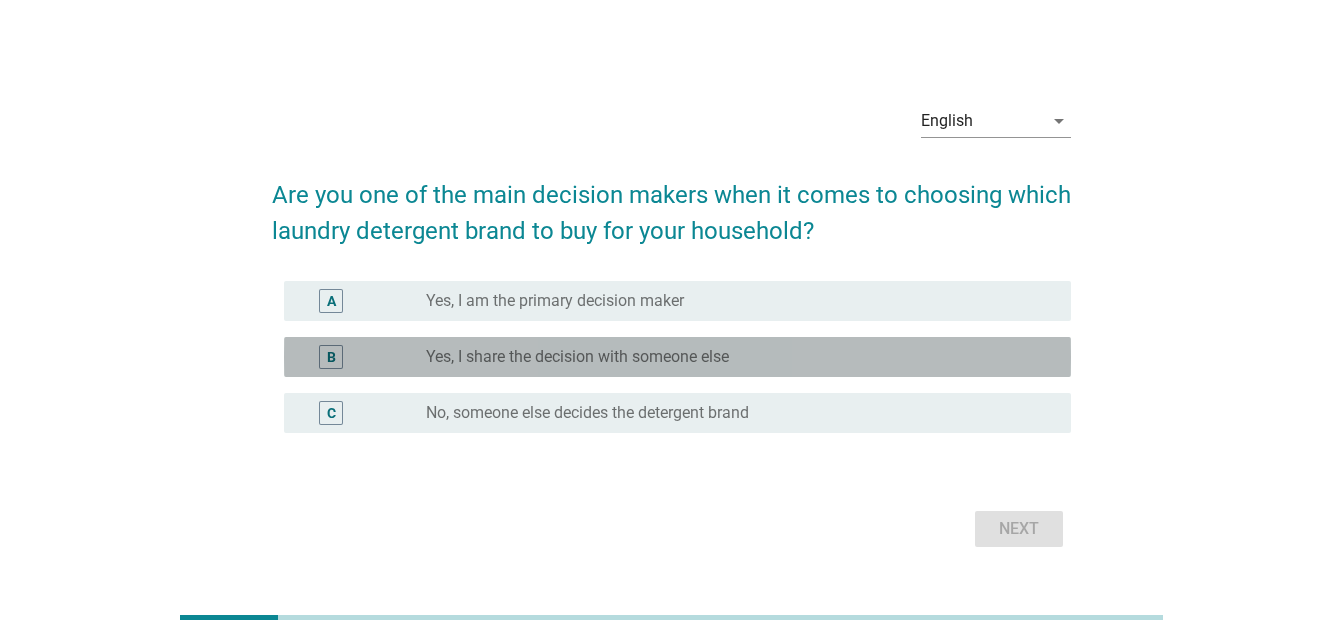 click on "radio_button_unchecked Yes, I share the decision with someone else" at bounding box center [732, 357] 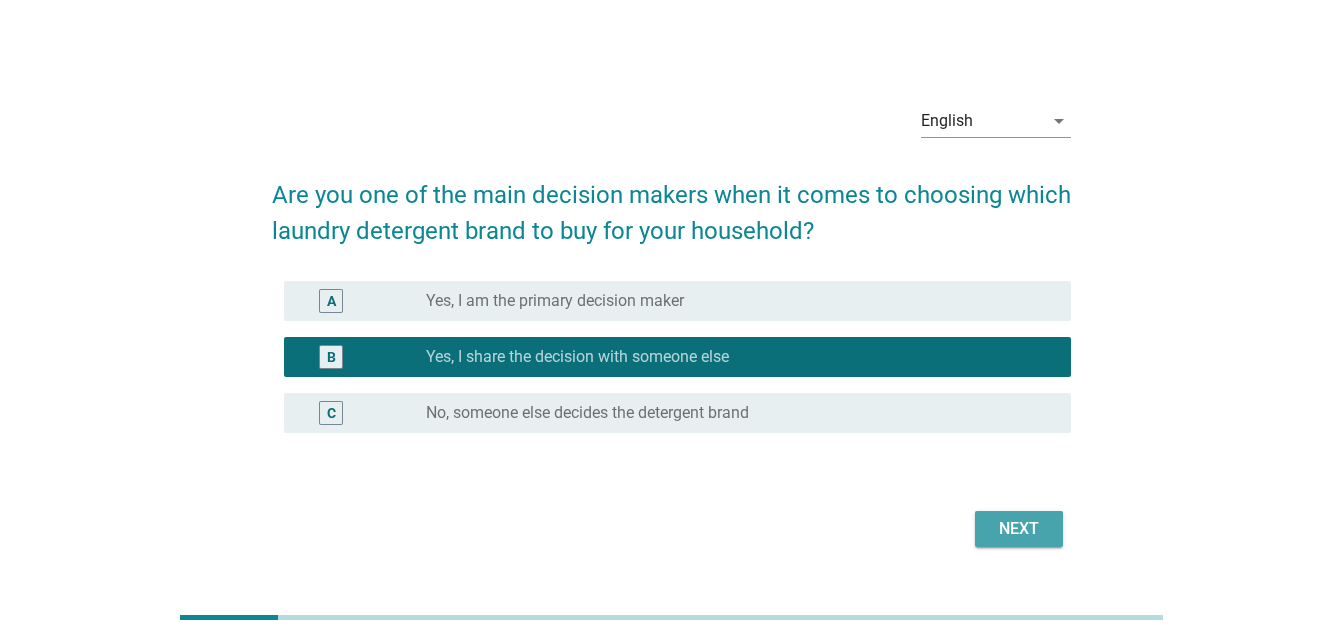 click on "Next" at bounding box center [1019, 529] 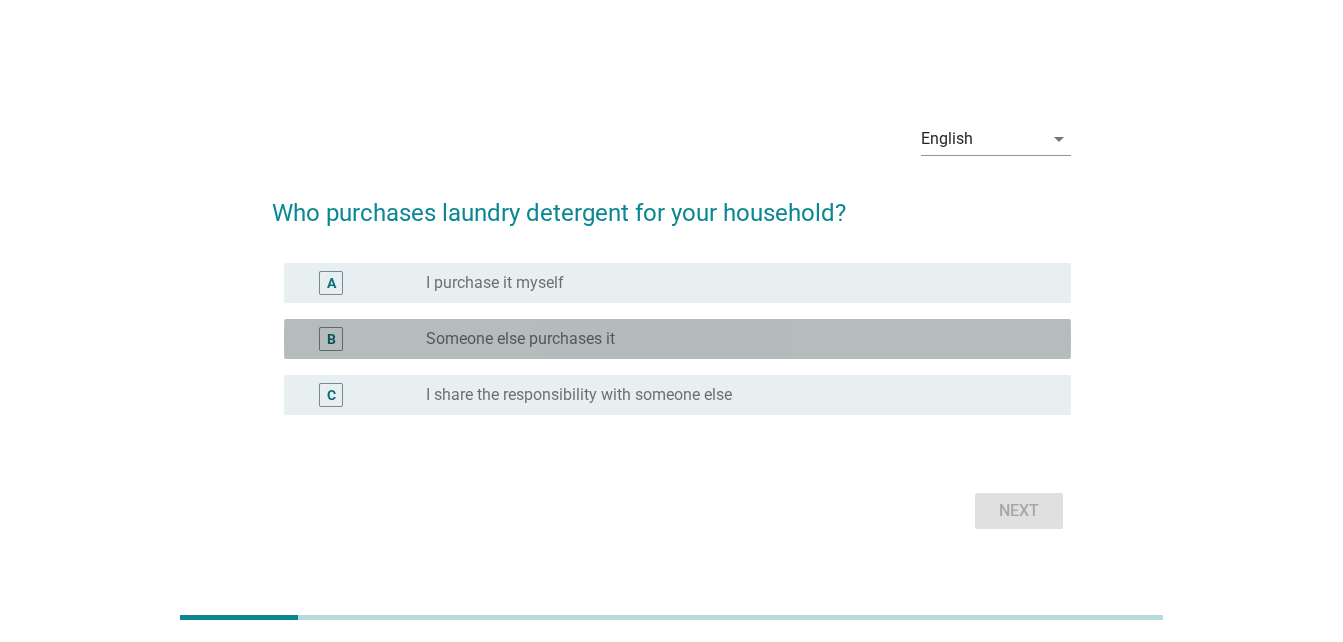 click on "Someone else purchases it" at bounding box center [520, 339] 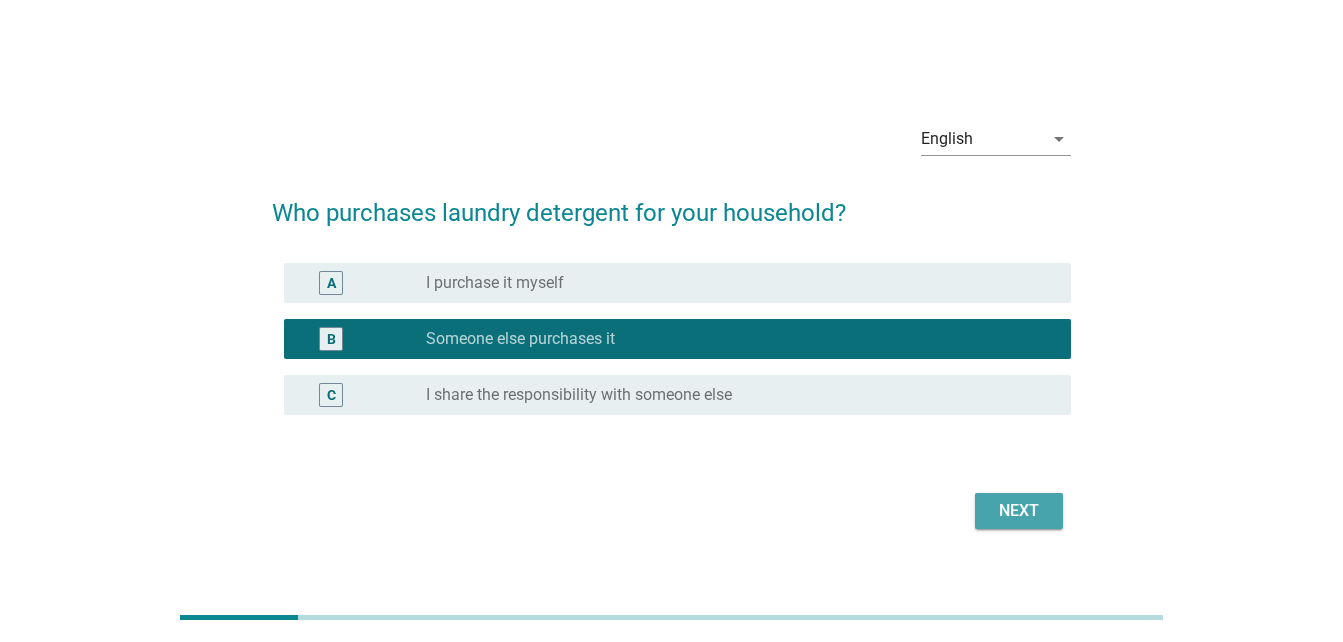 click on "Next" at bounding box center (1019, 511) 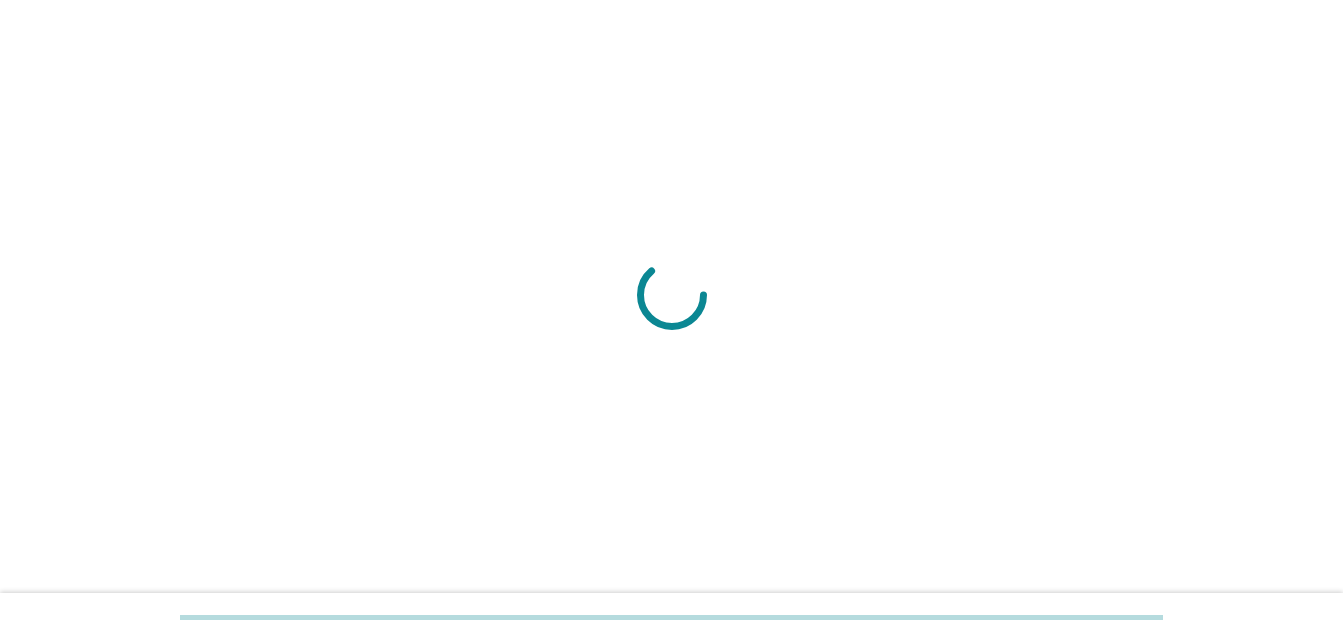 scroll, scrollTop: 0, scrollLeft: 0, axis: both 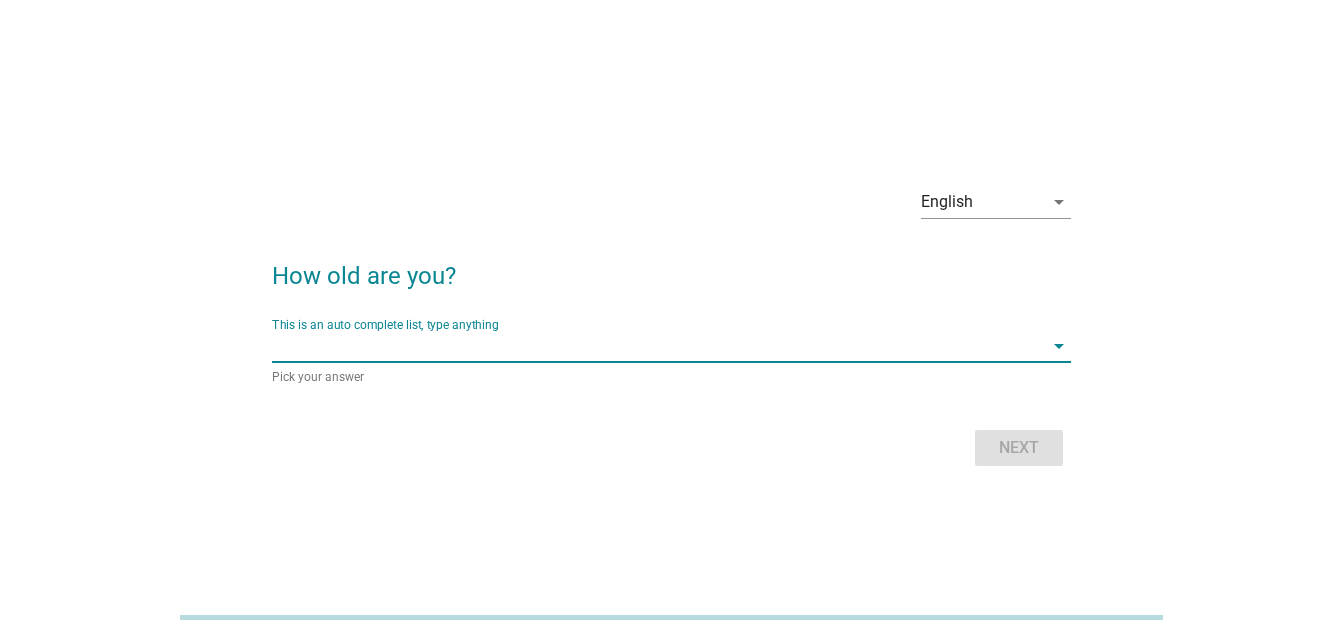 click at bounding box center [657, 346] 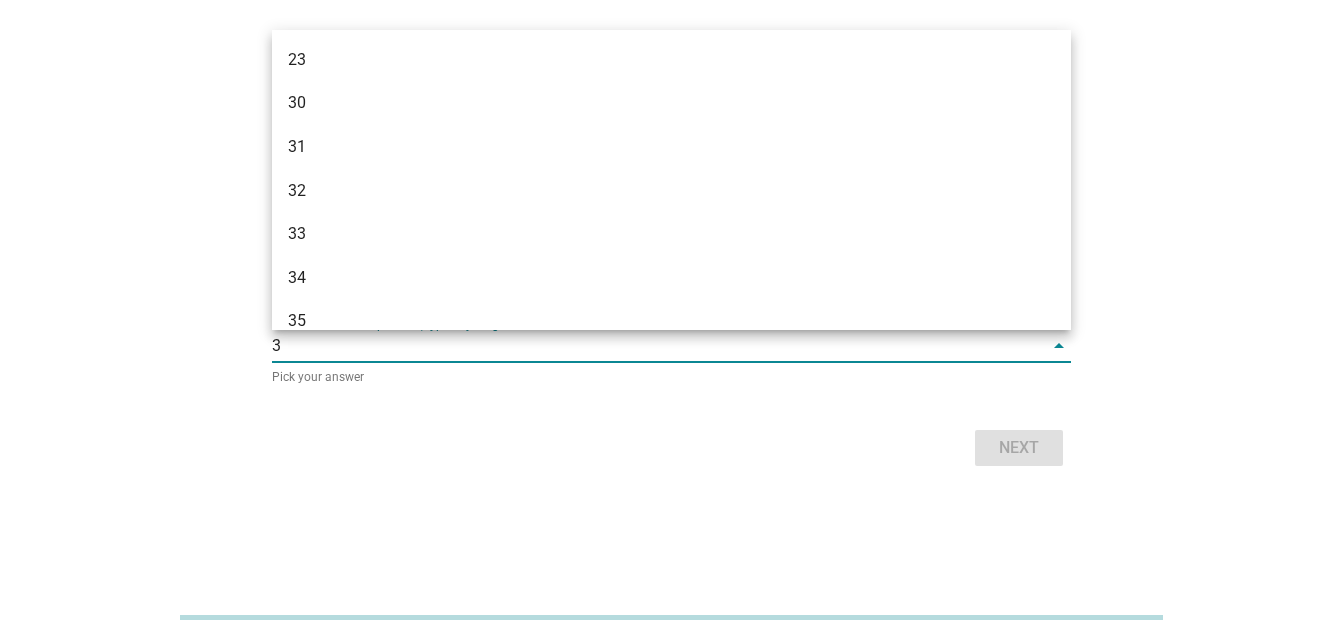 type on "38" 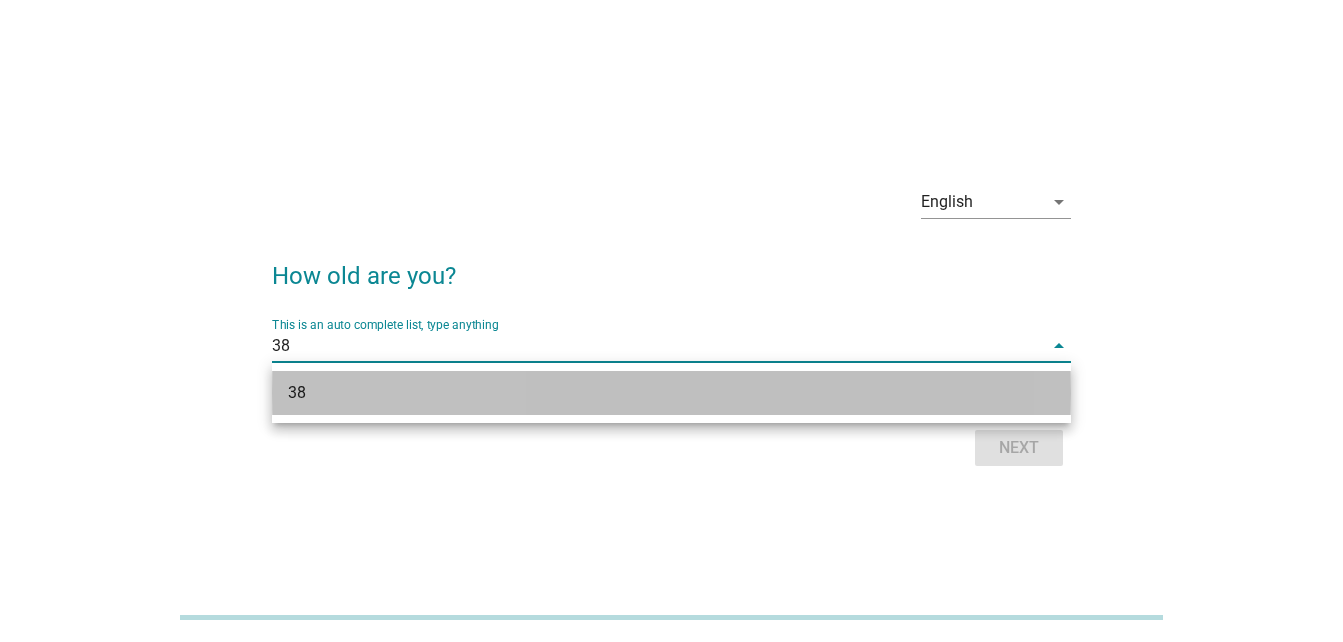 click on "38" at bounding box center (639, 393) 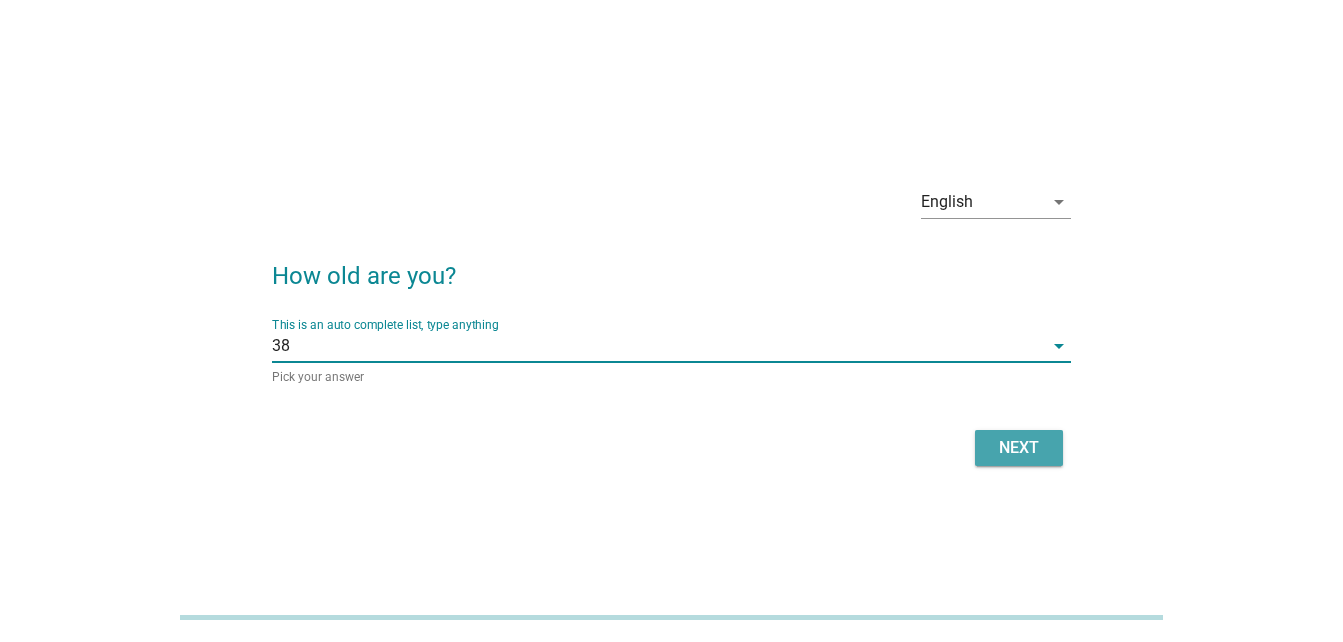 click on "Next" at bounding box center (1019, 448) 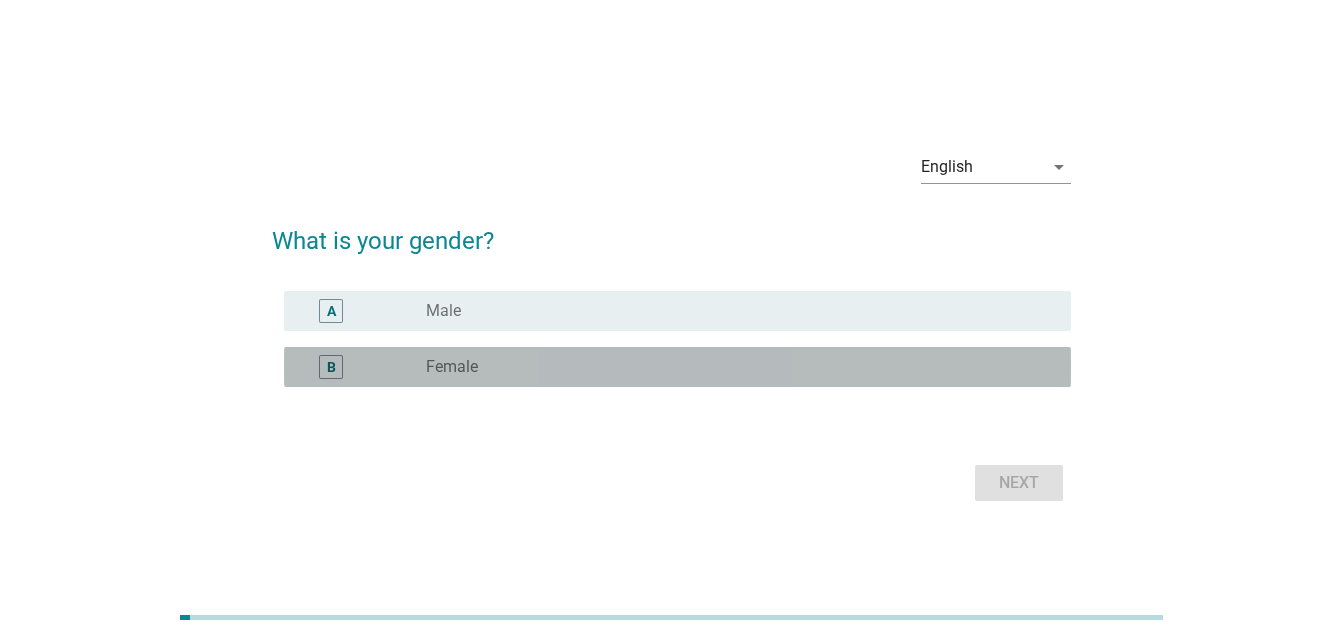 click on "radio_button_unchecked Female" at bounding box center (740, 367) 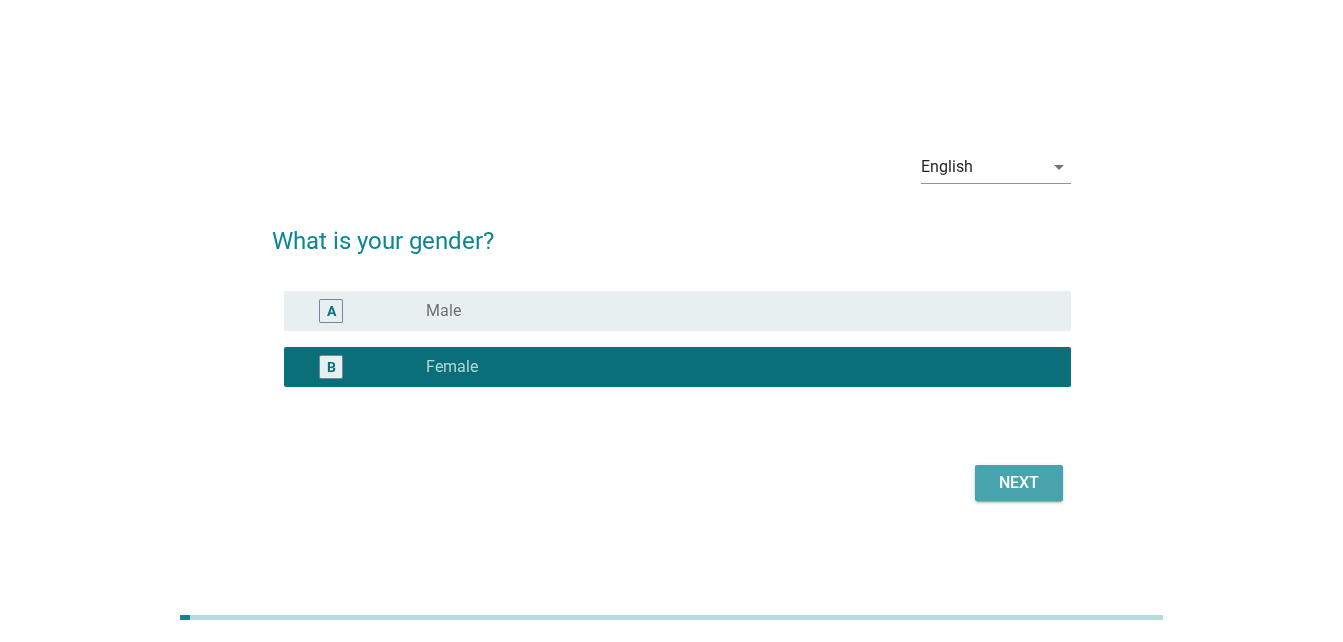 click on "Next" at bounding box center [1019, 483] 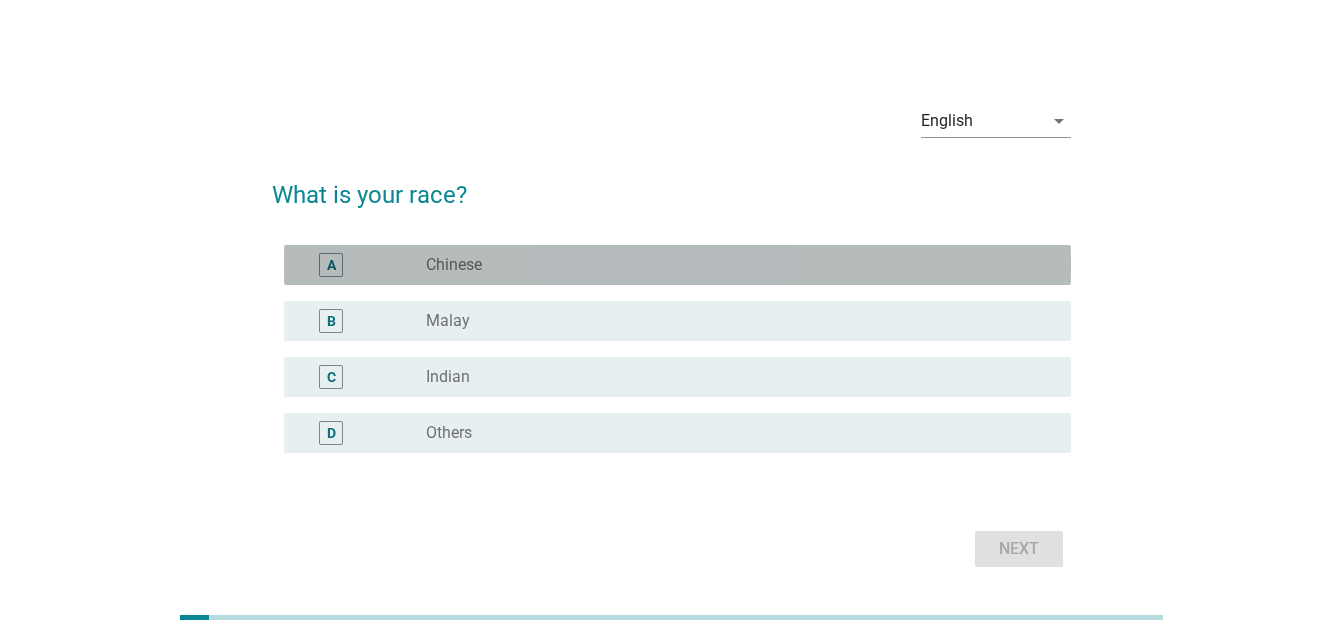 click on "radio_button_unchecked Chinese" at bounding box center [732, 265] 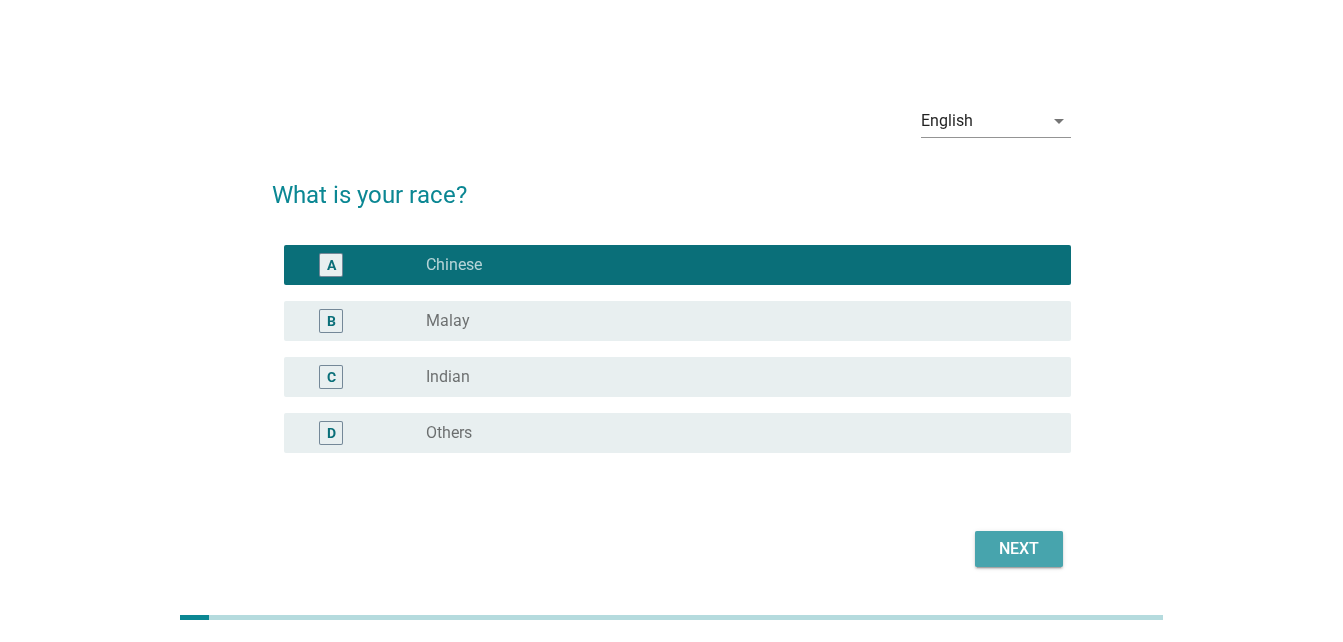 click on "Next" at bounding box center [1019, 549] 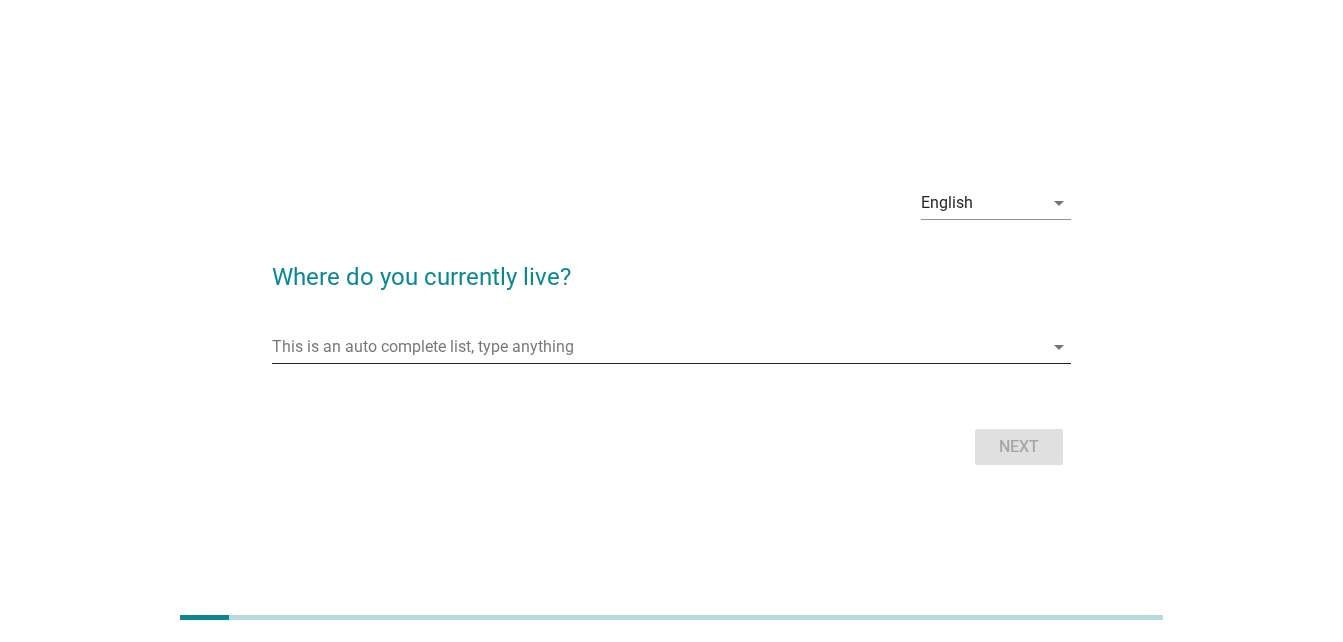click at bounding box center [657, 347] 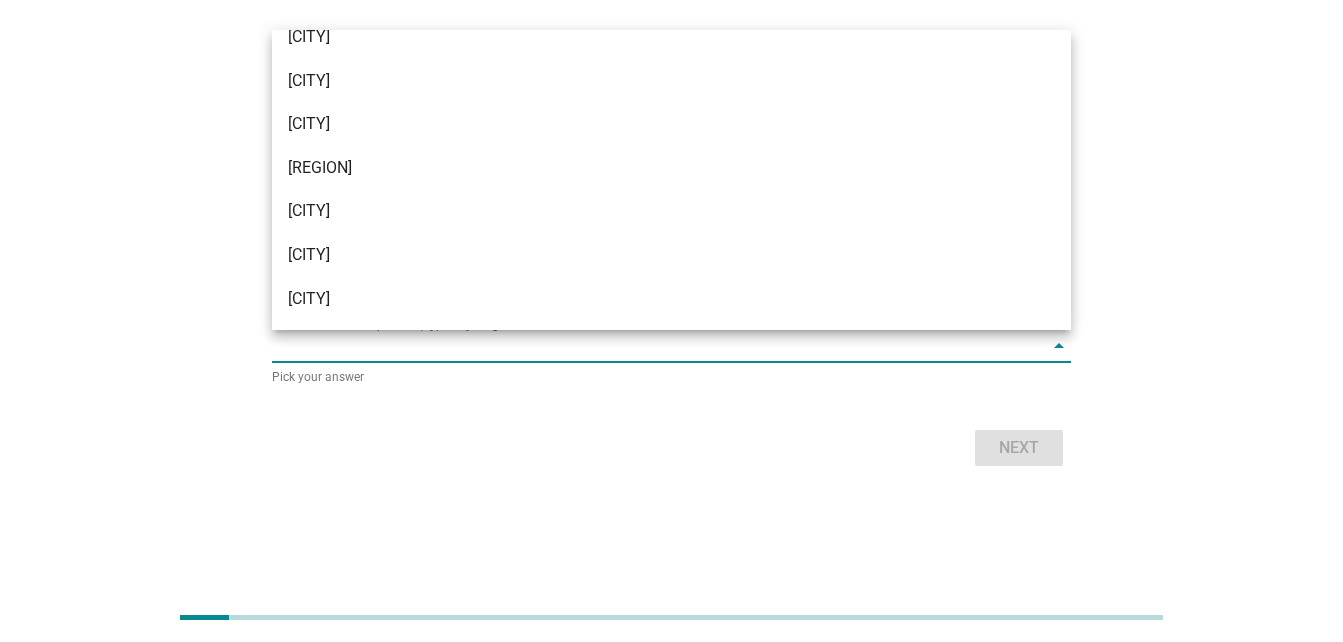 scroll, scrollTop: 1722, scrollLeft: 0, axis: vertical 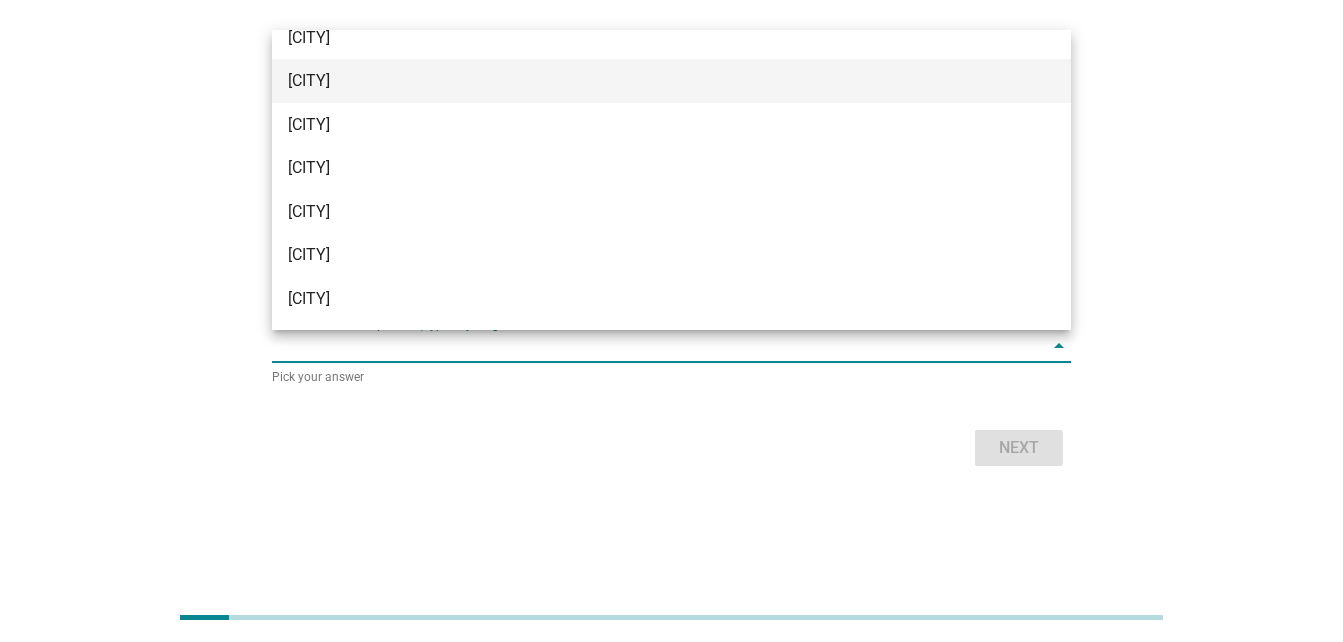 click on "[DISTRICT]" at bounding box center [639, 81] 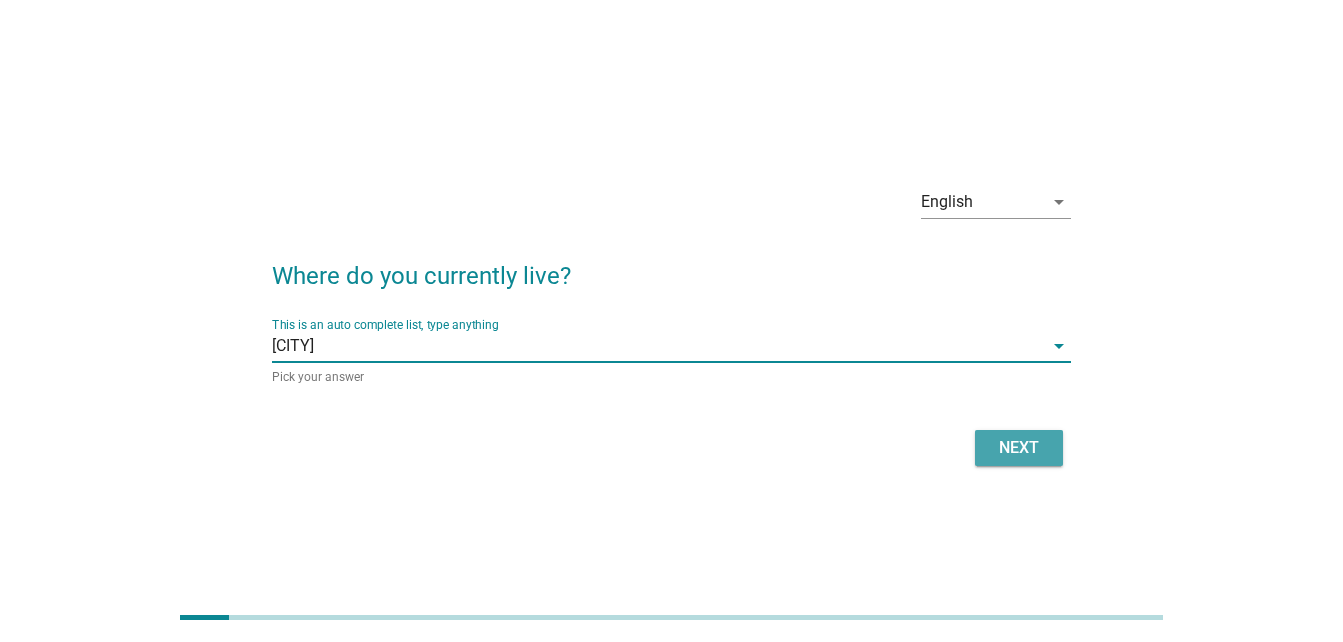 click on "Next" at bounding box center (1019, 448) 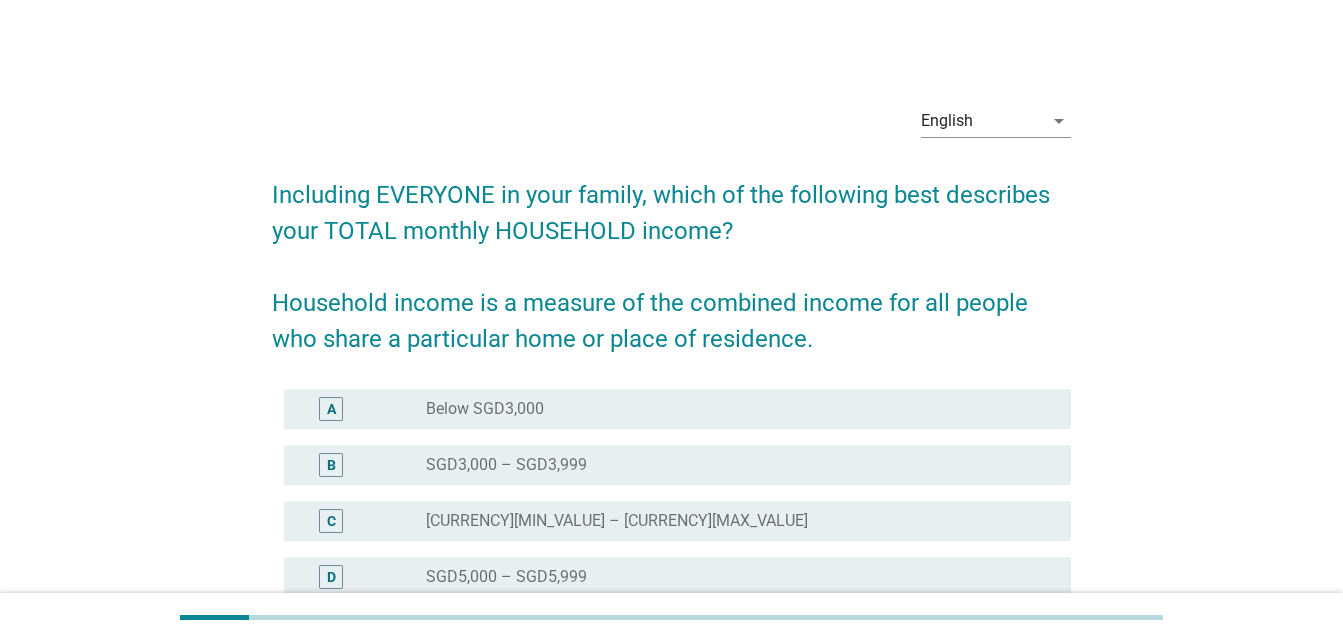 scroll, scrollTop: 492, scrollLeft: 0, axis: vertical 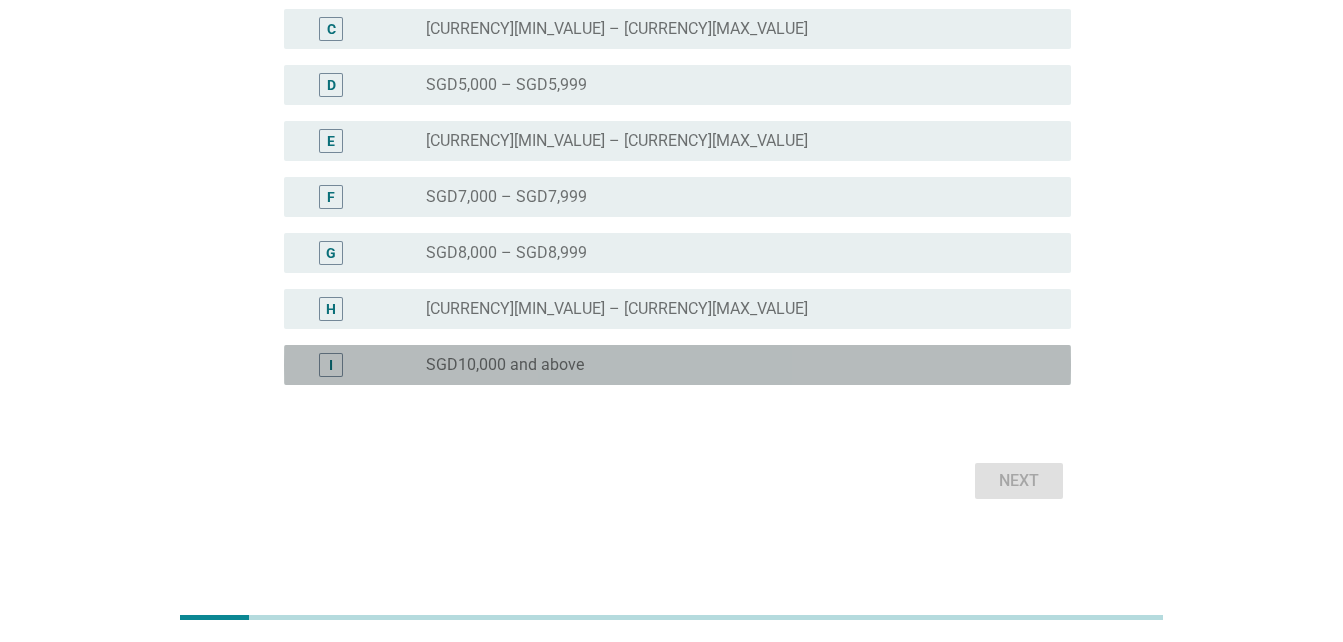 click on "SGD10,000 and above" at bounding box center (732, 365) 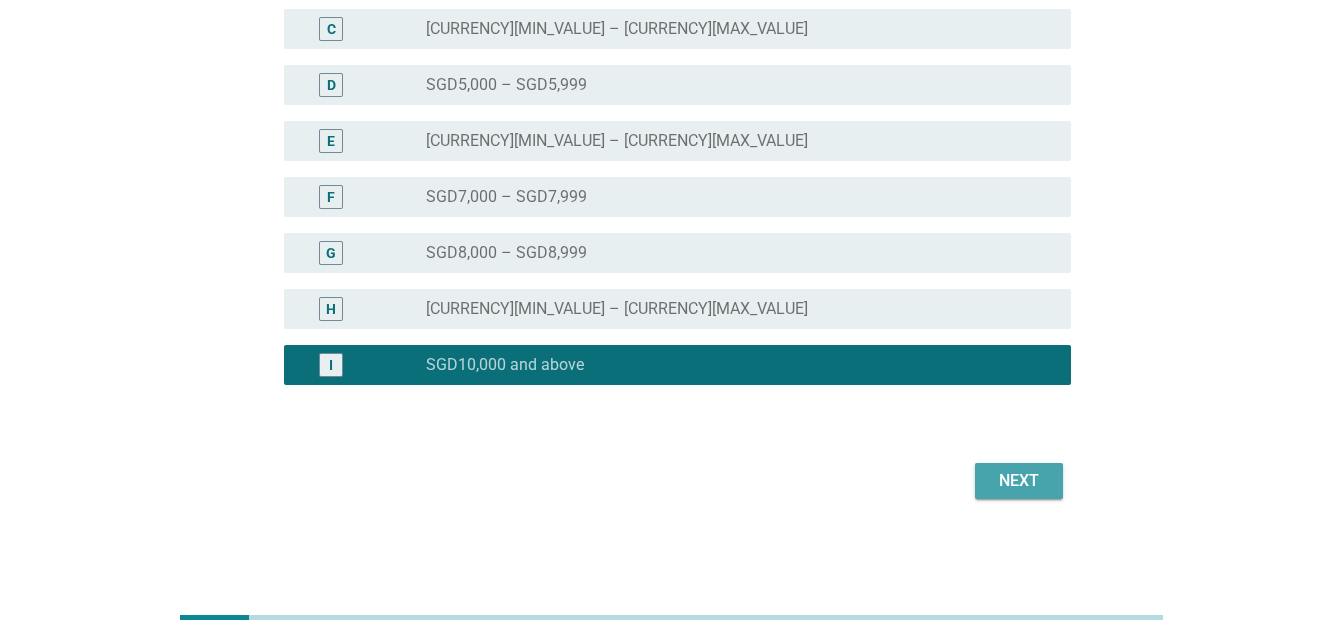 click on "Next" at bounding box center [1019, 481] 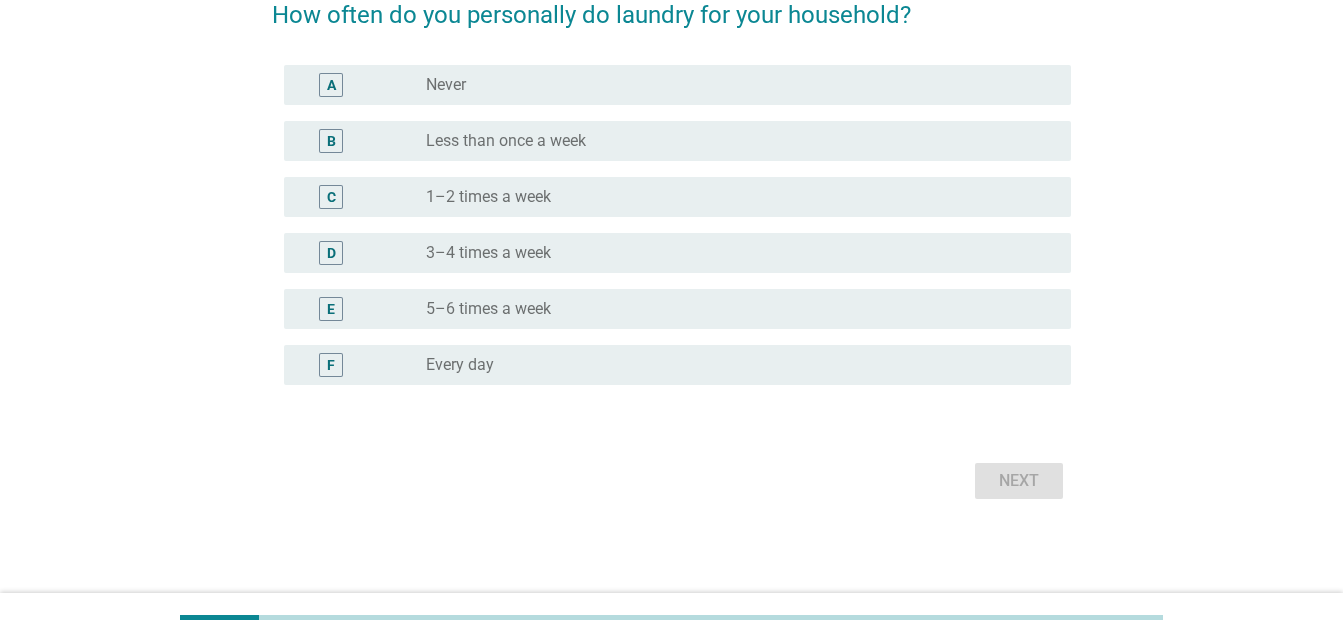 scroll, scrollTop: 0, scrollLeft: 0, axis: both 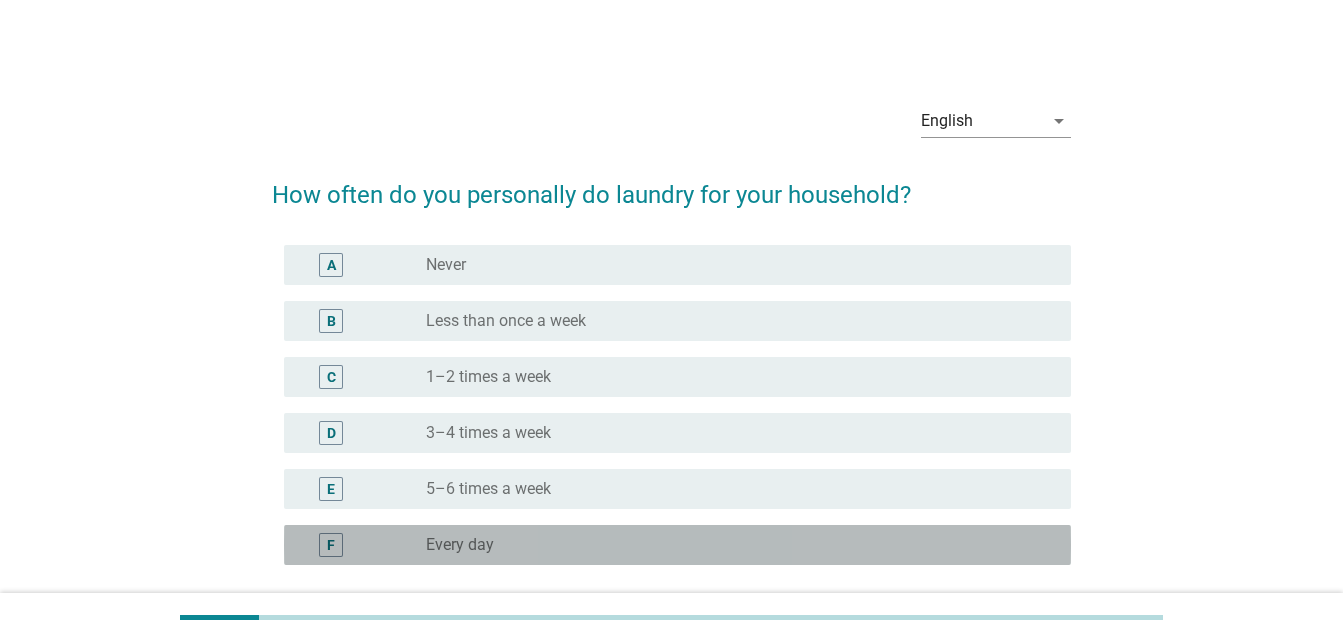 click on "F     radio_button_unchecked Every day" at bounding box center (677, 545) 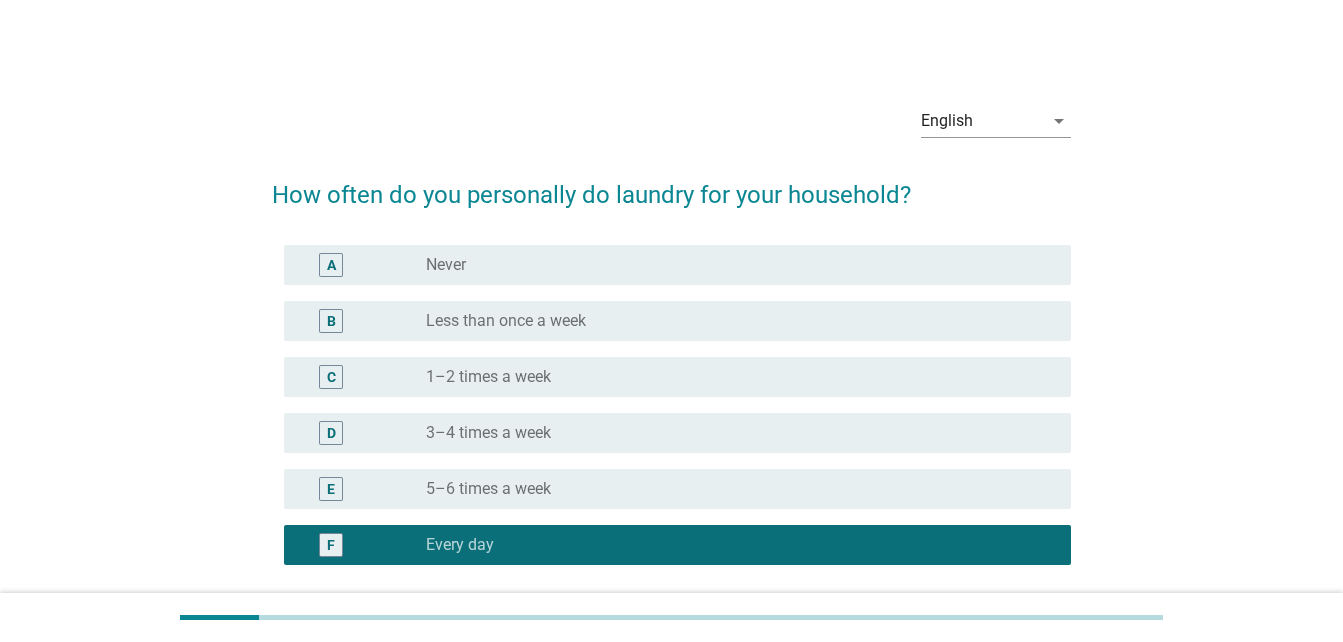 scroll, scrollTop: 180, scrollLeft: 0, axis: vertical 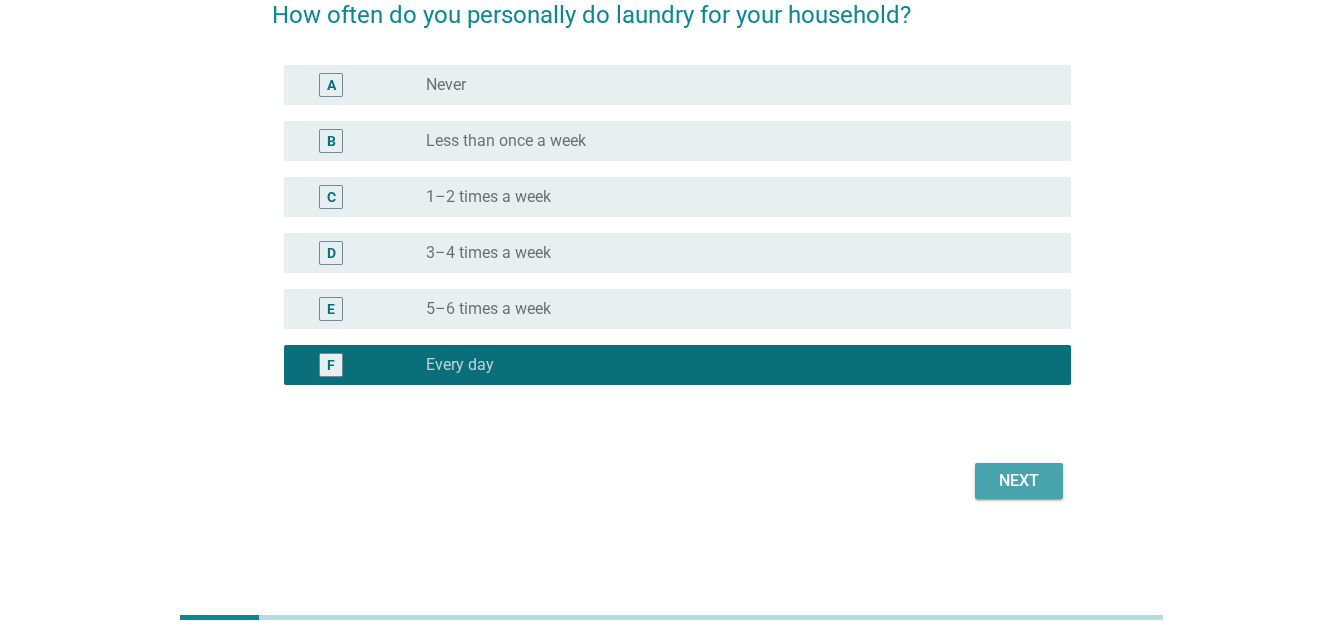 click on "Next" at bounding box center [1019, 481] 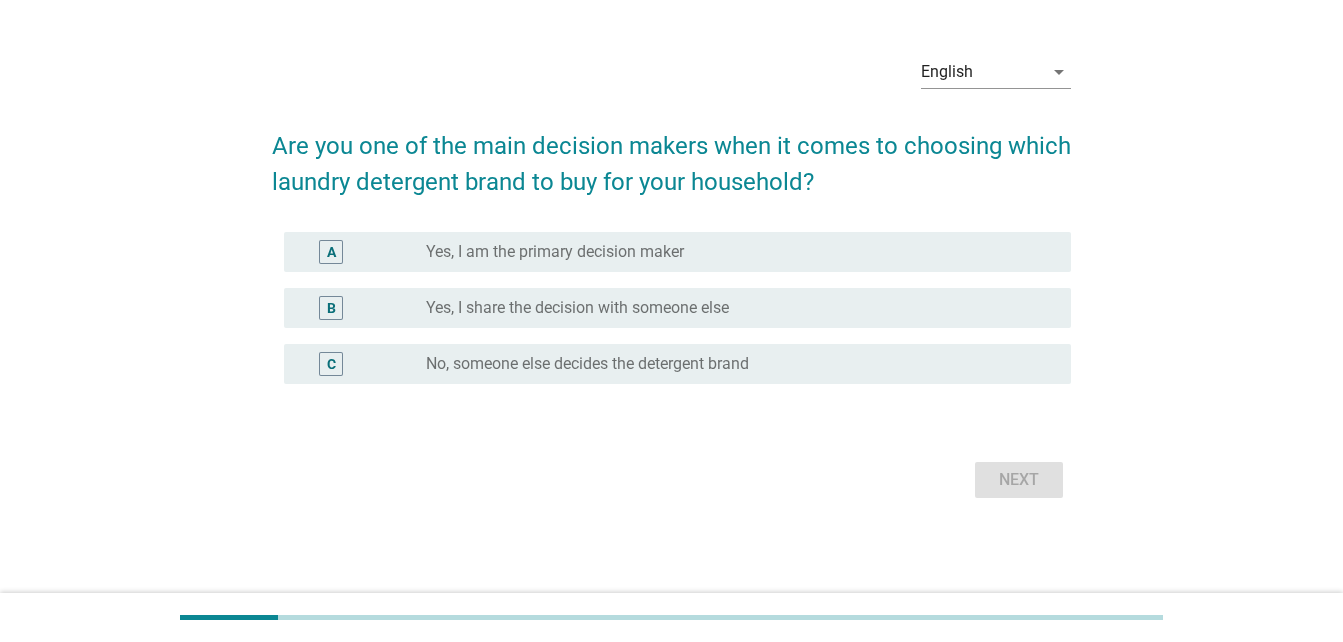 scroll, scrollTop: 0, scrollLeft: 0, axis: both 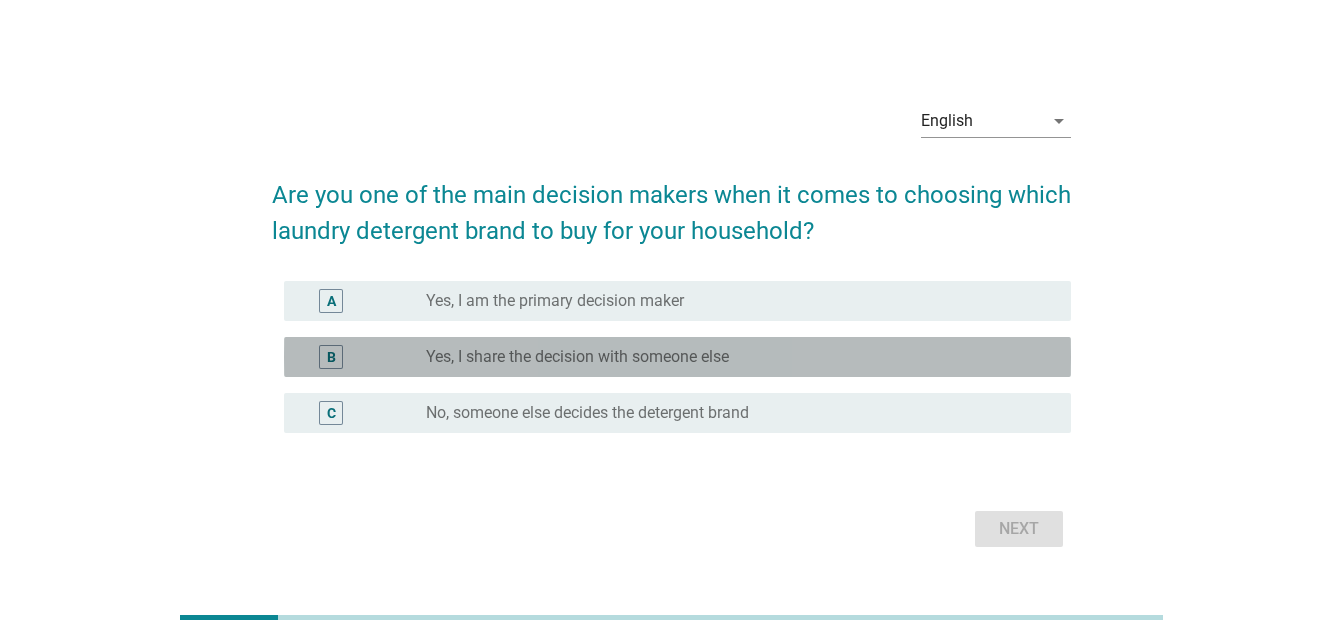 click on "B     radio_button_unchecked Yes, I share the decision with someone else" at bounding box center (677, 357) 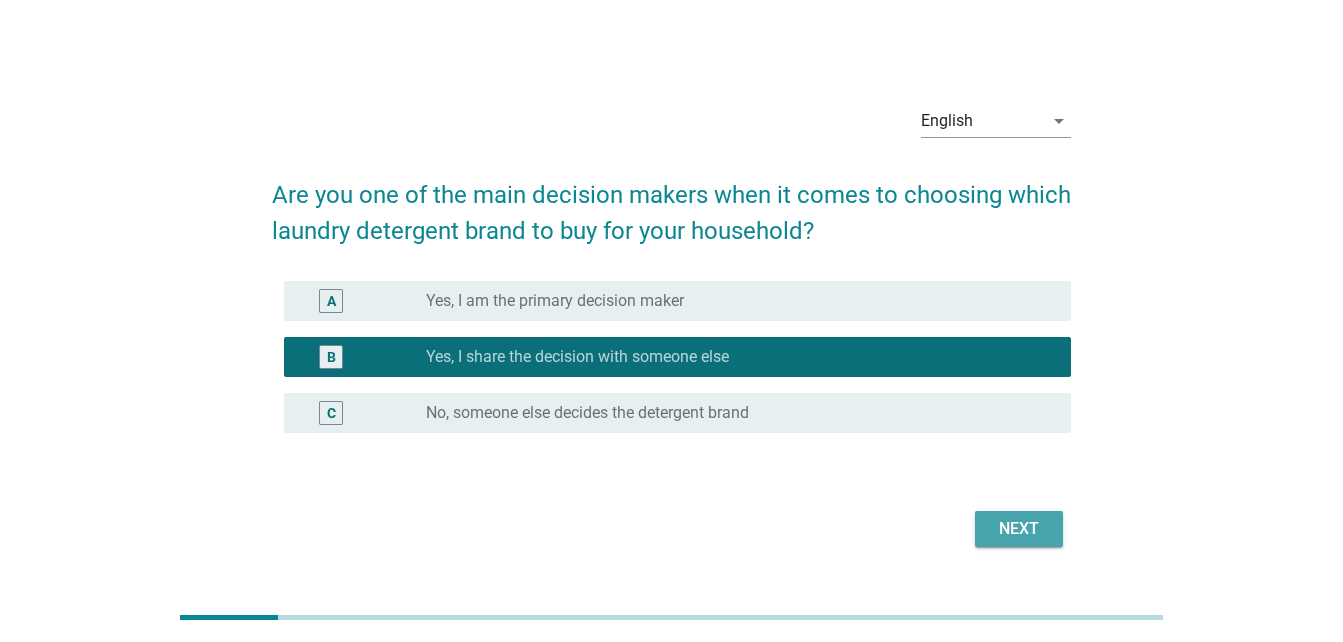 click on "Next" at bounding box center [1019, 529] 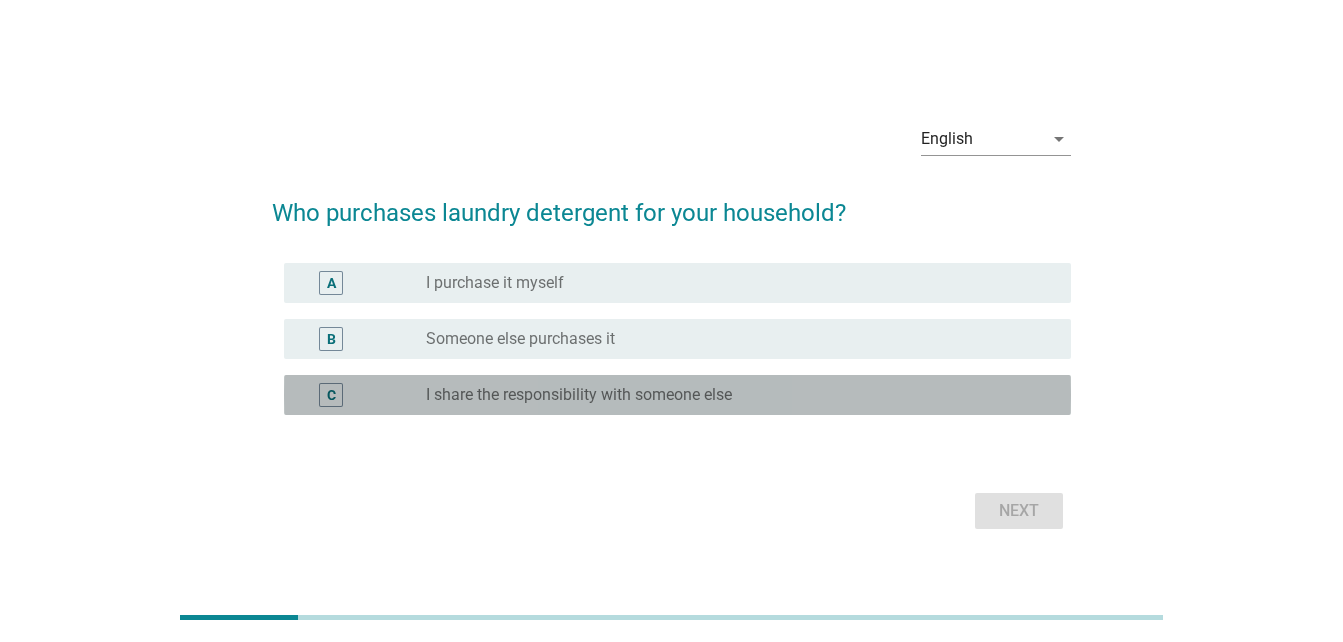 click on "I share the responsibility with someone else" at bounding box center [579, 395] 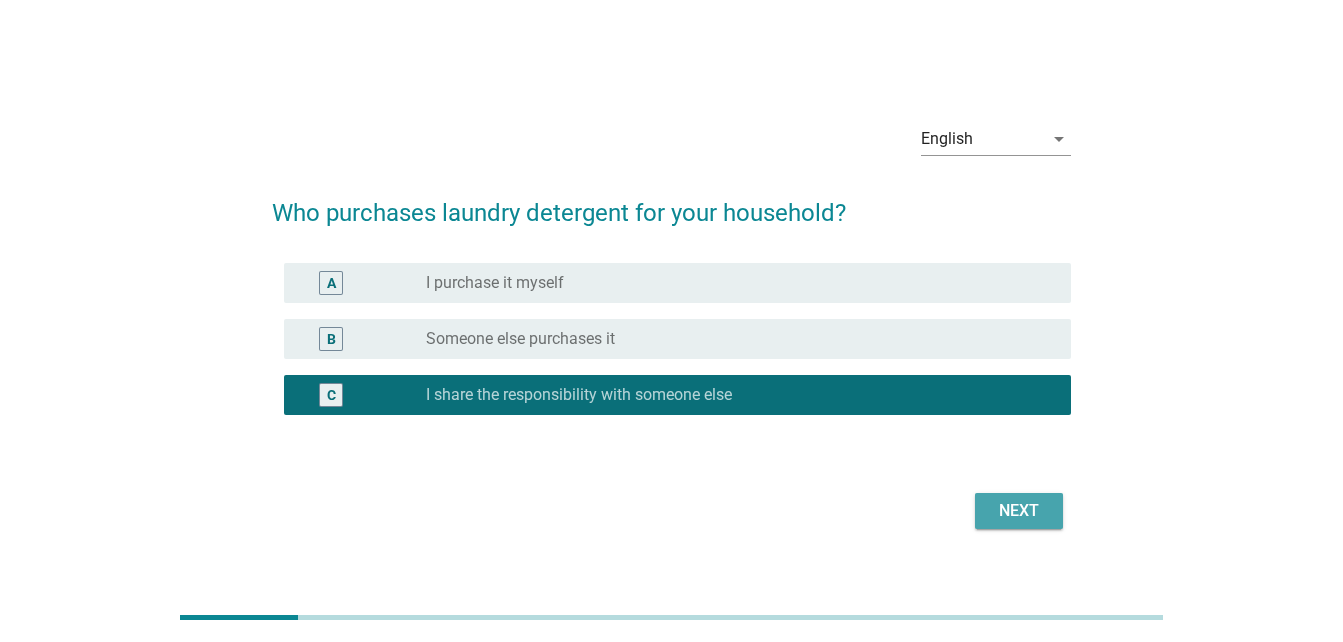 click on "Next" at bounding box center (1019, 511) 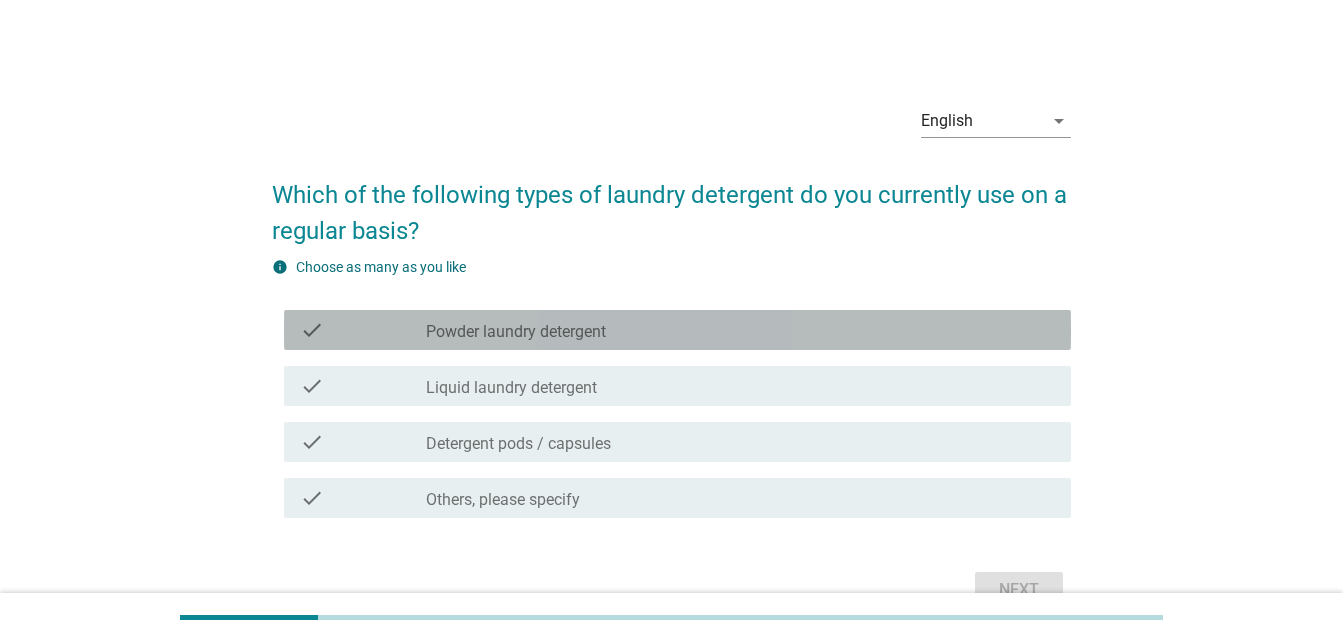 click on "Powder laundry detergent" at bounding box center [516, 332] 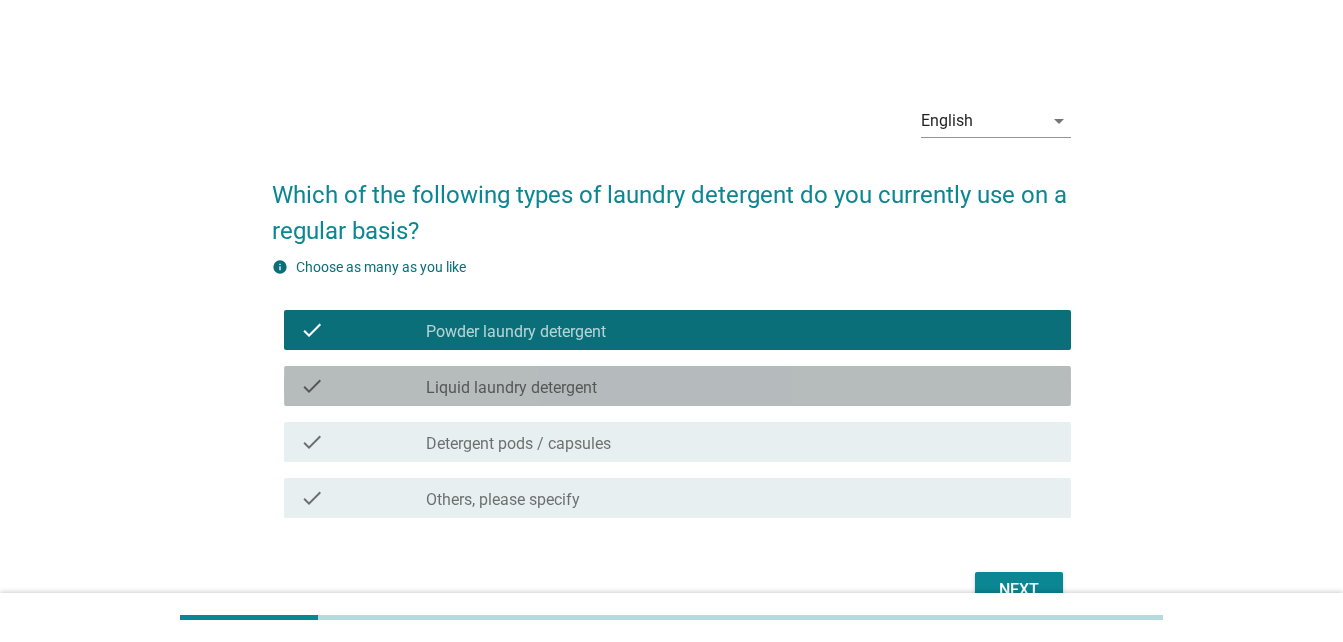click on "Liquid laundry detergent" at bounding box center (511, 388) 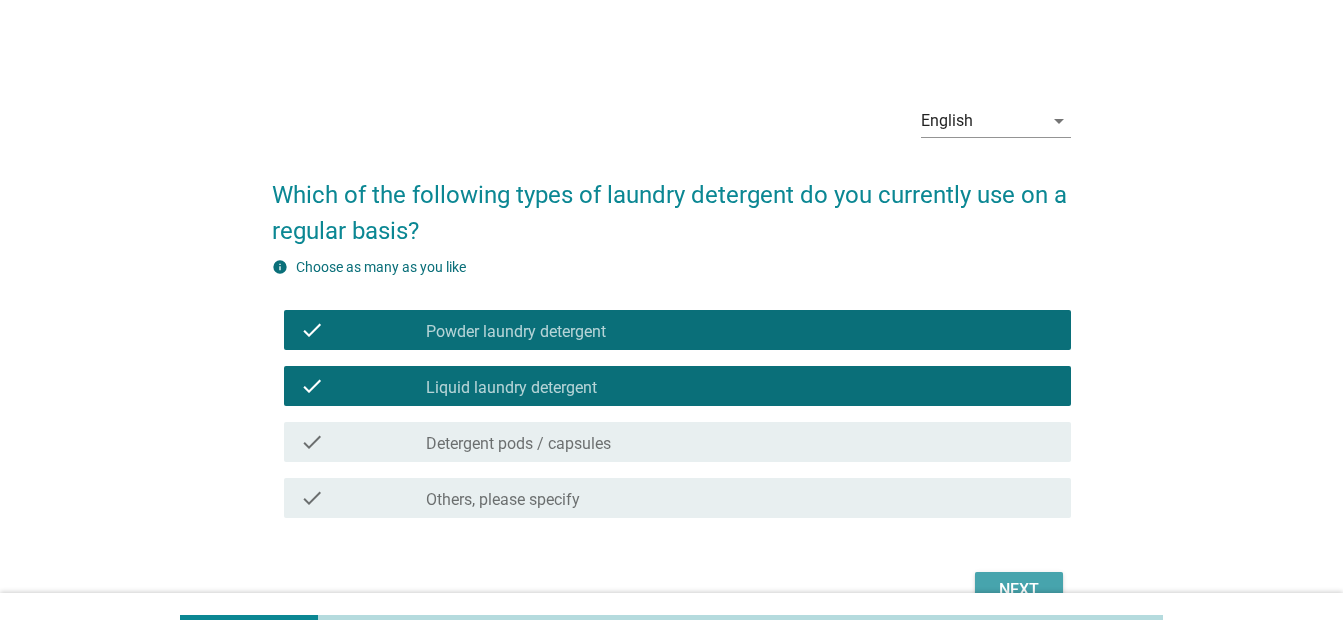 click on "Next" at bounding box center [1019, 590] 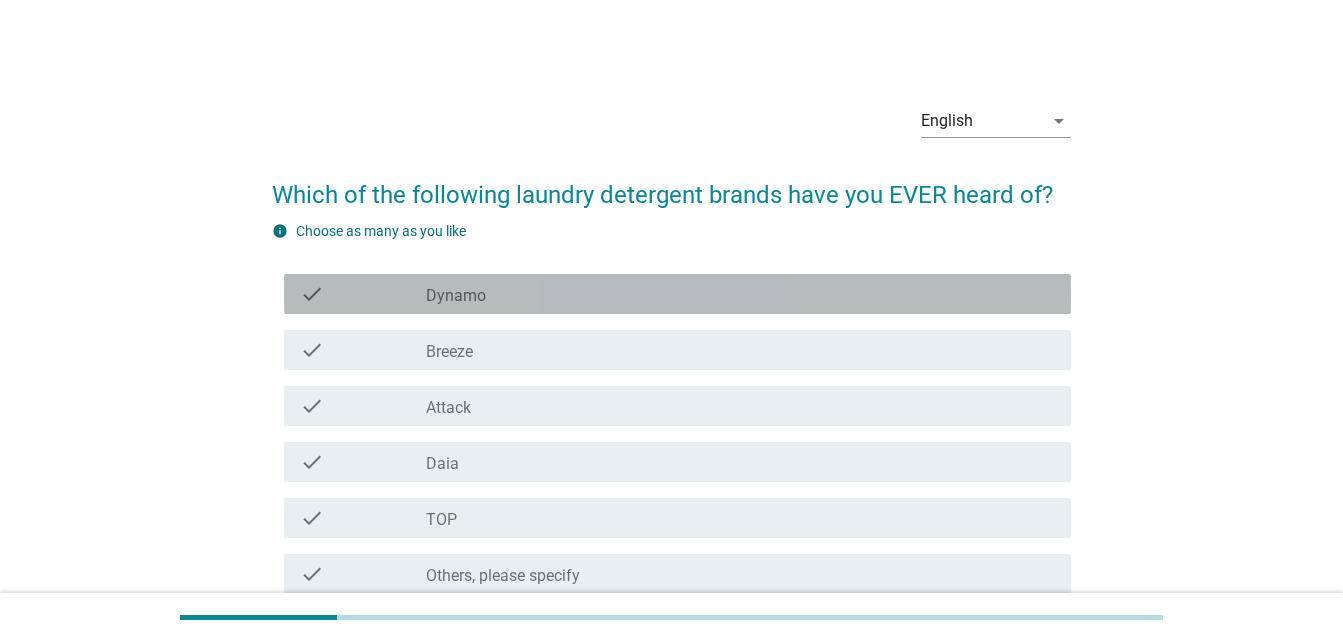 click on "check_box_outline_blank Dynamo" at bounding box center (740, 294) 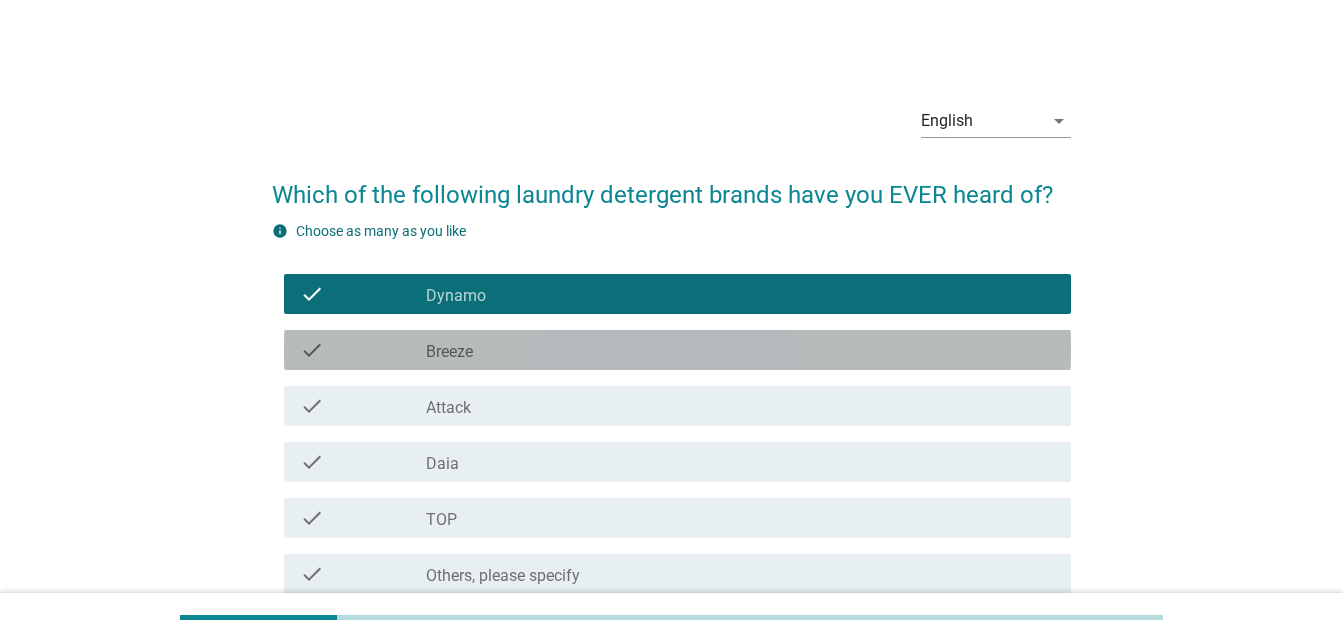 click on "check_box_outline_blank Breeze" at bounding box center (740, 350) 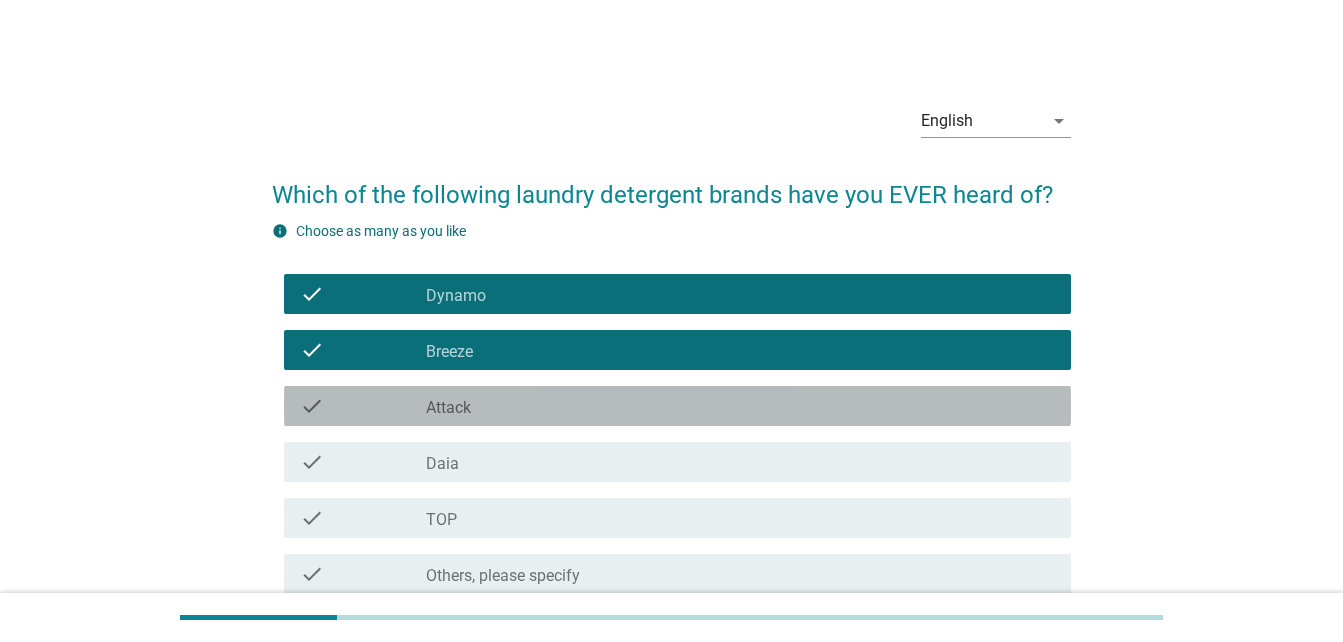 click on "check_box_outline_blank Attack" at bounding box center (740, 406) 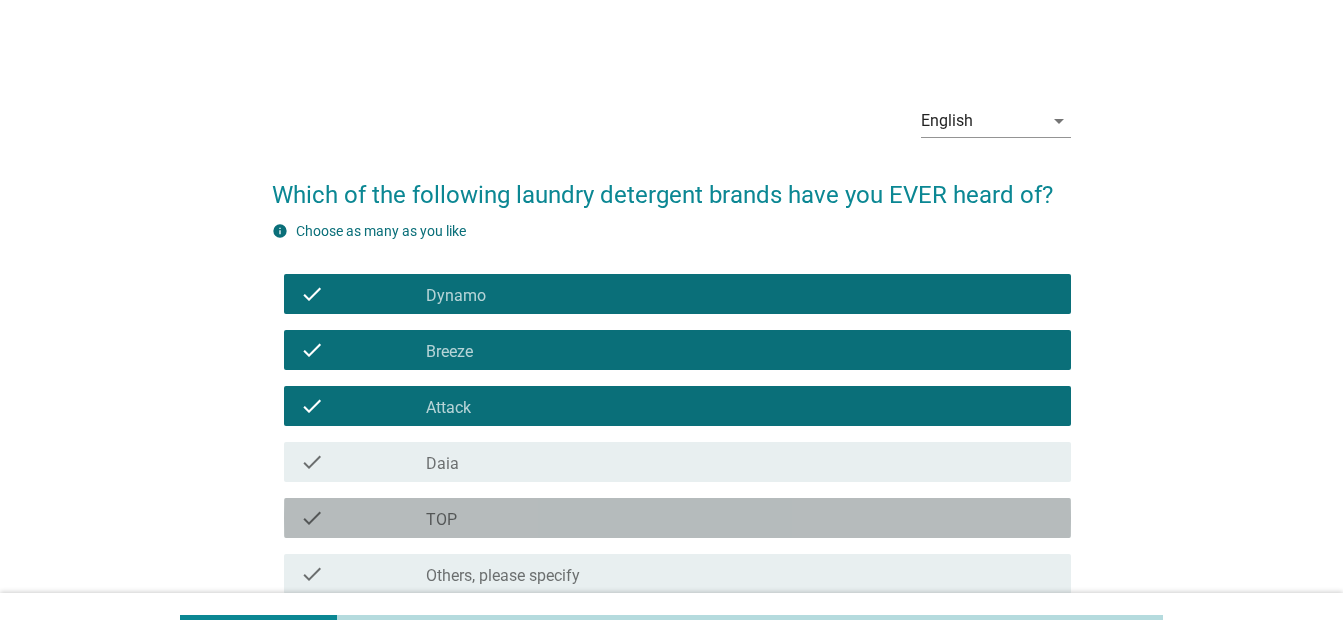 click on "check_box_outline_blank TOP" at bounding box center [740, 518] 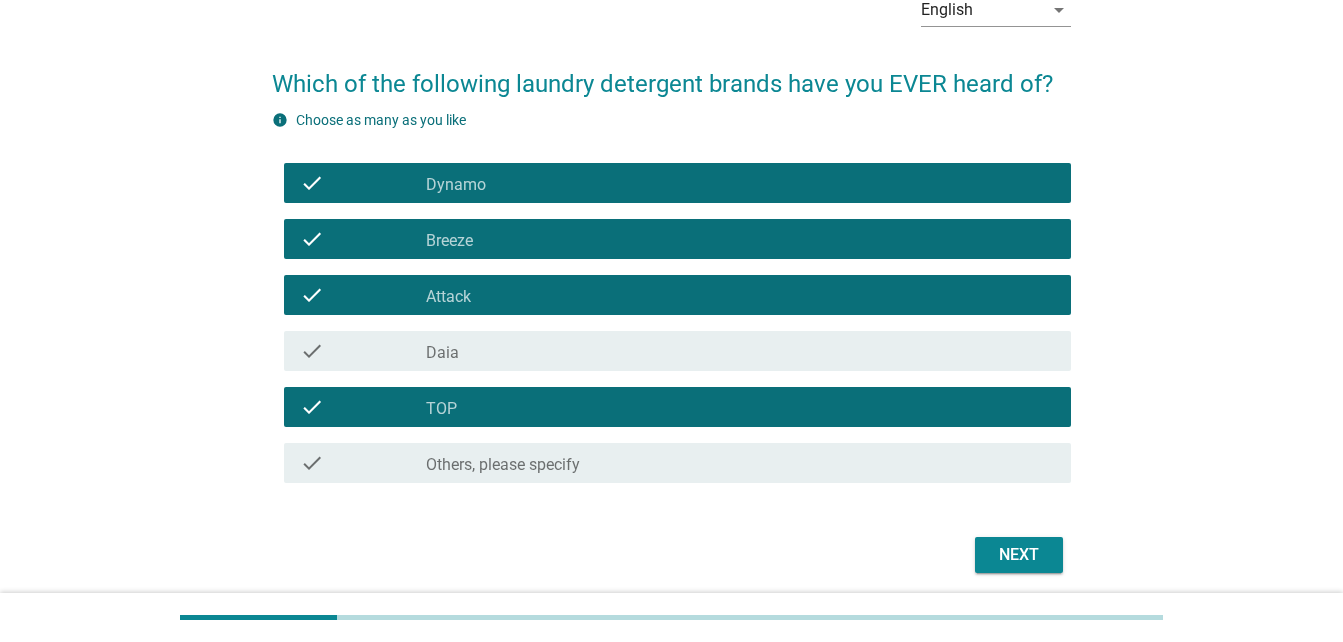 scroll, scrollTop: 185, scrollLeft: 0, axis: vertical 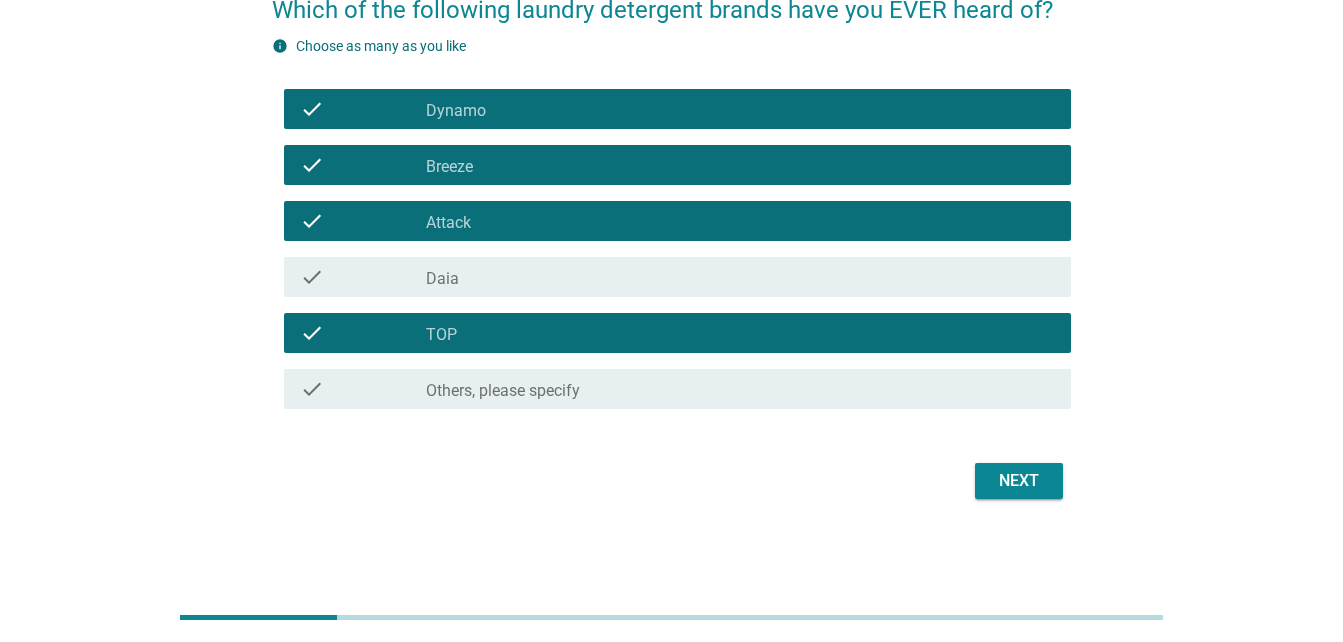 click on "Next" at bounding box center (1019, 481) 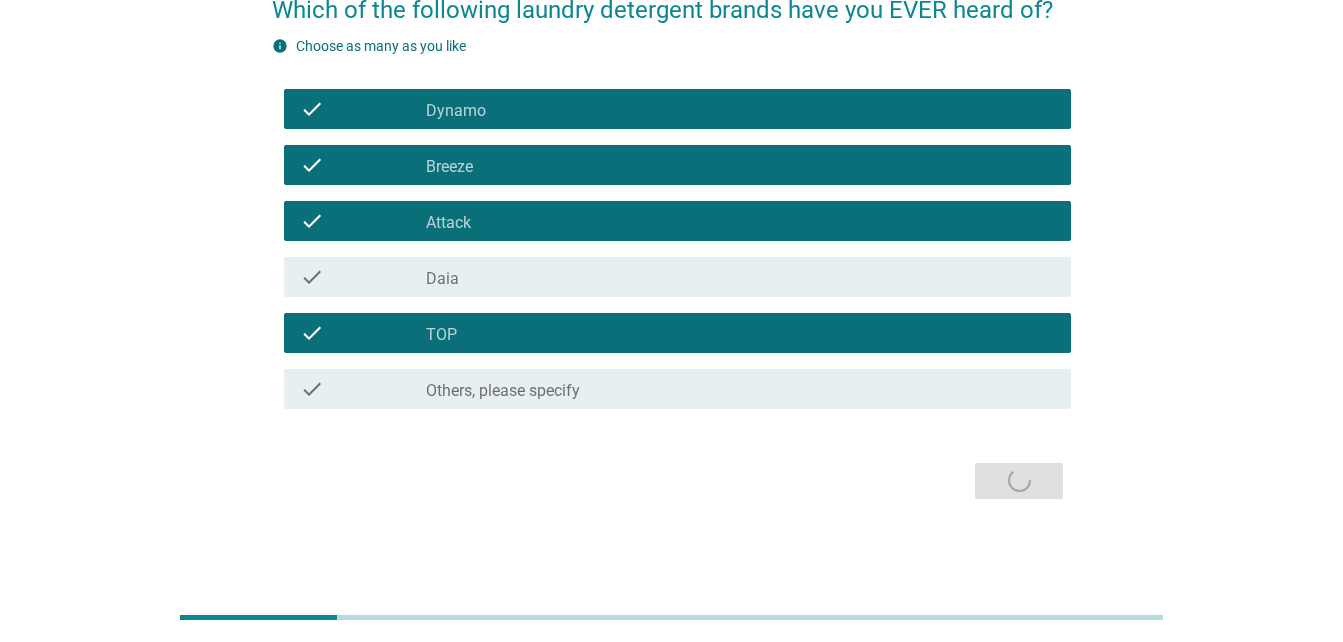 scroll, scrollTop: 0, scrollLeft: 0, axis: both 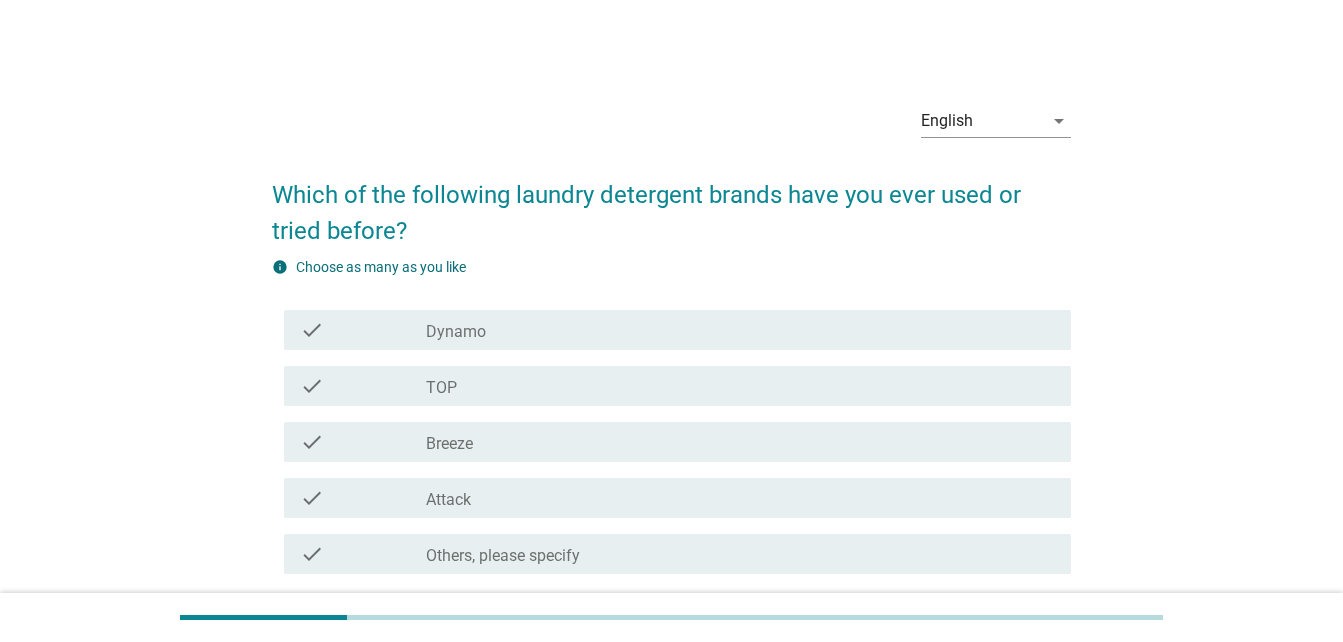 click on "check_box_outline_blank Dynamo" at bounding box center [740, 330] 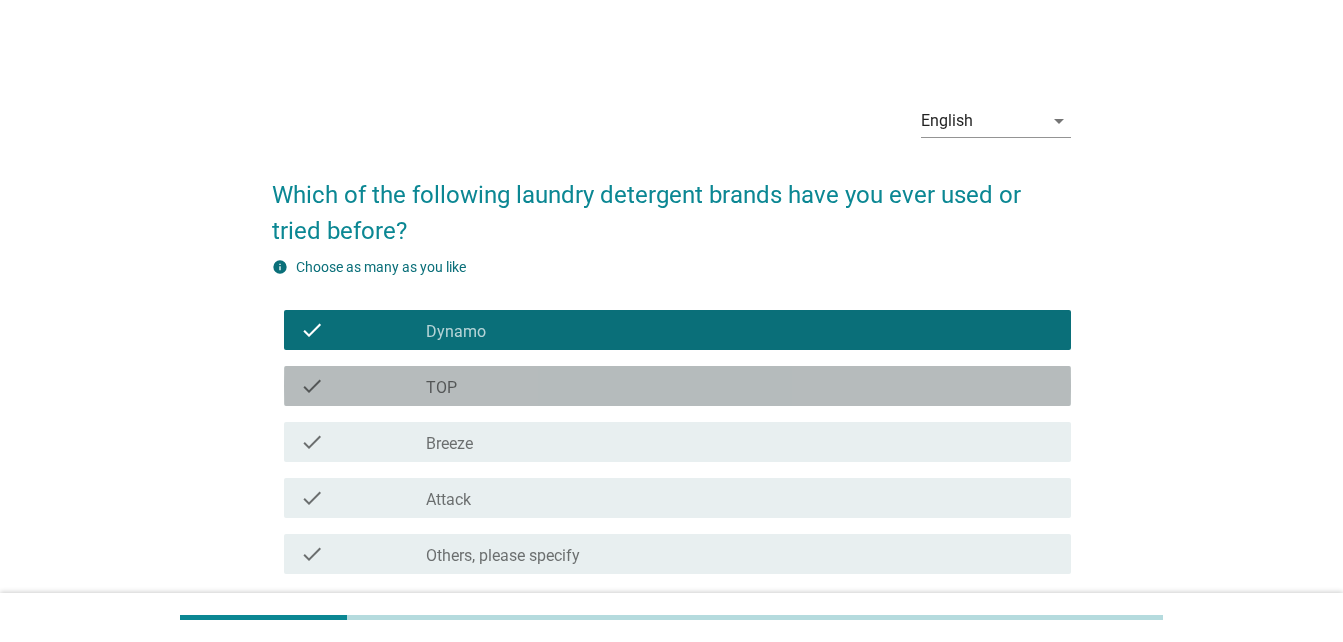 click on "check_box_outline_blank TOP" at bounding box center (740, 386) 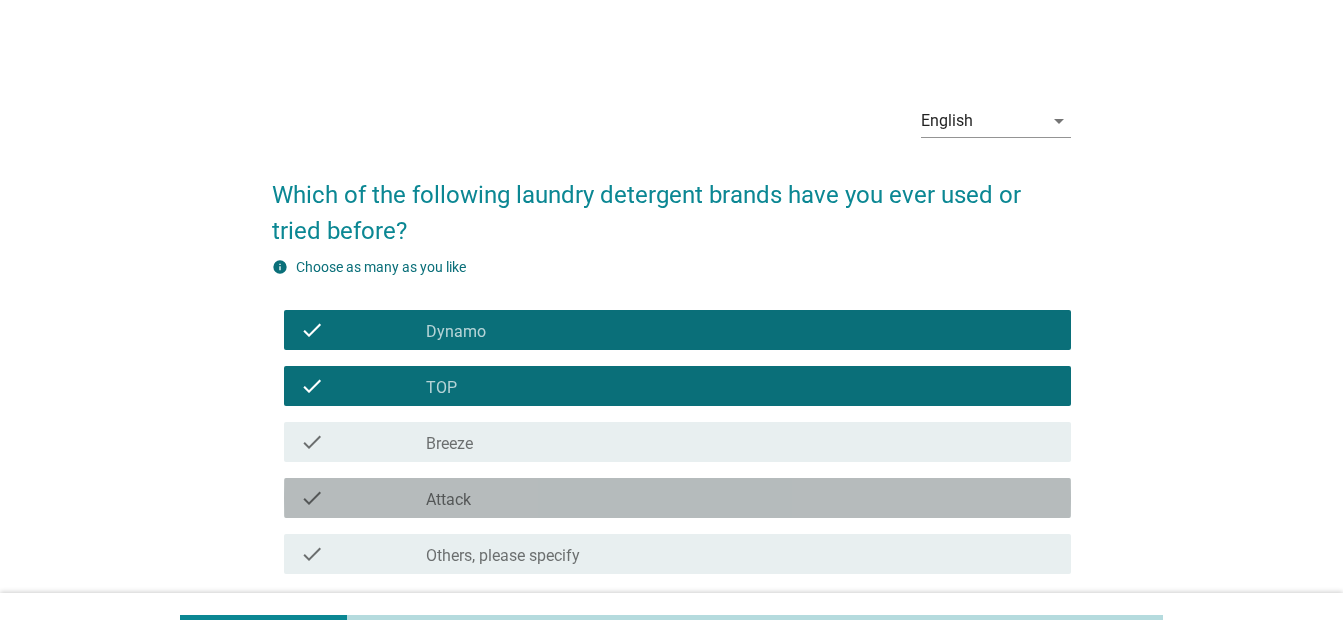click on "check_box_outline_blank Attack" at bounding box center (740, 498) 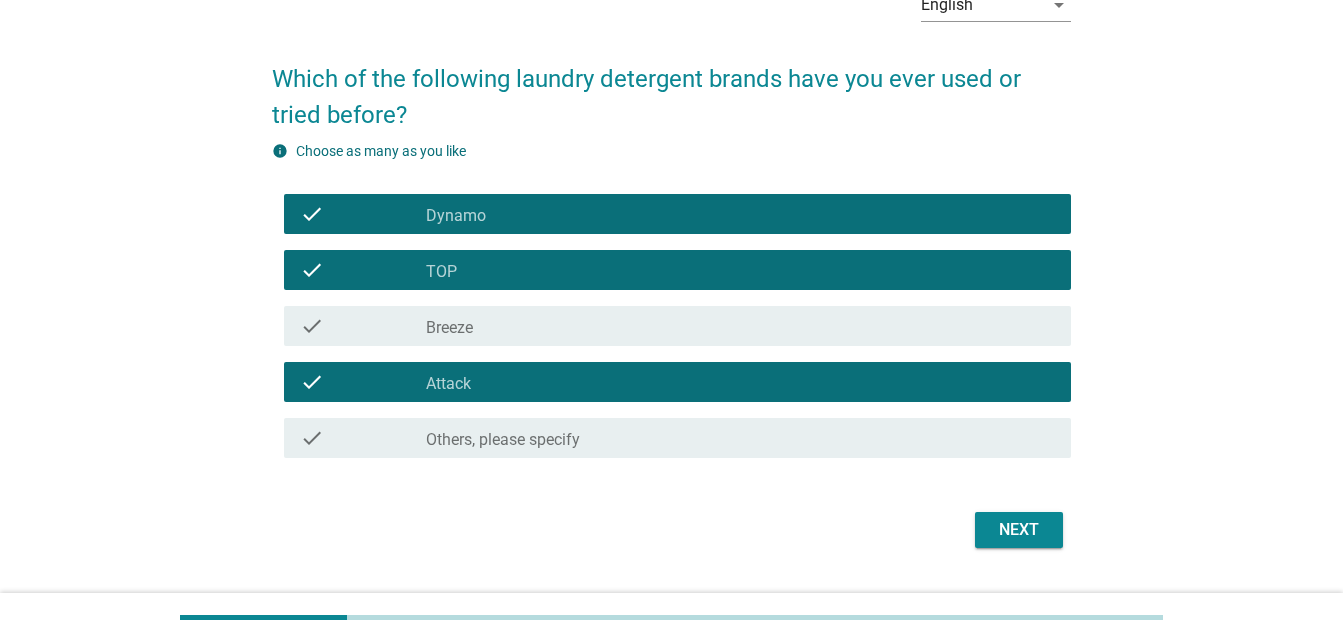 scroll, scrollTop: 165, scrollLeft: 0, axis: vertical 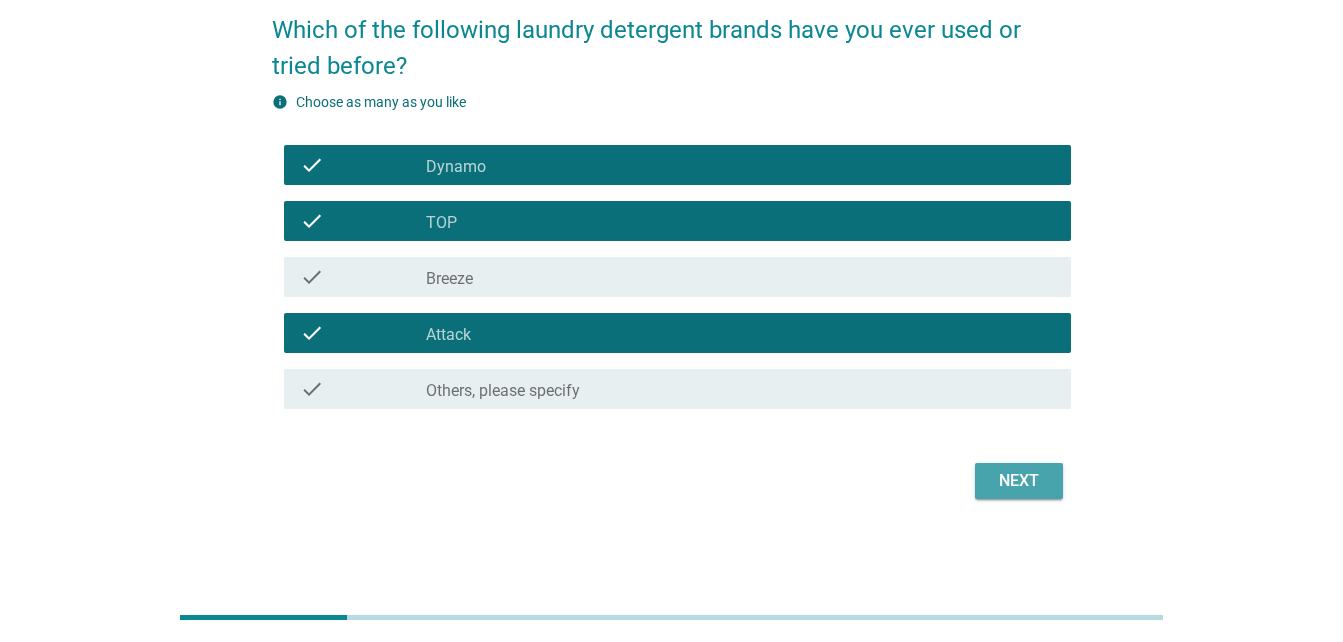 click on "Next" at bounding box center [1019, 481] 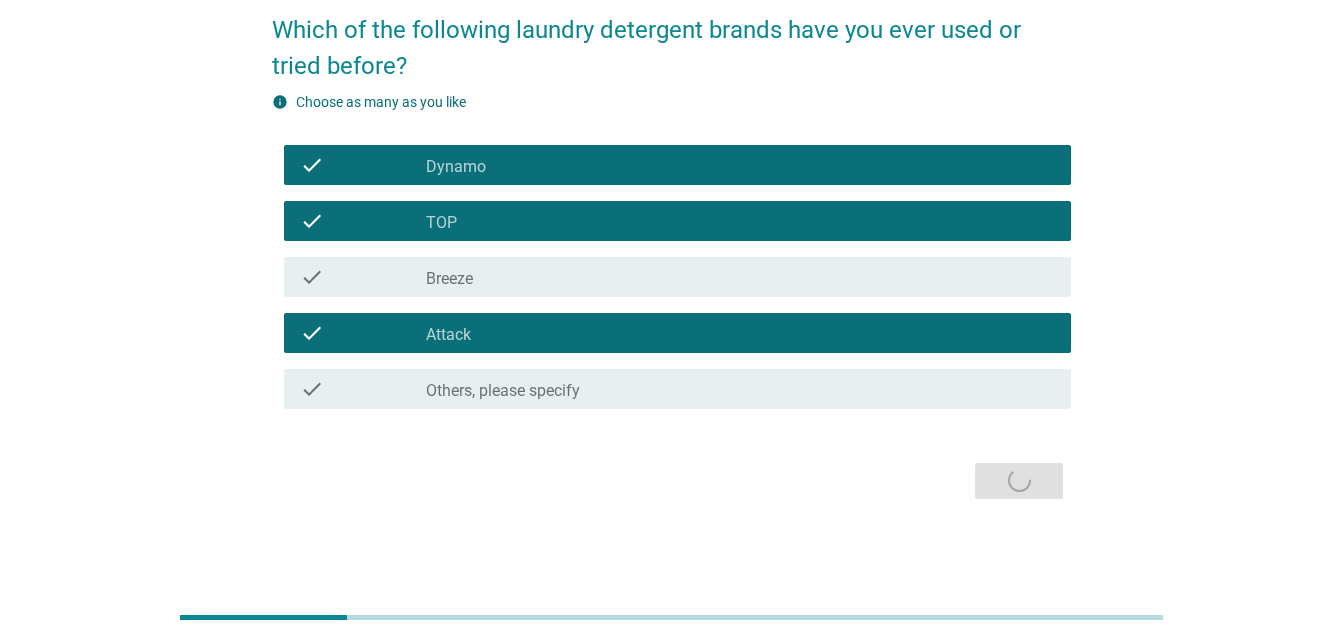 scroll, scrollTop: 0, scrollLeft: 0, axis: both 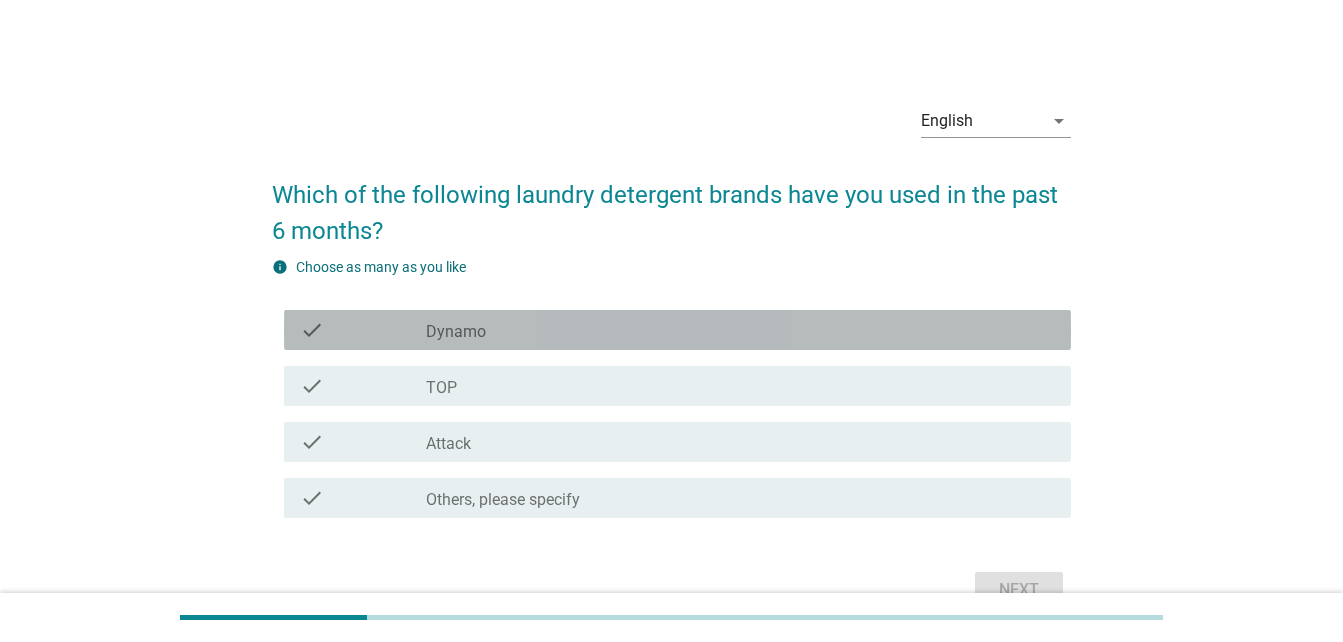 click on "check_box_outline_blank Dynamo" at bounding box center (740, 330) 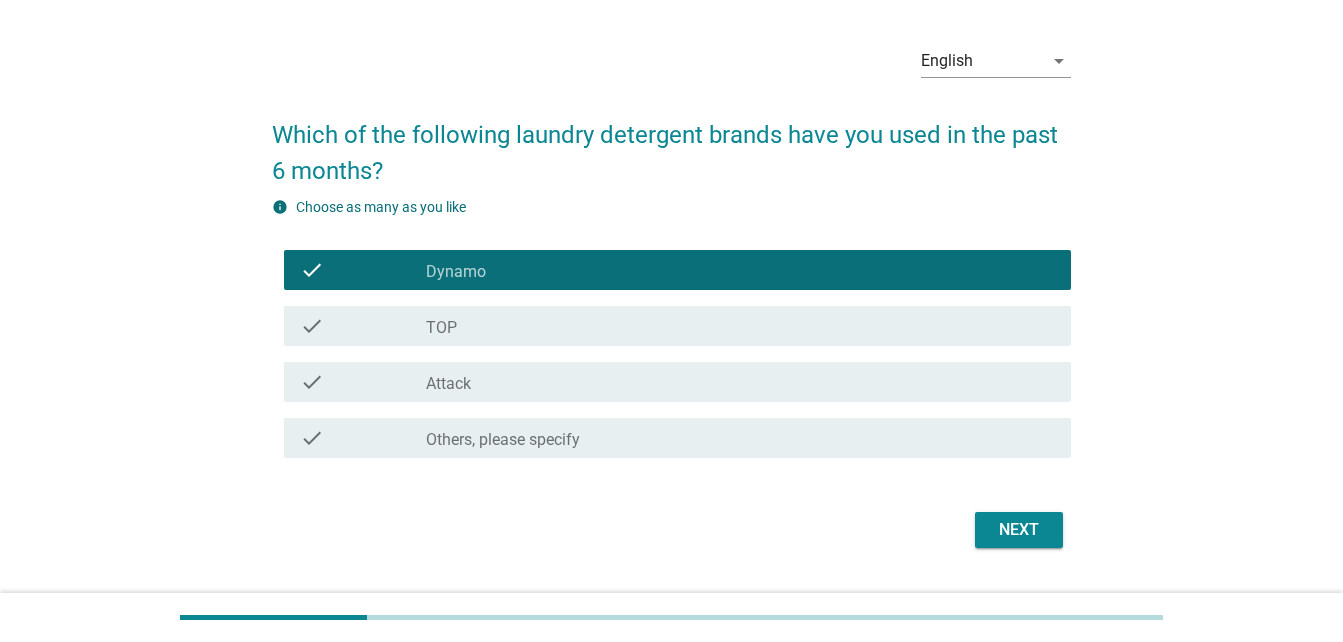 scroll, scrollTop: 109, scrollLeft: 0, axis: vertical 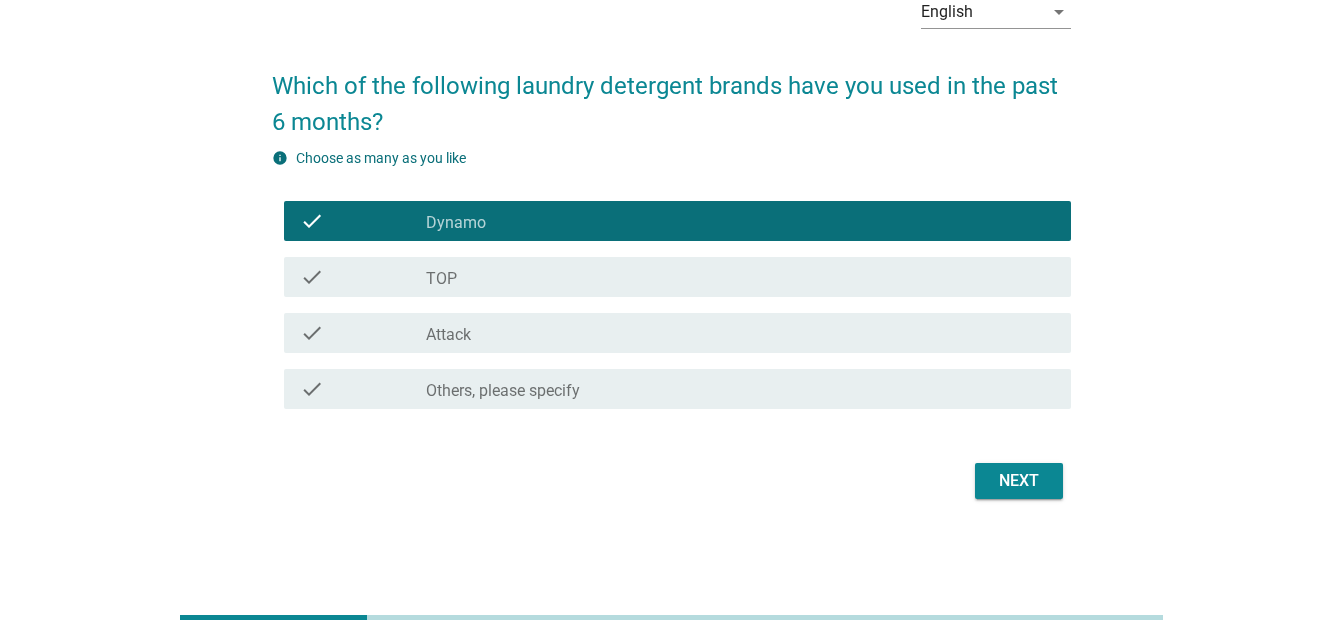 click on "Next" at bounding box center [671, 481] 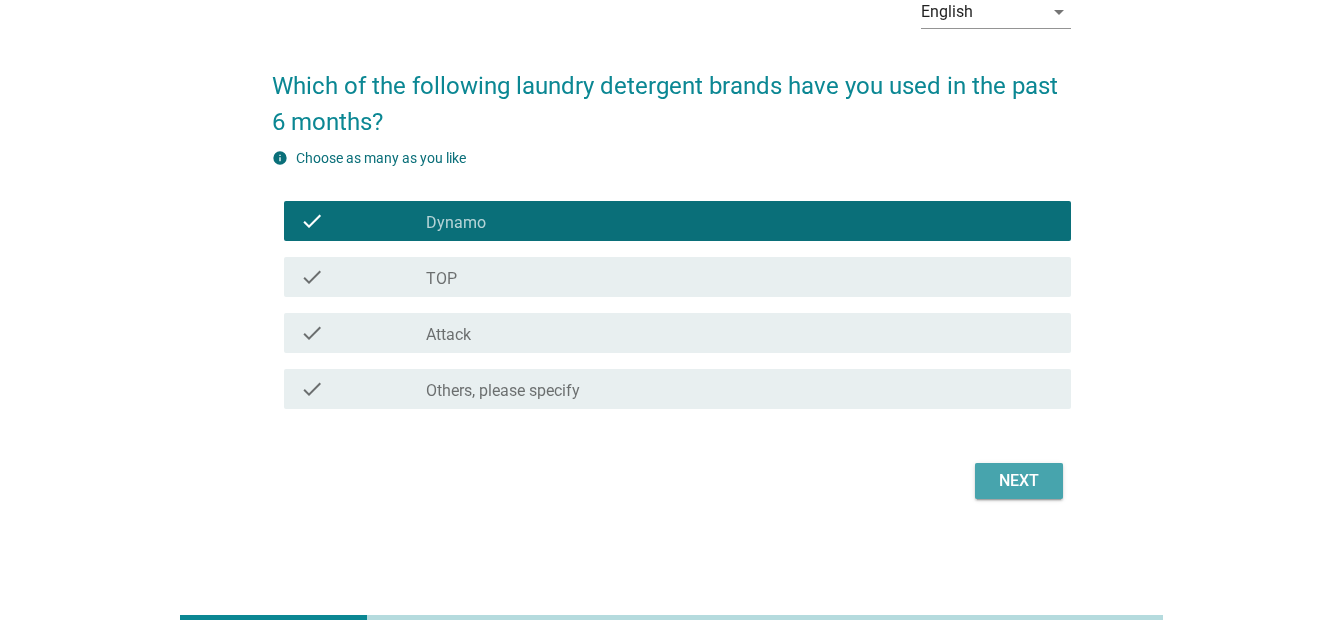 click on "Next" at bounding box center (1019, 481) 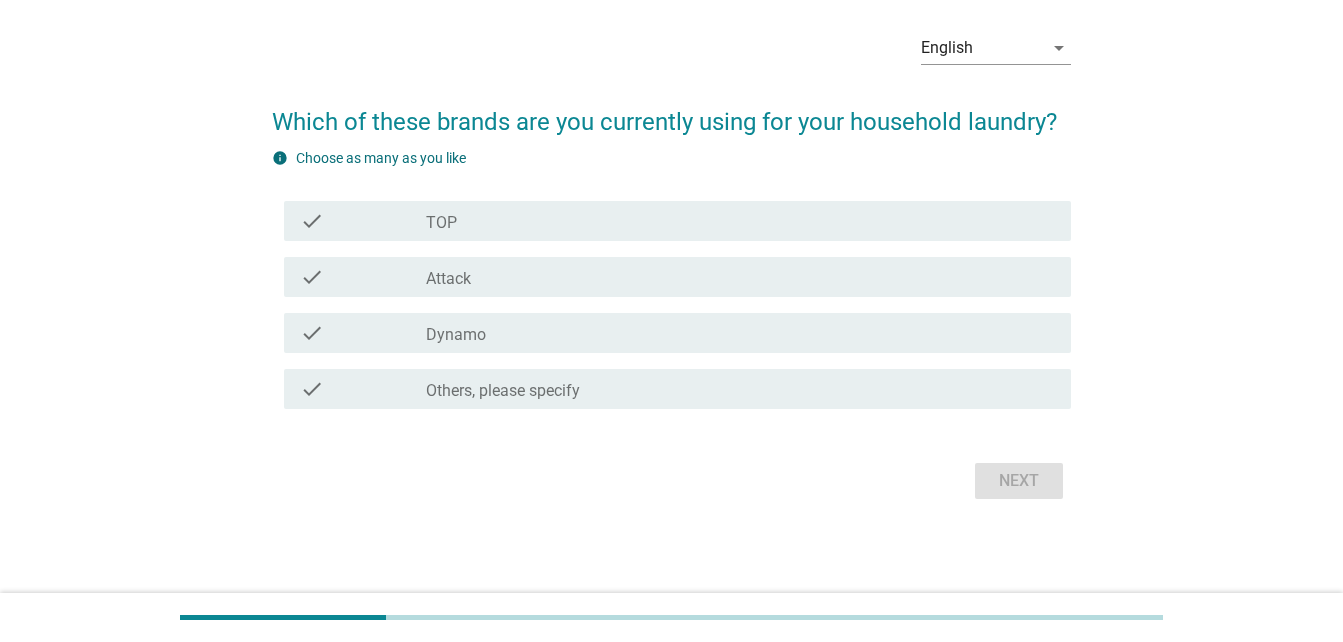 scroll, scrollTop: 0, scrollLeft: 0, axis: both 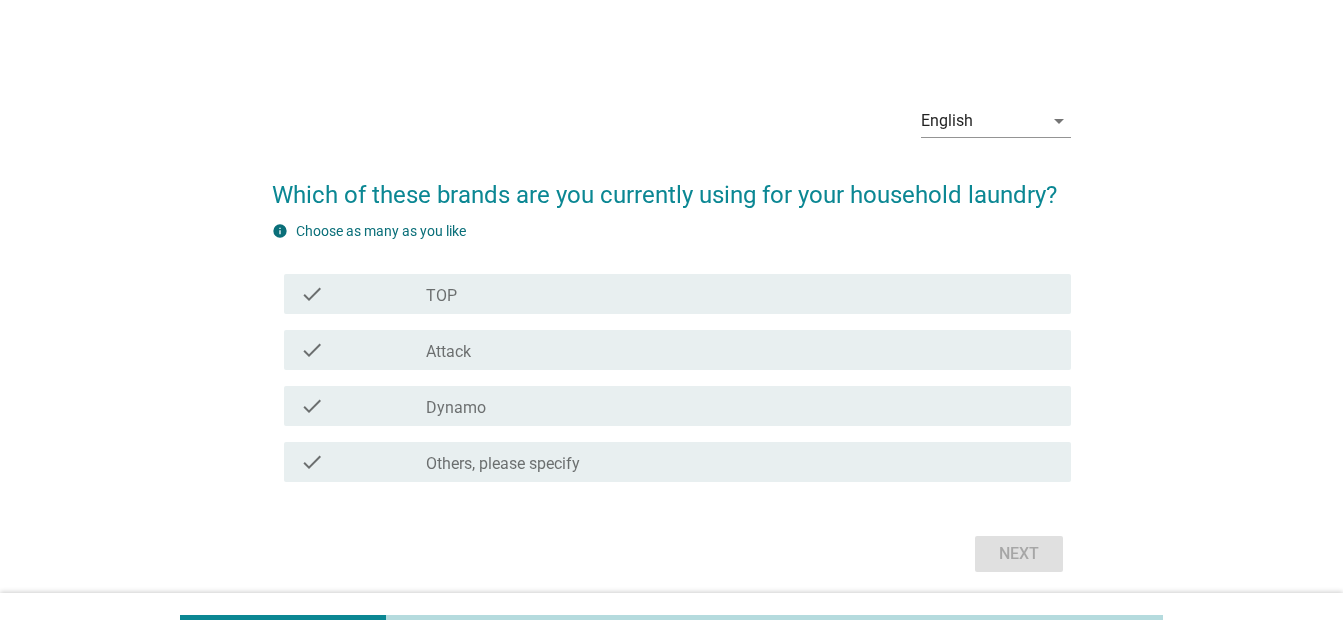 click on "check_box Dynamo" at bounding box center (740, 406) 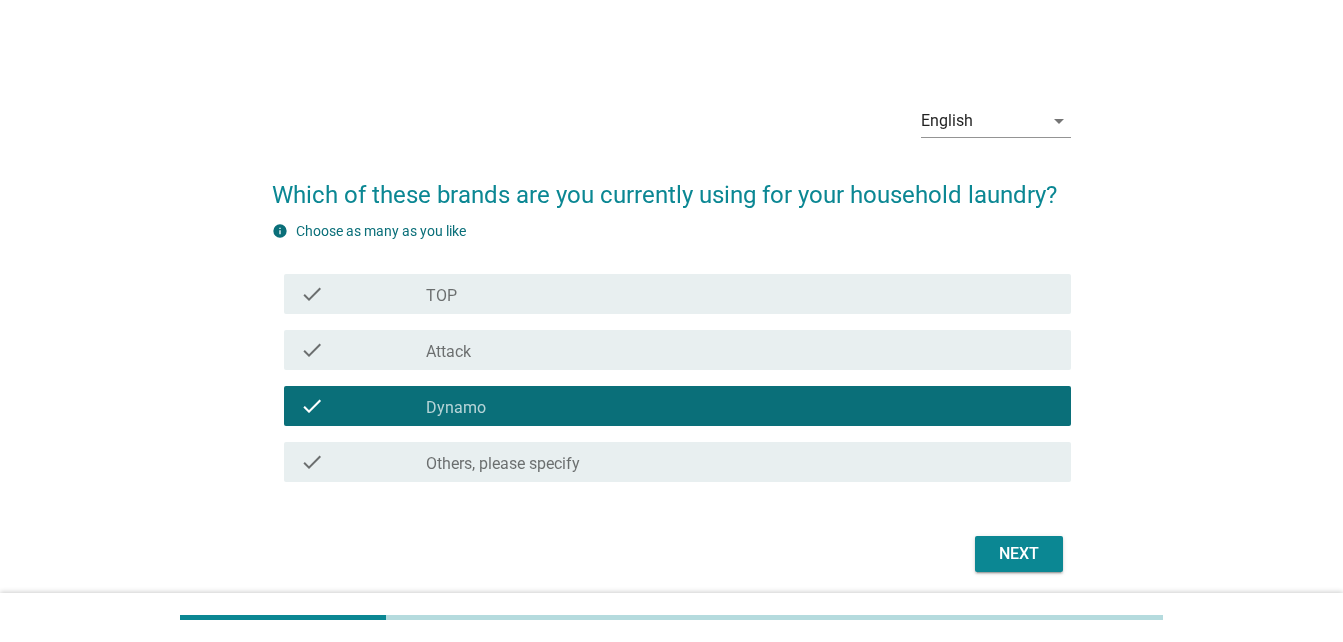 click on "Next" at bounding box center [671, 554] 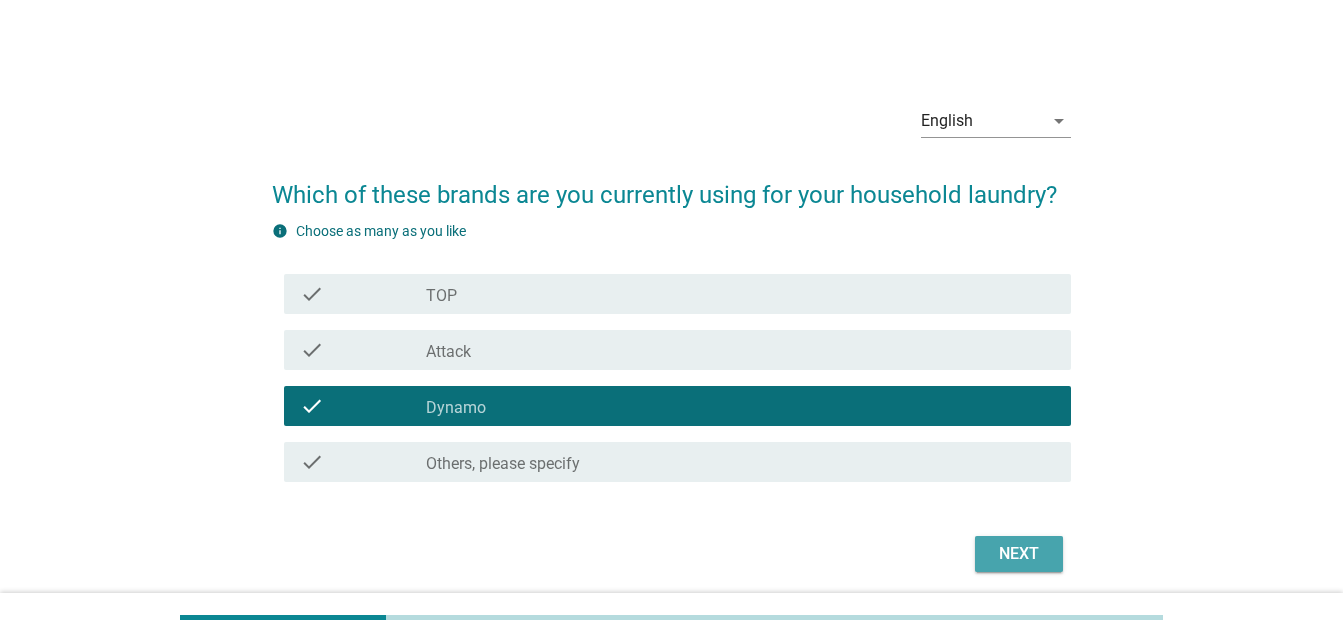 click on "Next" at bounding box center (1019, 554) 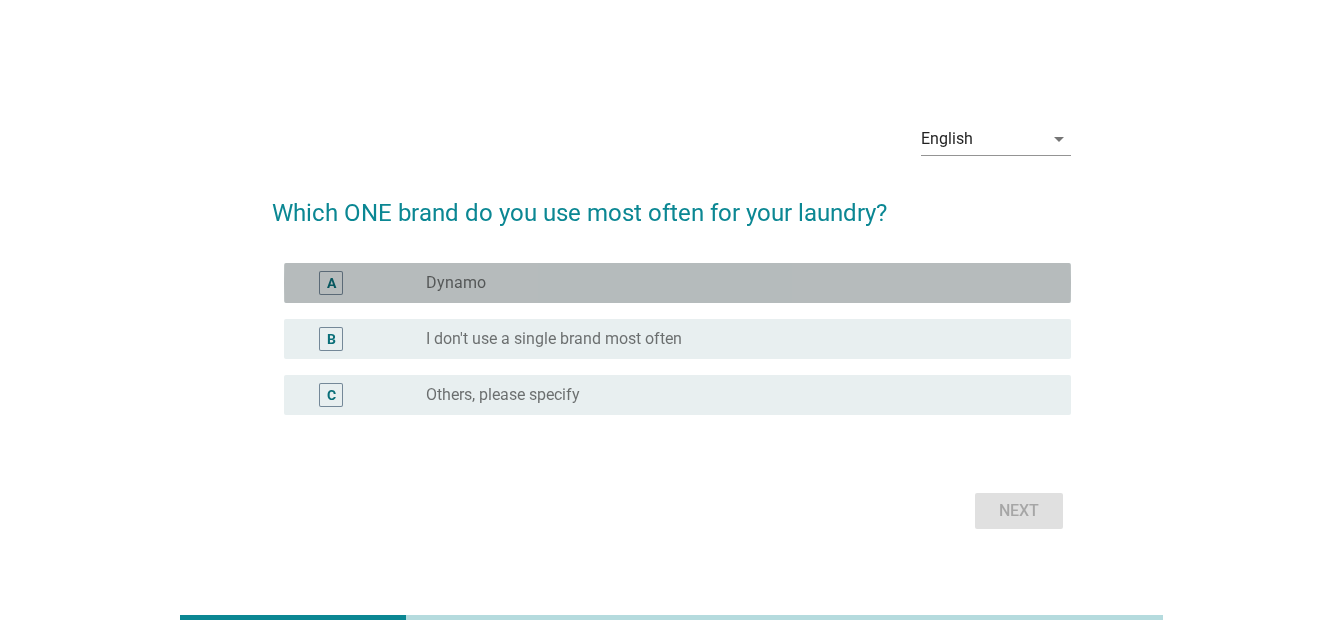 click on "radio_button_unchecked Dynamo" at bounding box center [732, 283] 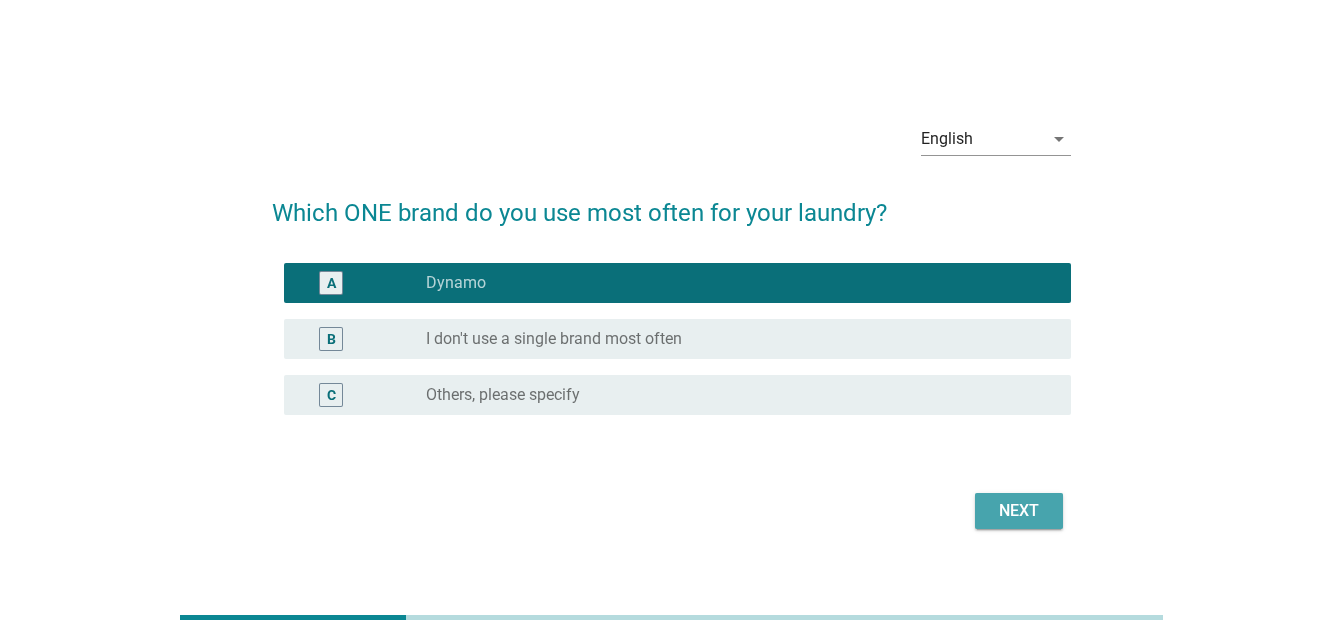 click on "Next" at bounding box center [1019, 511] 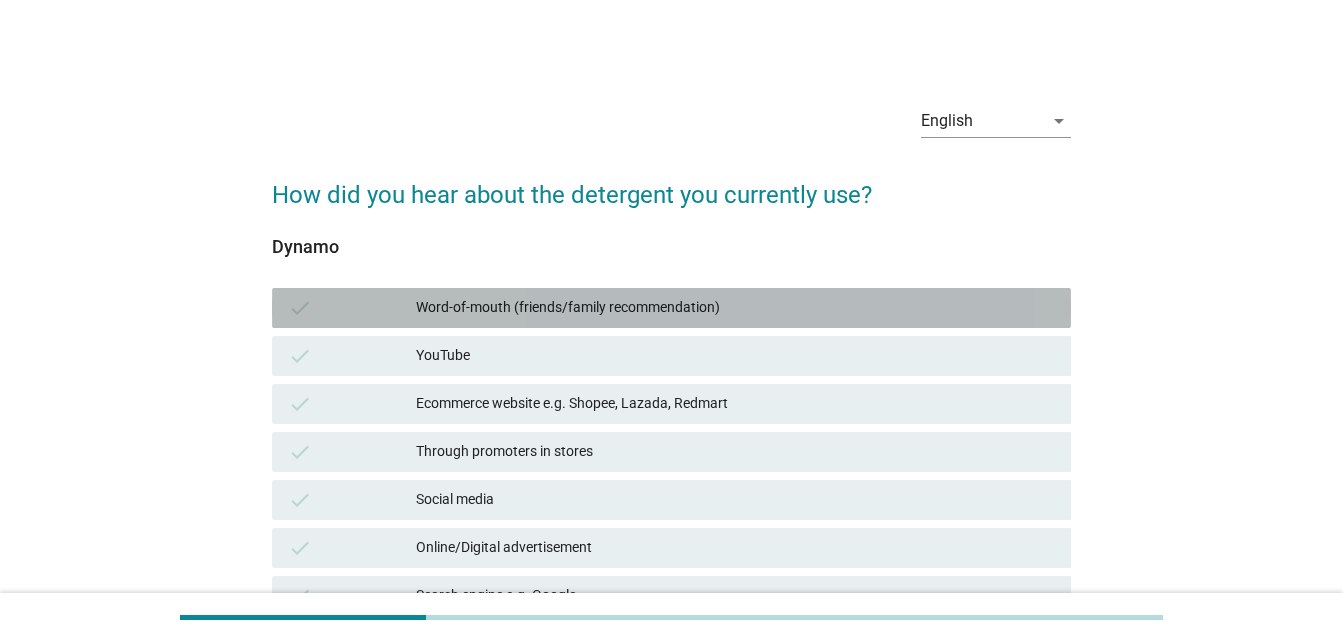 click on "Word-of-mouth (friends/family recommendation)" at bounding box center (735, 308) 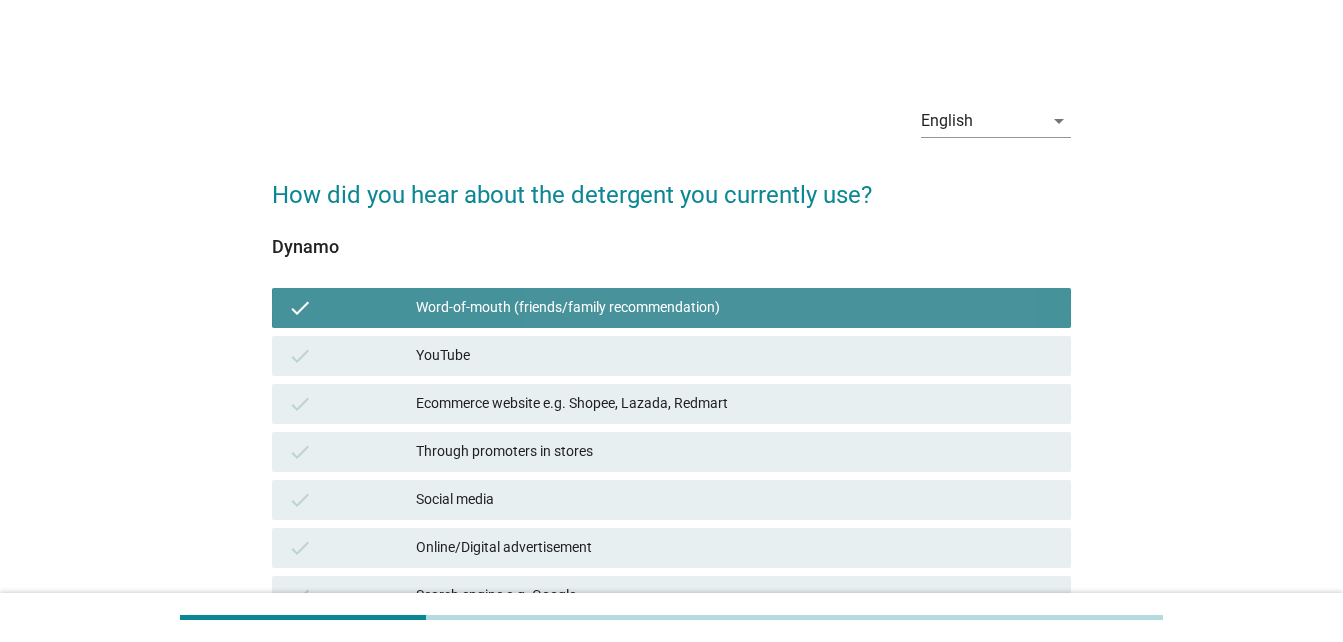 click on "Word-of-mouth (friends/family recommendation)" at bounding box center (735, 308) 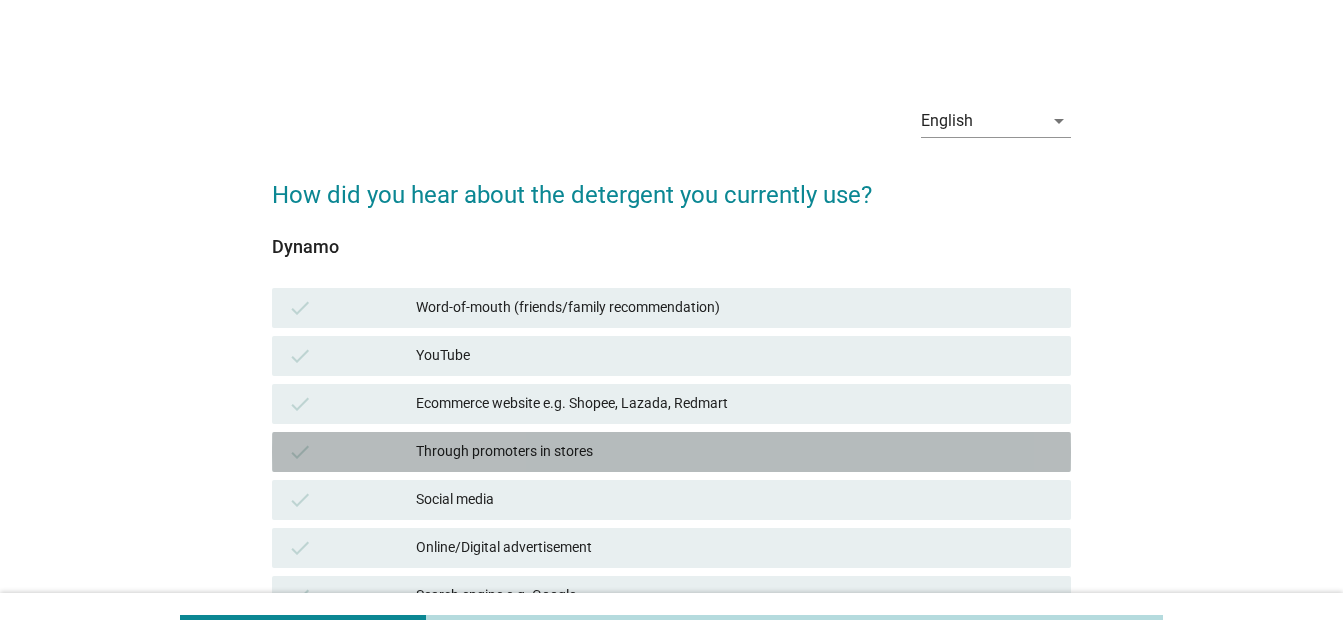 click on "Through promoters in stores" at bounding box center [735, 452] 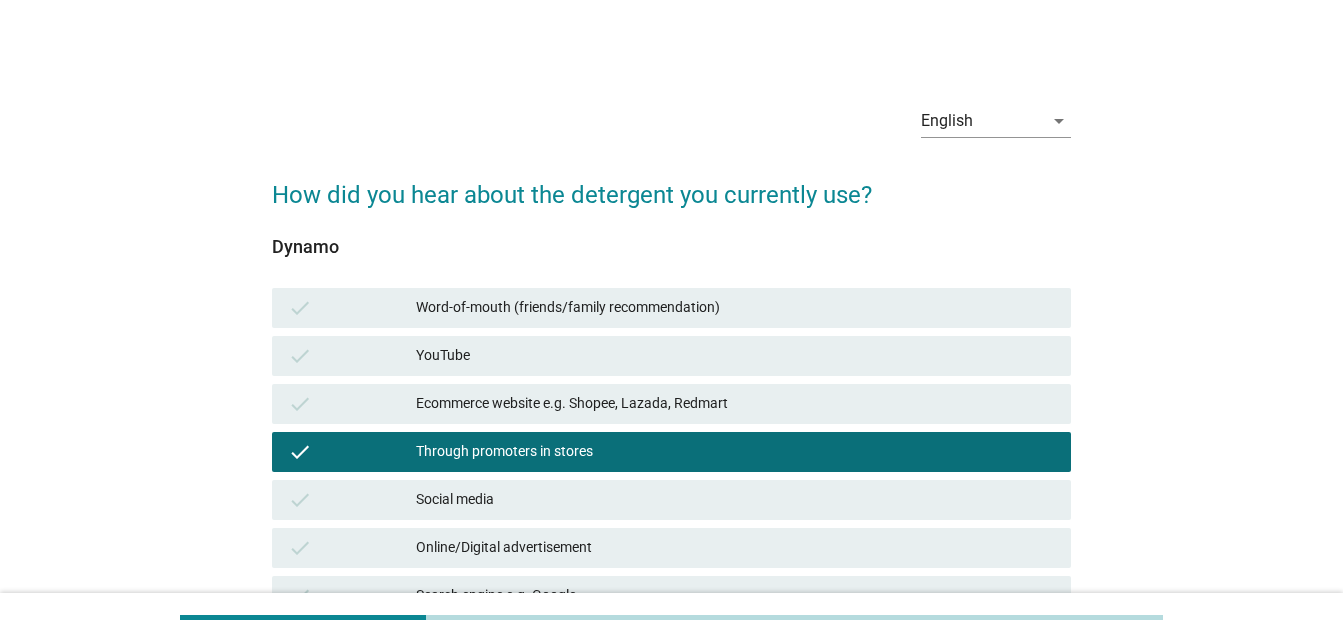 scroll, scrollTop: 527, scrollLeft: 0, axis: vertical 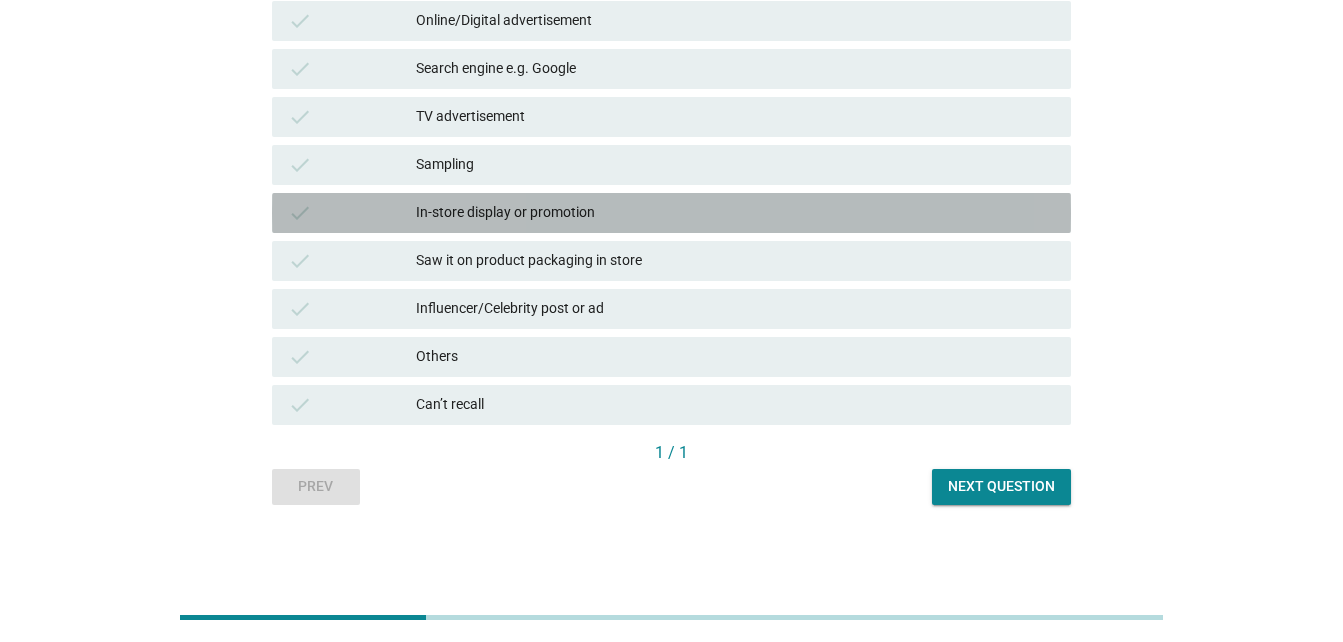 click on "check   In-store display or promotion" at bounding box center (671, 213) 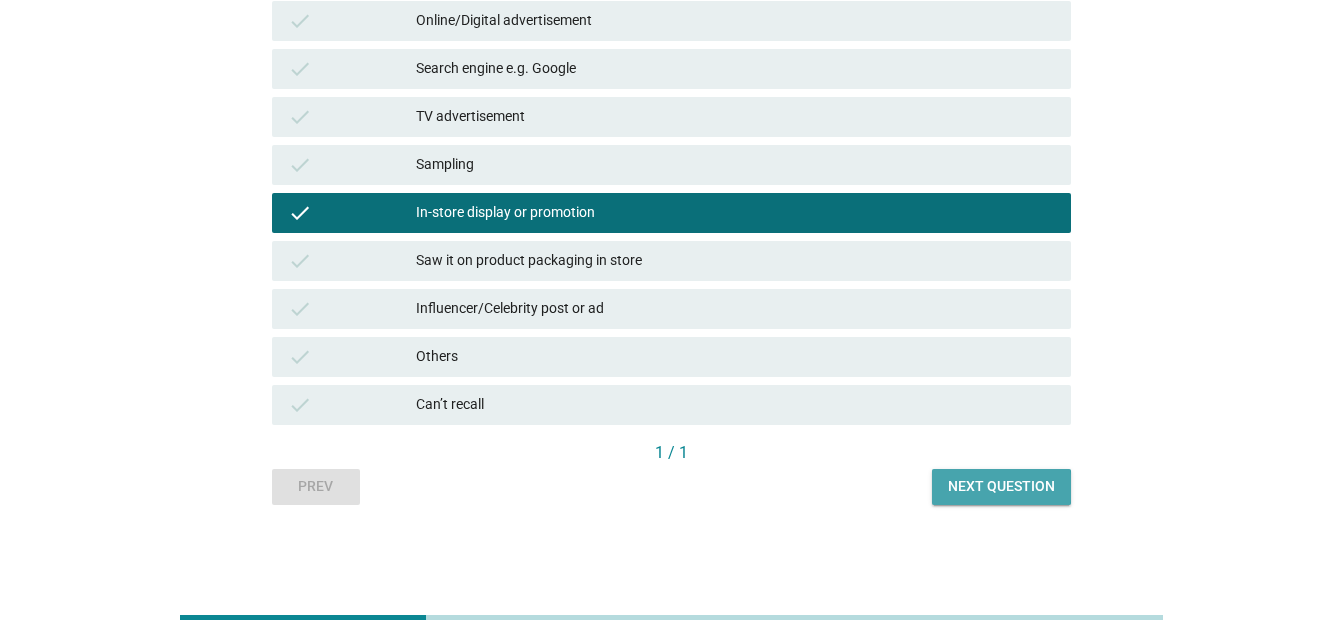 click on "Next question" at bounding box center (1001, 487) 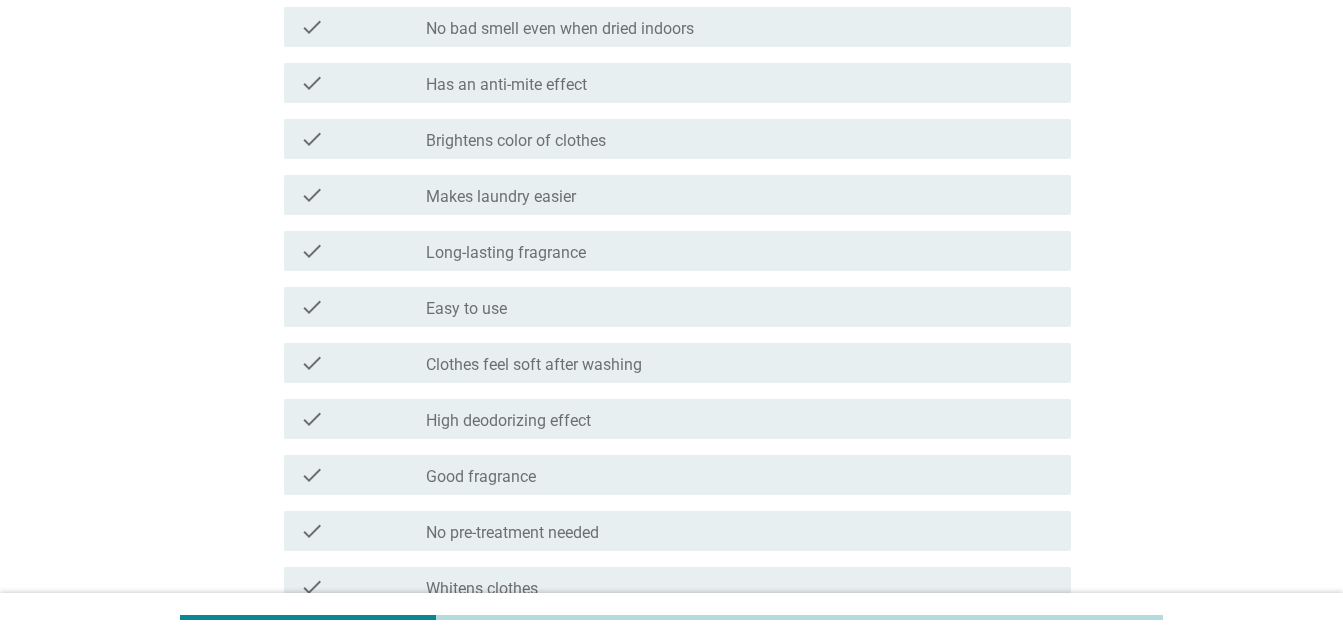 scroll, scrollTop: 0, scrollLeft: 0, axis: both 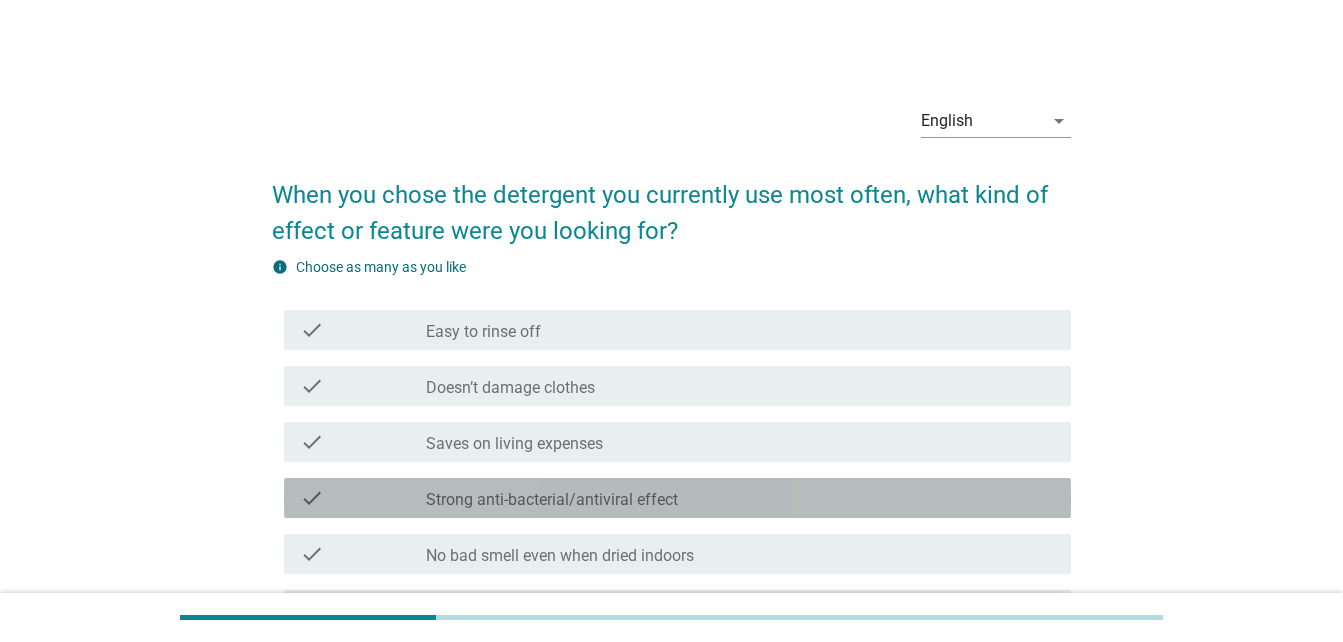 click on "check_box_outline_blank Strong anti-bacterial/antiviral effect" at bounding box center [740, 498] 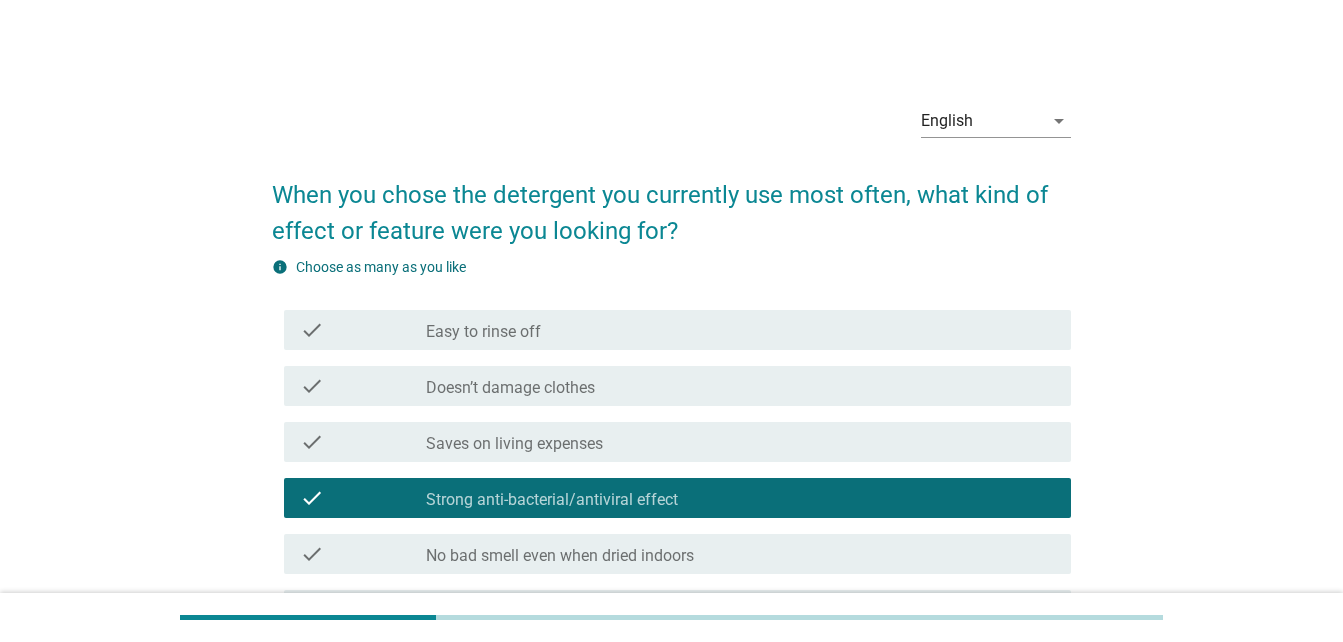 scroll, scrollTop: 561, scrollLeft: 0, axis: vertical 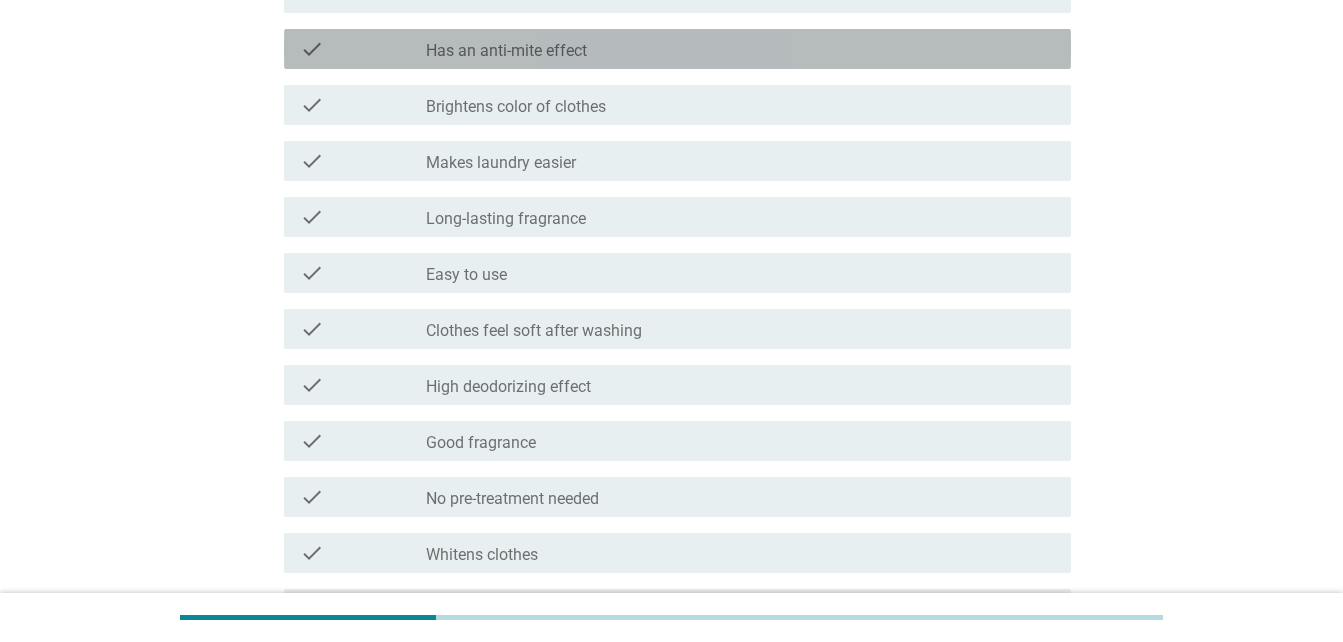 click on "check_box_outline_blank Has an anti-mite effect" at bounding box center [740, 49] 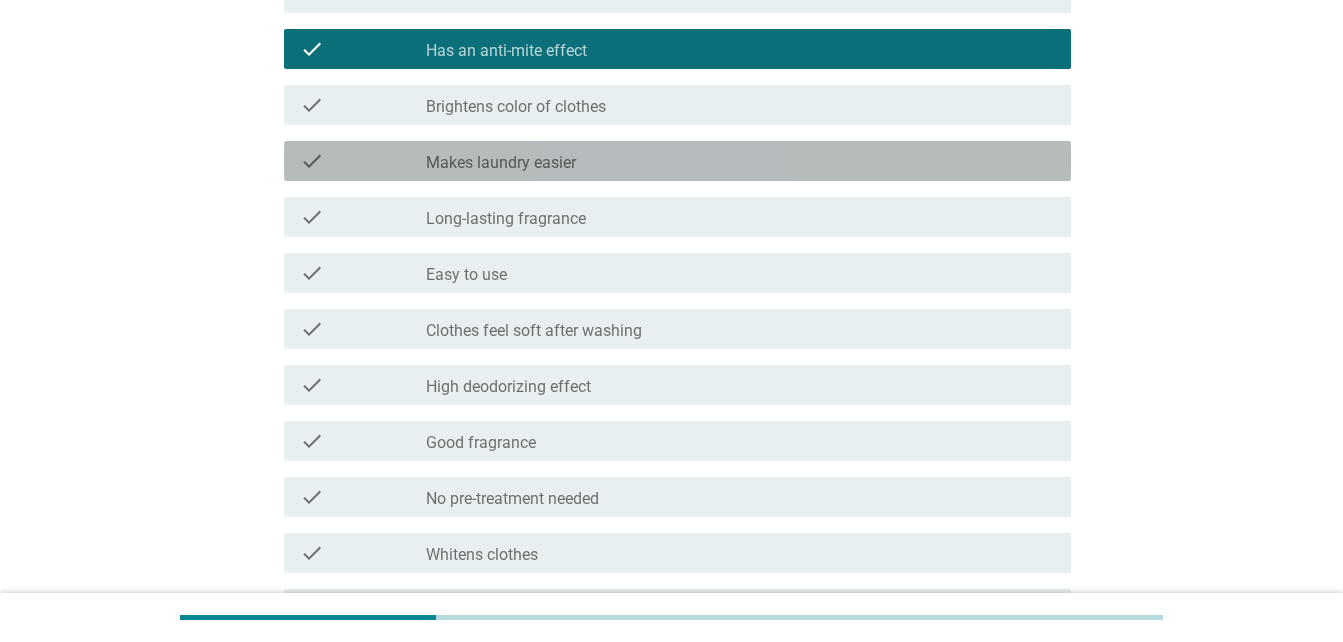 click on "check_box_outline_blank Makes laundry easier" at bounding box center (740, 161) 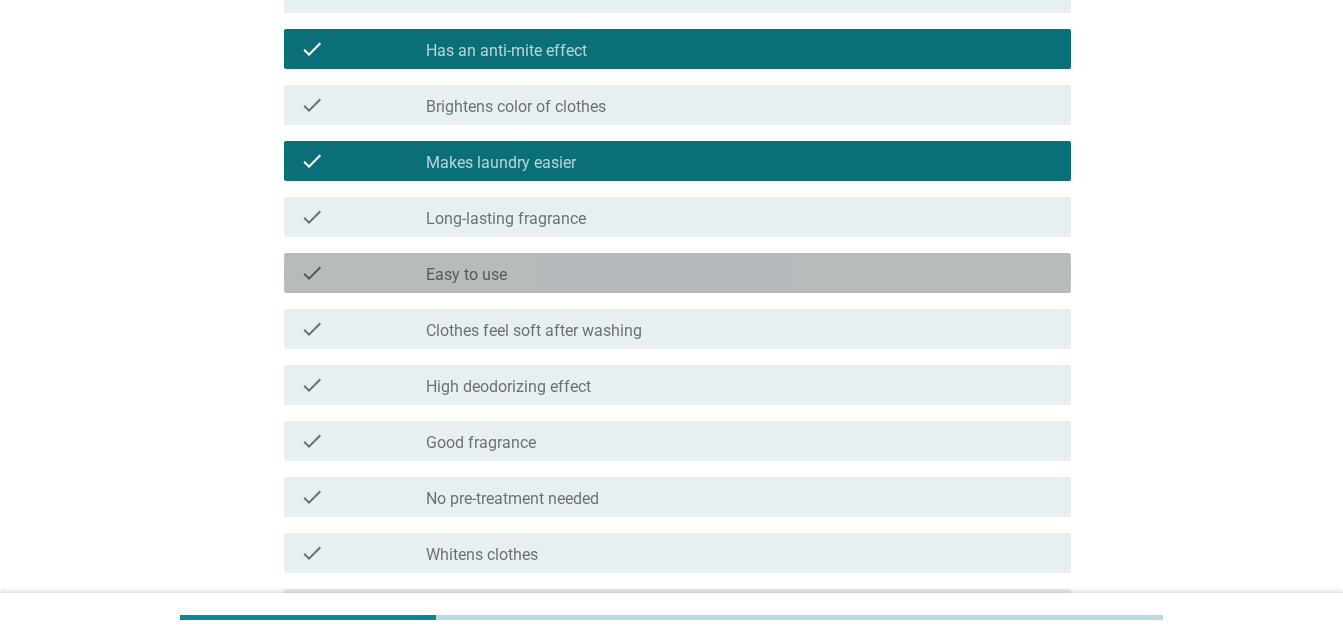 click on "check_box_outline_blank Easy to use" at bounding box center (740, 273) 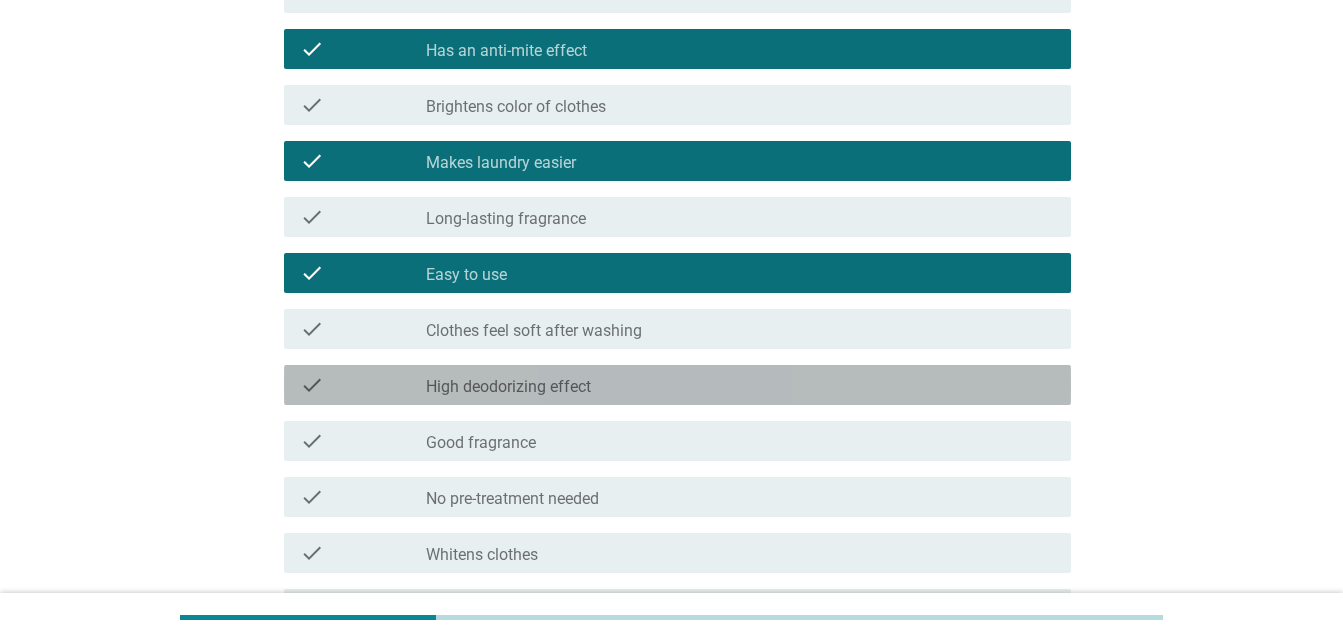 click on "check_box_outline_blank High deodorizing effect" at bounding box center [740, 385] 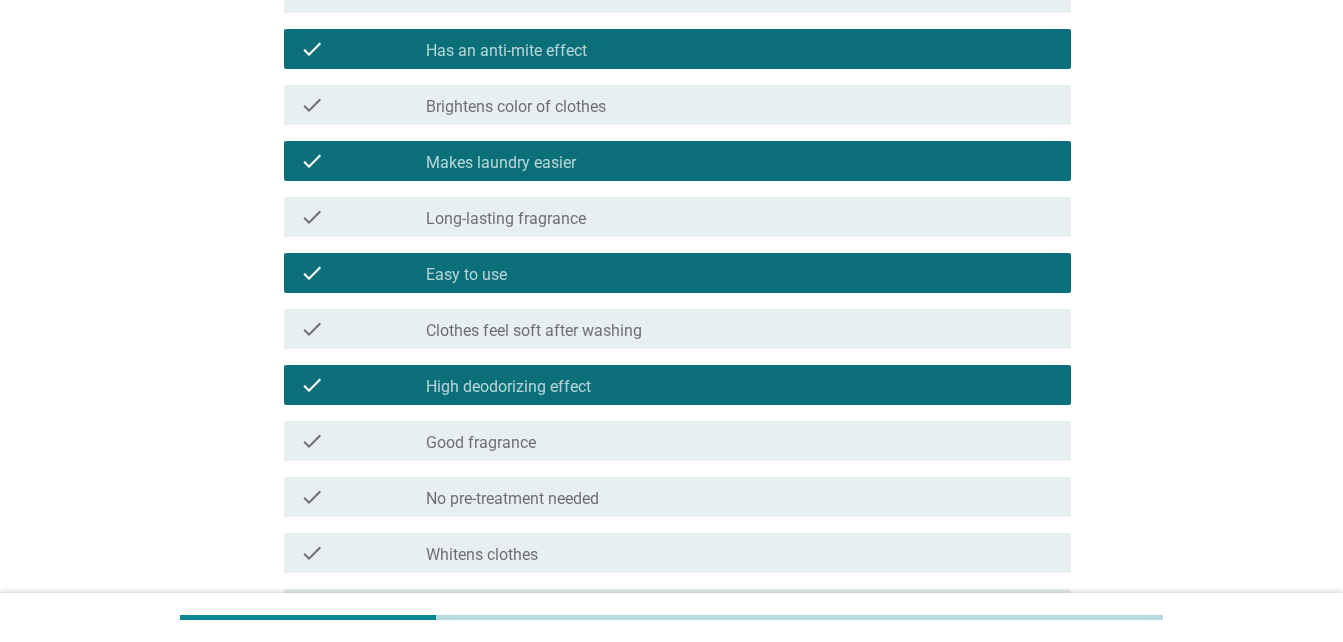 scroll, scrollTop: 1005, scrollLeft: 0, axis: vertical 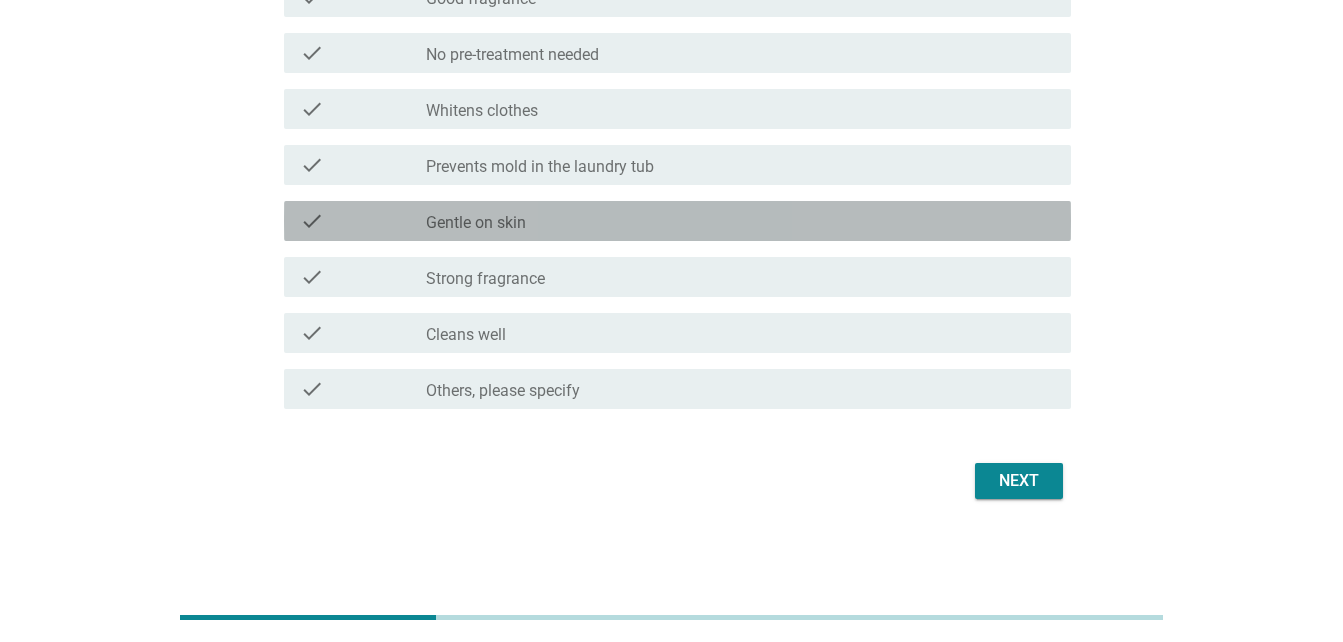 click on "check_box_outline_blank Gentle on skin" at bounding box center [740, 221] 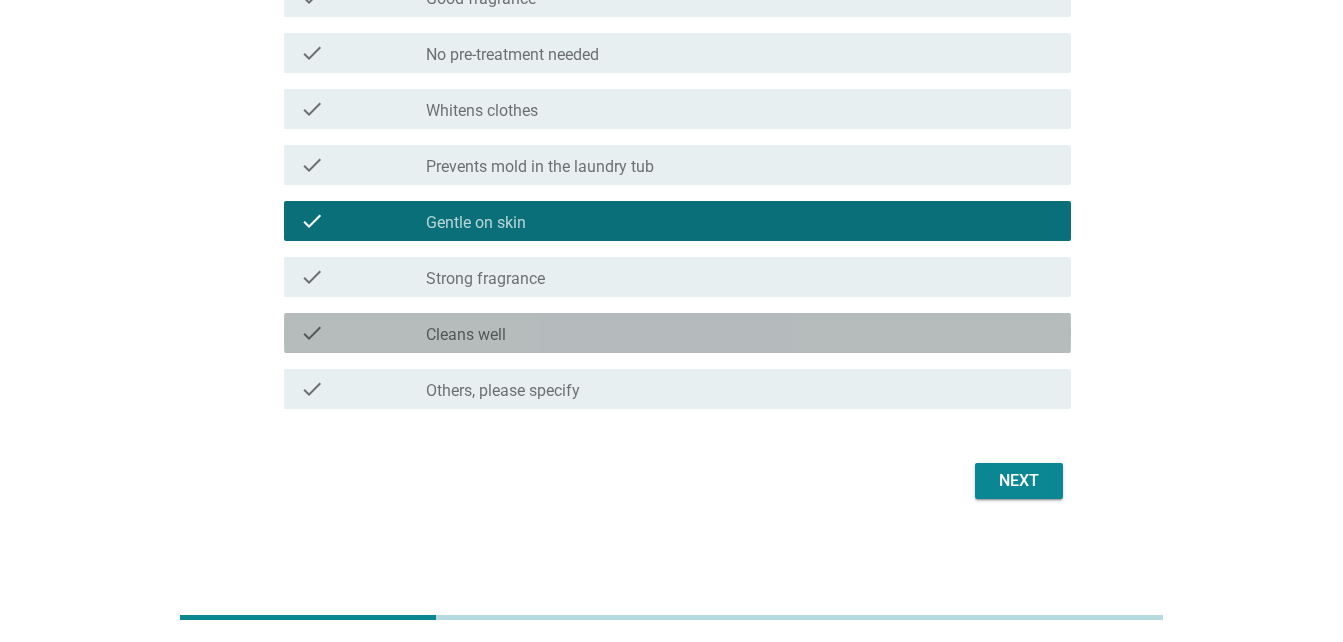 click on "check_box_outline_blank Cleans well" at bounding box center [740, 333] 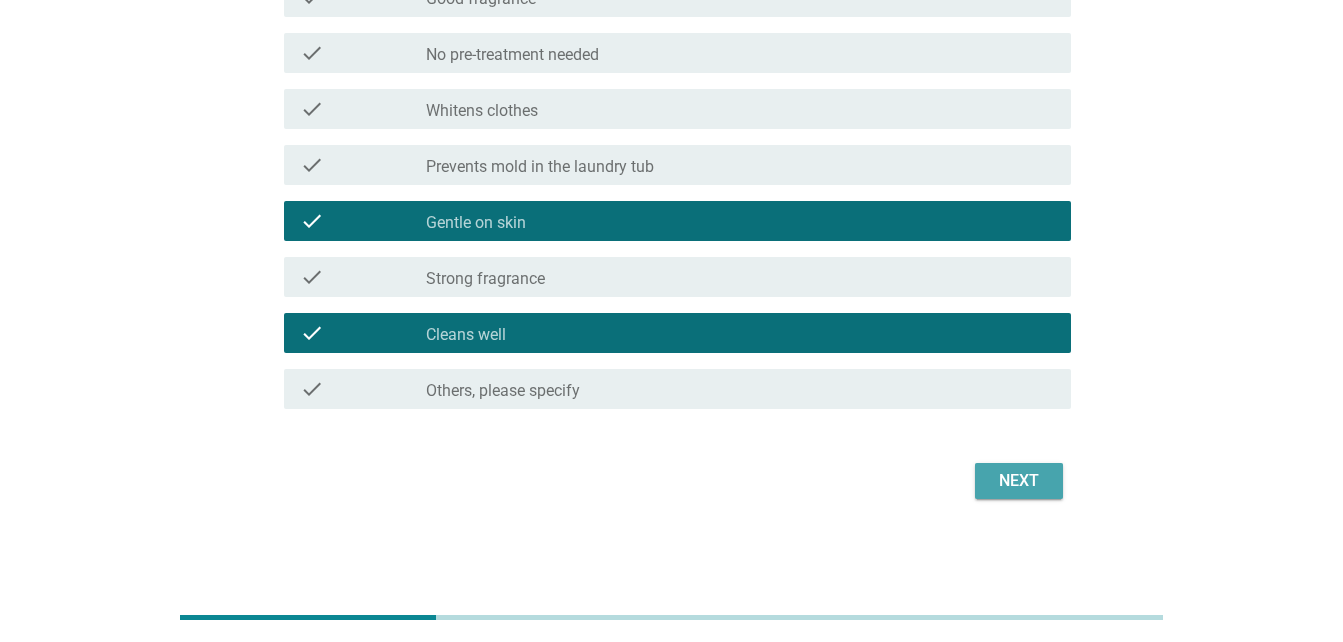 click on "Next" at bounding box center (1019, 481) 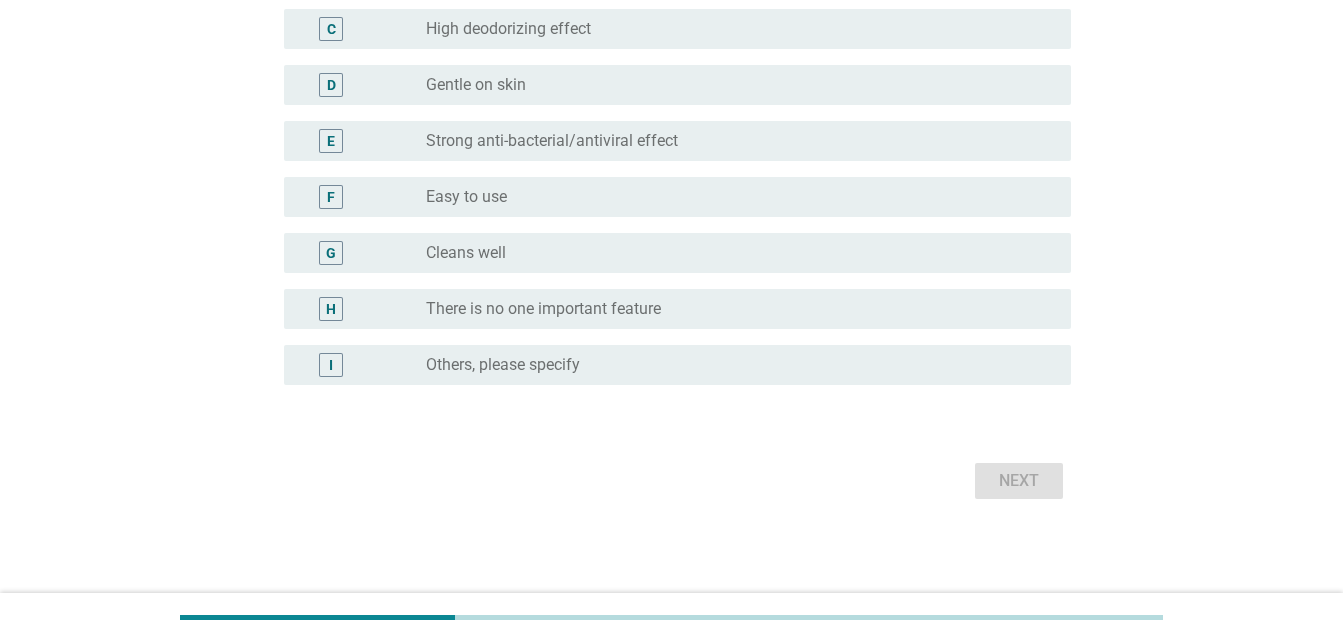 scroll, scrollTop: 0, scrollLeft: 0, axis: both 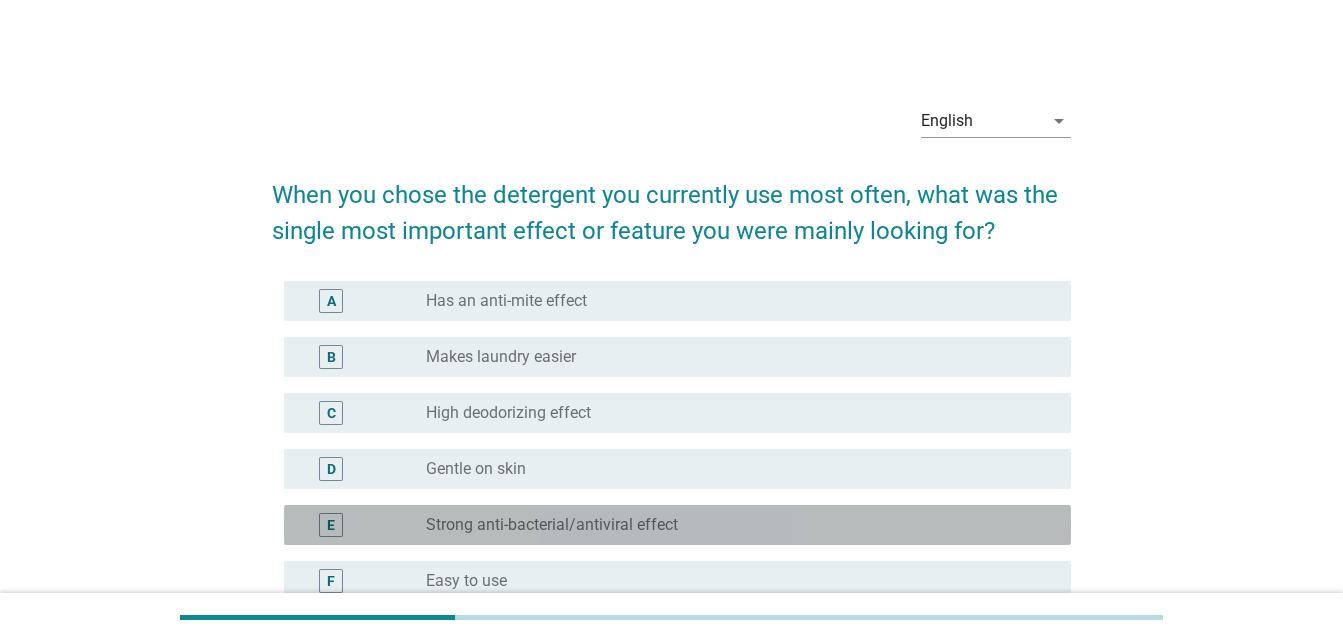 click on "radio_button_unchecked Strong anti-bacterial/antiviral effect" at bounding box center (740, 525) 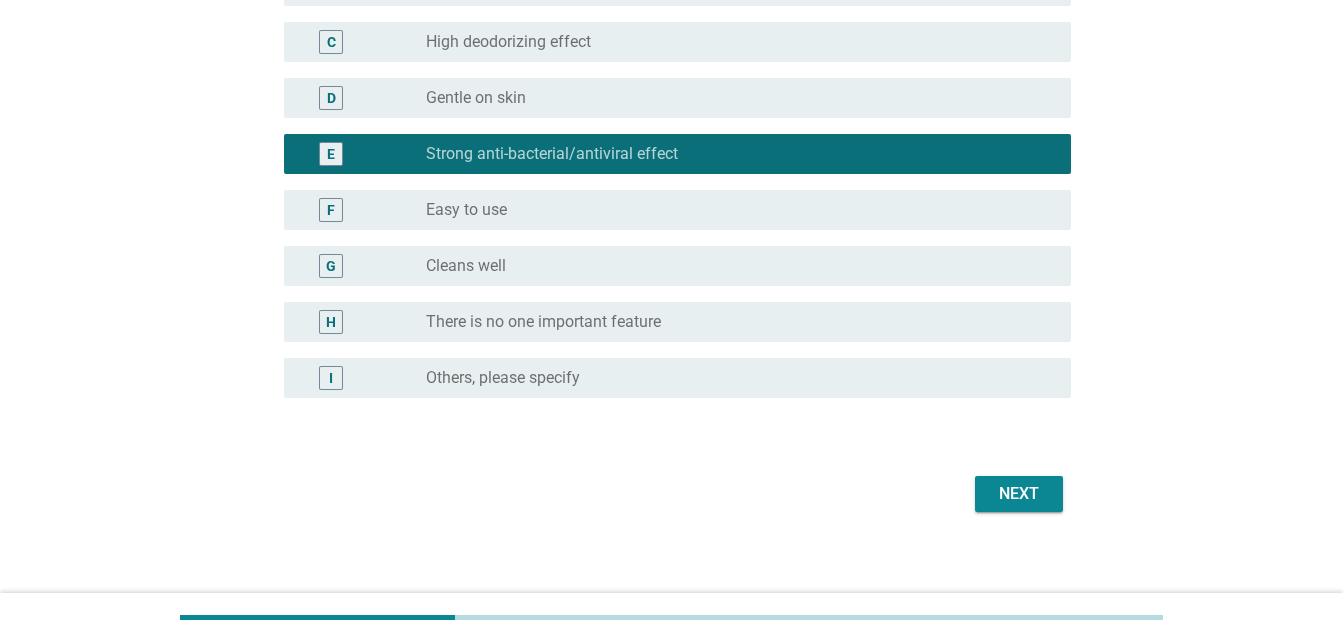 scroll, scrollTop: 384, scrollLeft: 0, axis: vertical 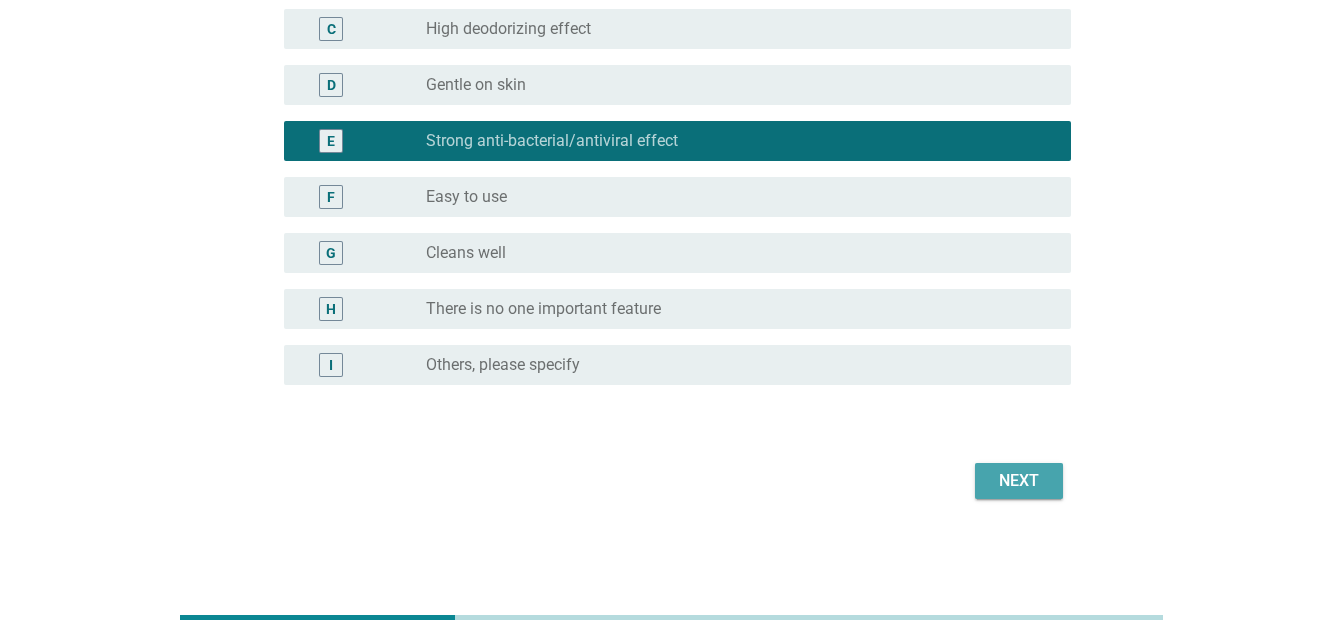 click on "Next" at bounding box center (1019, 481) 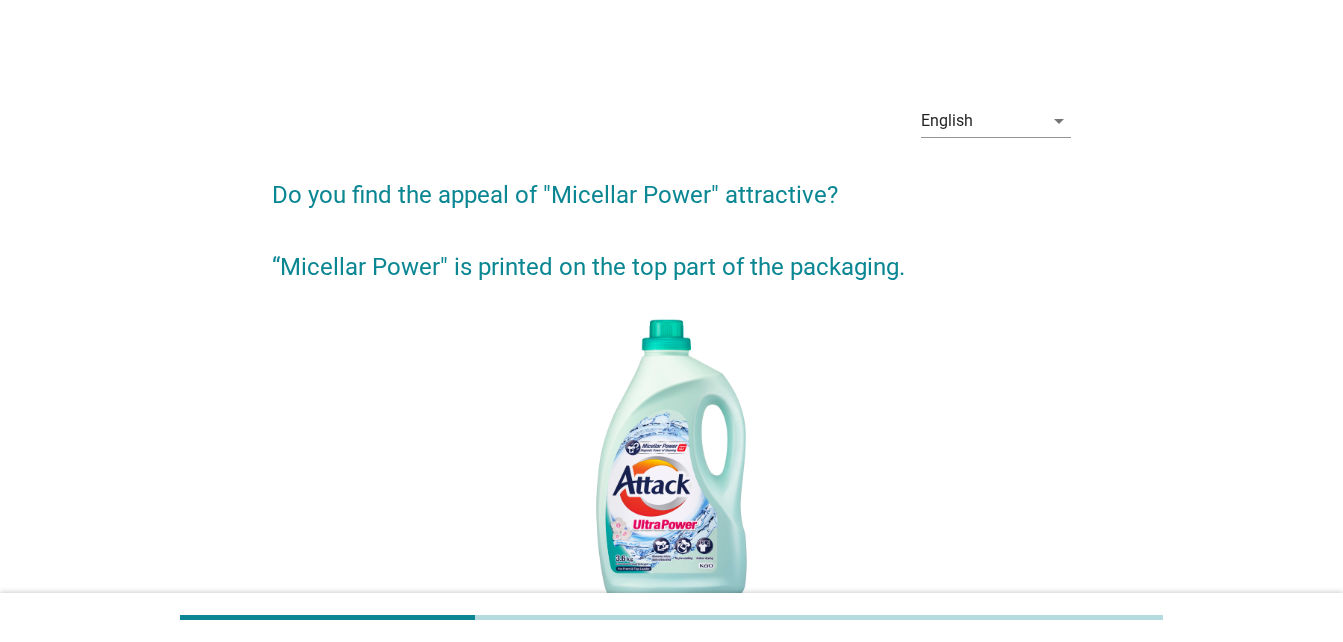 scroll, scrollTop: 533, scrollLeft: 0, axis: vertical 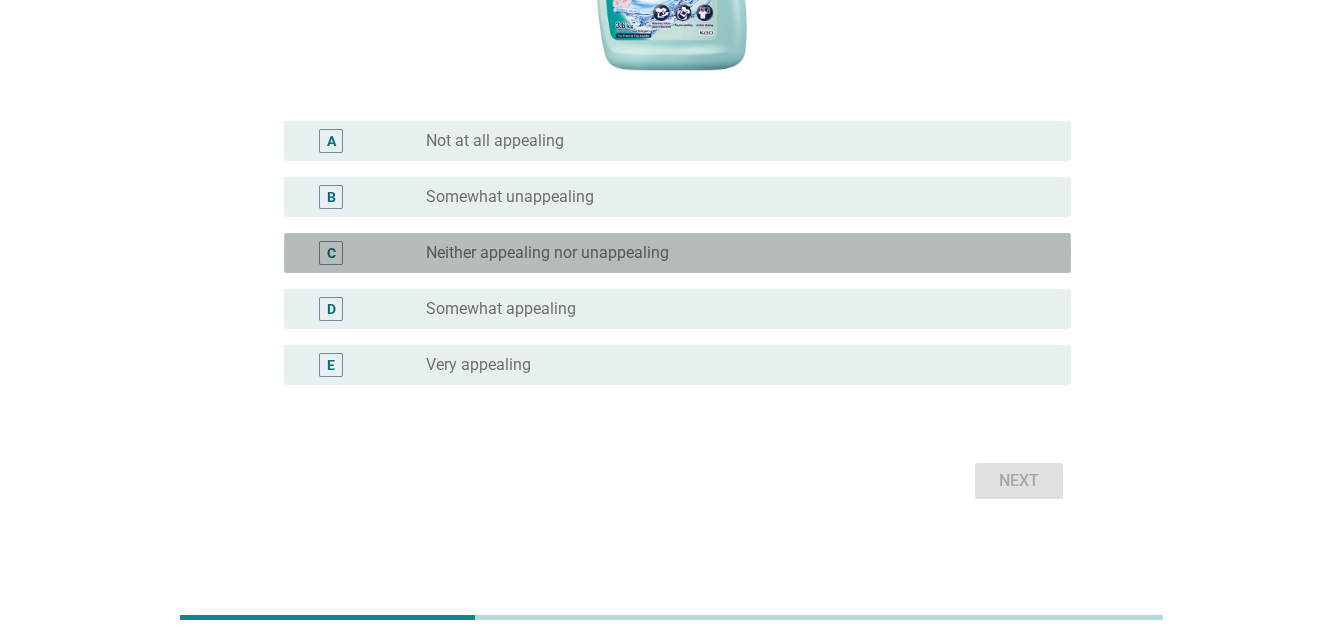 click on "Neither appealing nor unappealing" at bounding box center (547, 253) 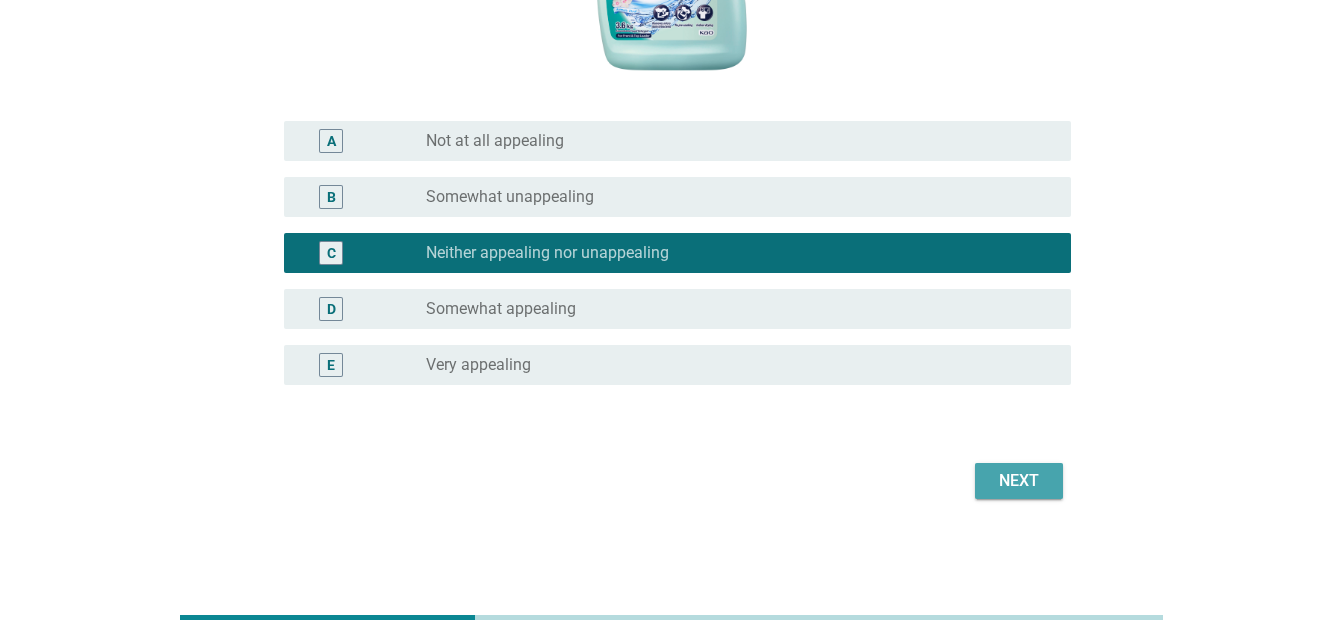 click on "Next" at bounding box center (1019, 481) 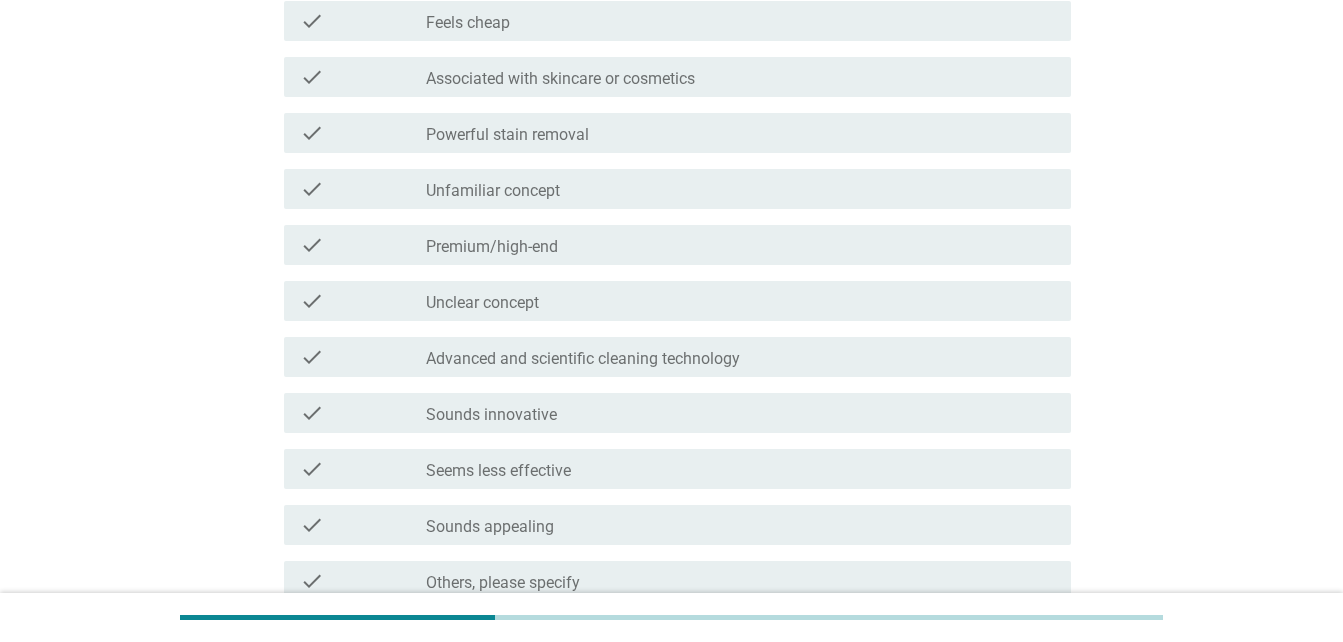 scroll, scrollTop: 0, scrollLeft: 0, axis: both 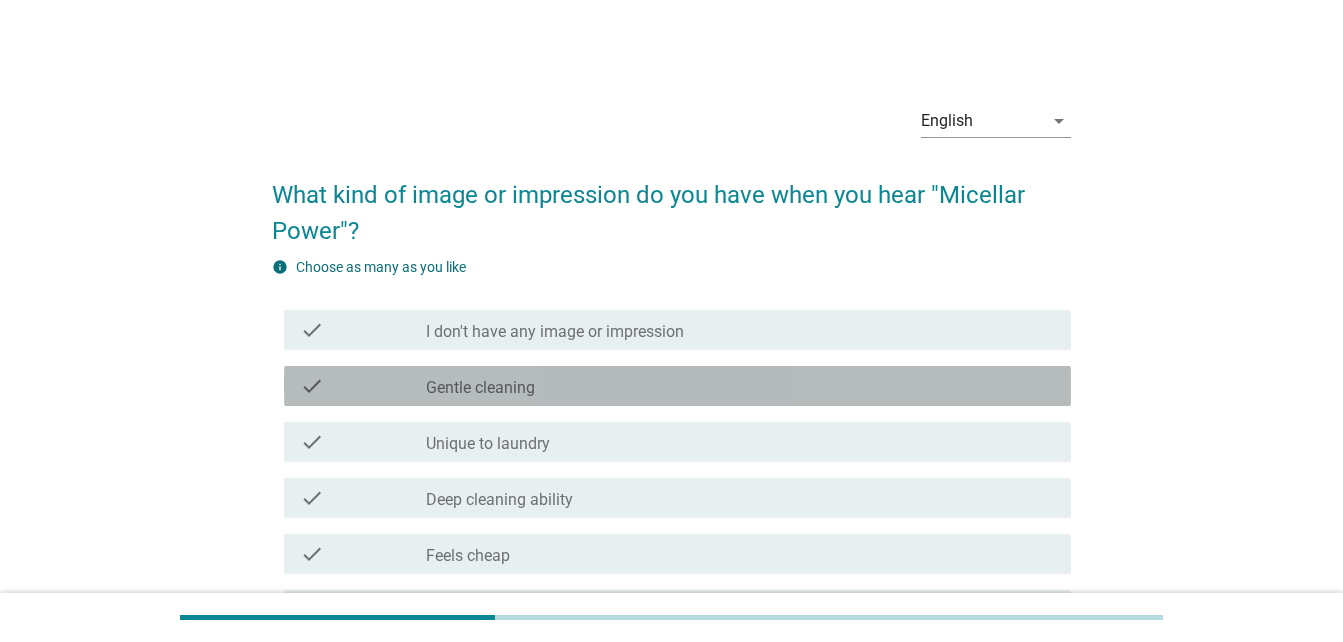 click on "check_box_outline_blank Gentle cleaning" at bounding box center (740, 386) 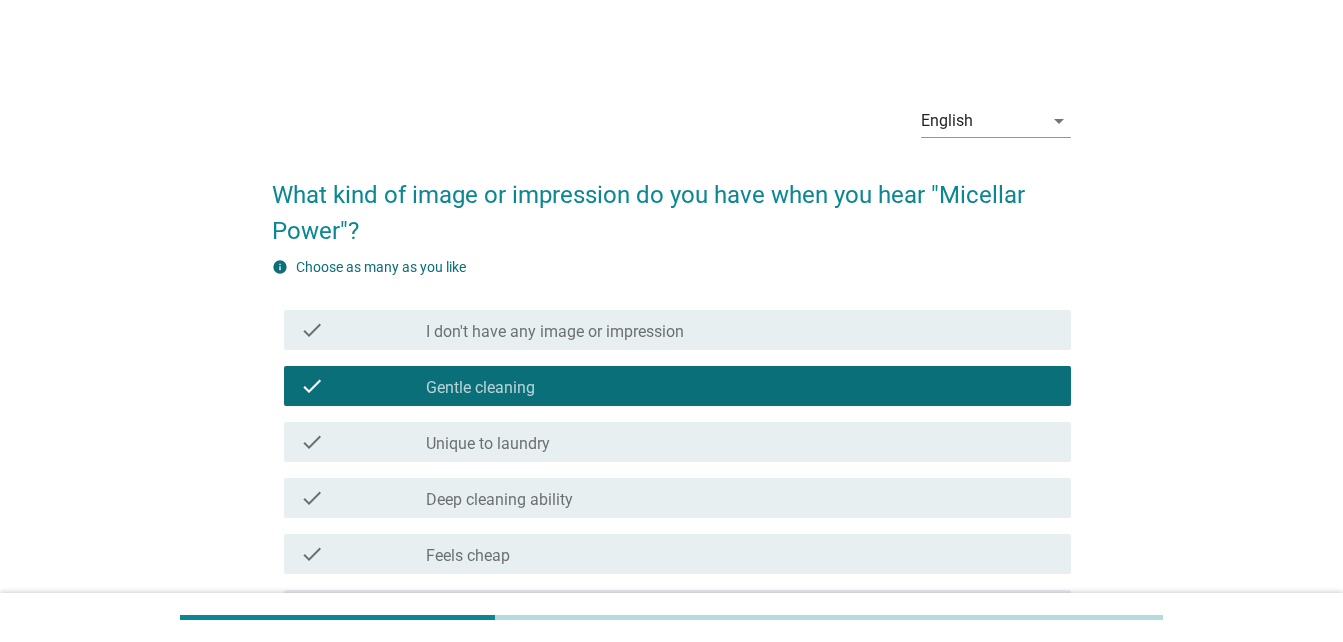 scroll, scrollTop: 561, scrollLeft: 0, axis: vertical 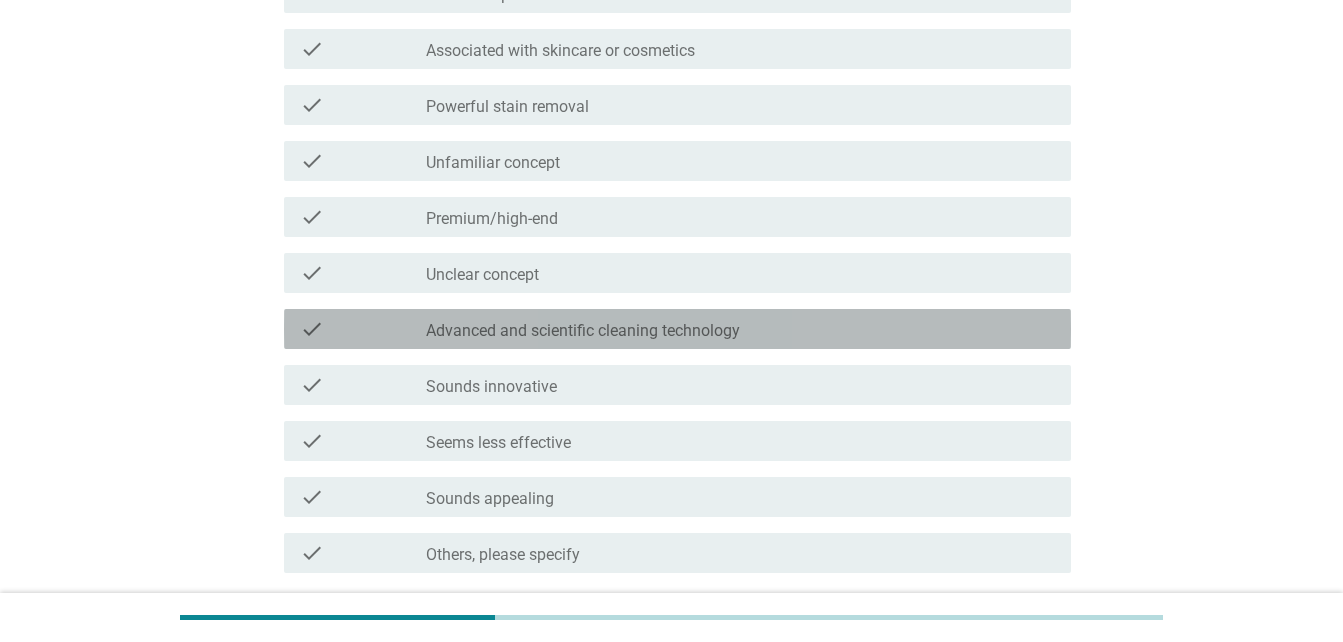 click on "check_box_outline_blank Advanced and scientific cleaning technology" at bounding box center (740, 329) 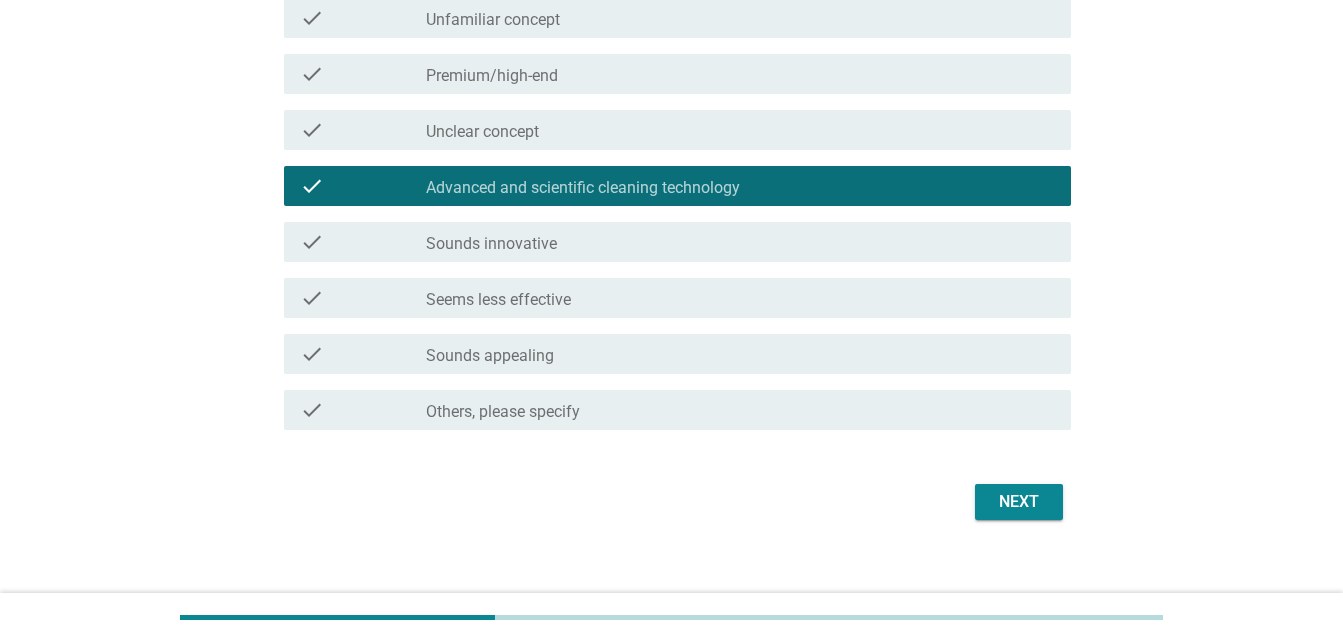 scroll, scrollTop: 725, scrollLeft: 0, axis: vertical 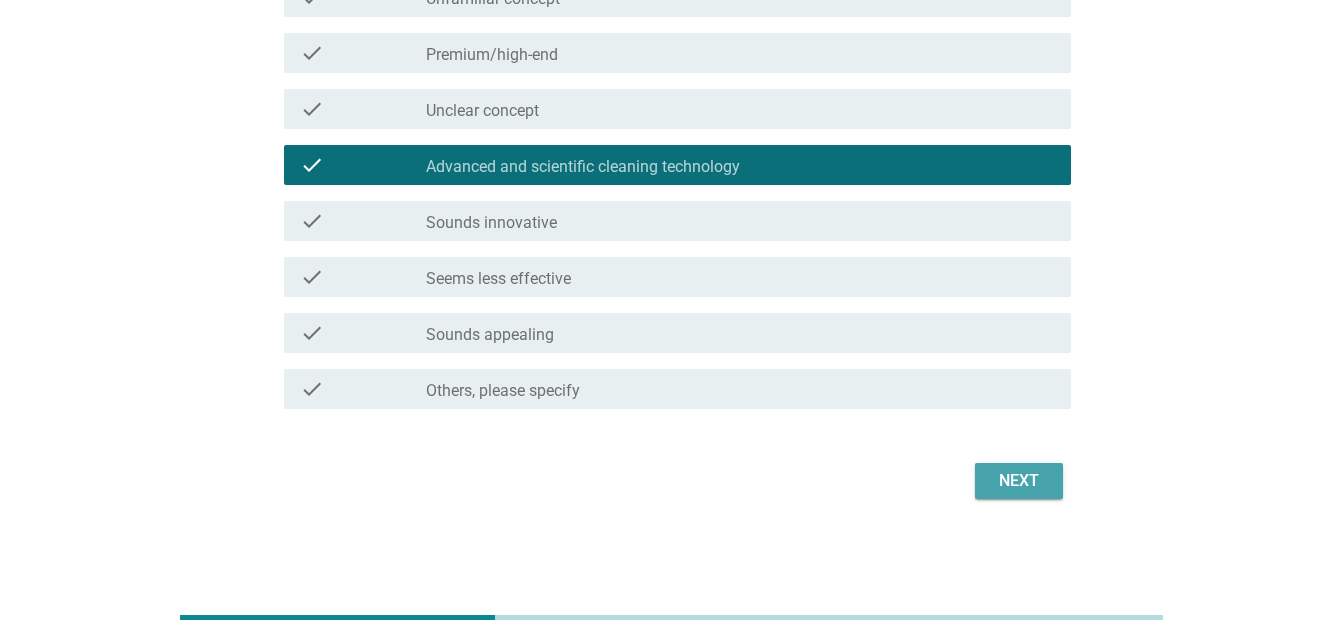 click on "Next" at bounding box center [1019, 481] 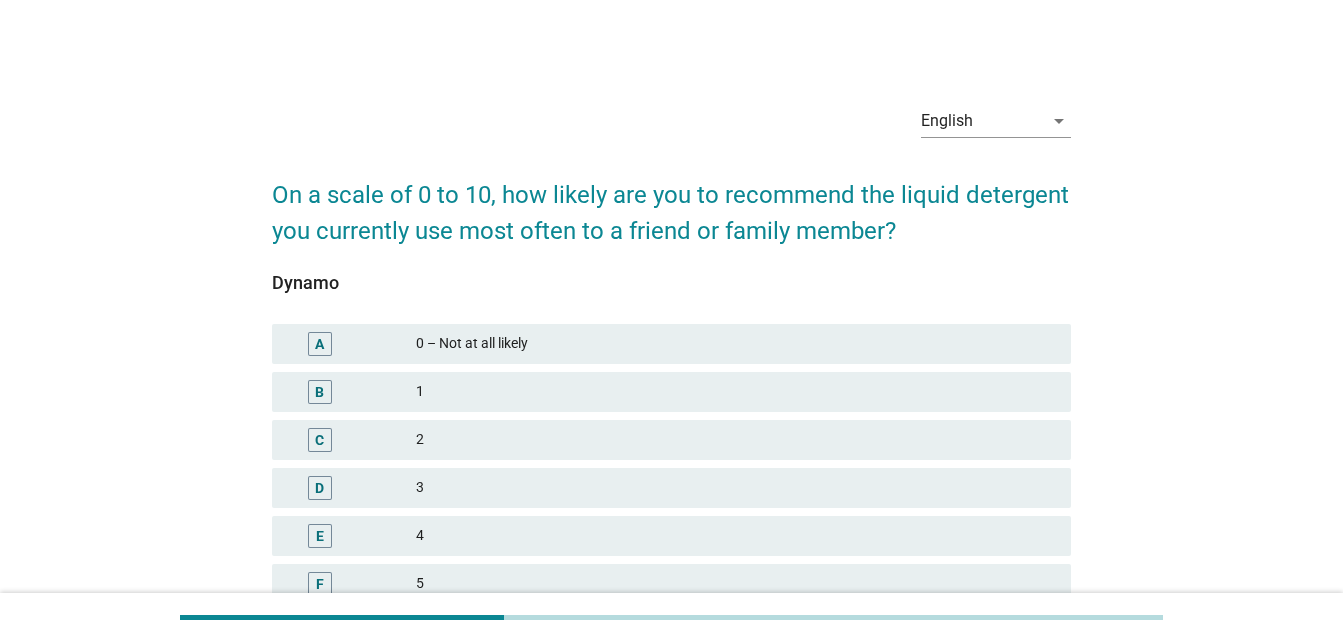 scroll, scrollTop: 419, scrollLeft: 0, axis: vertical 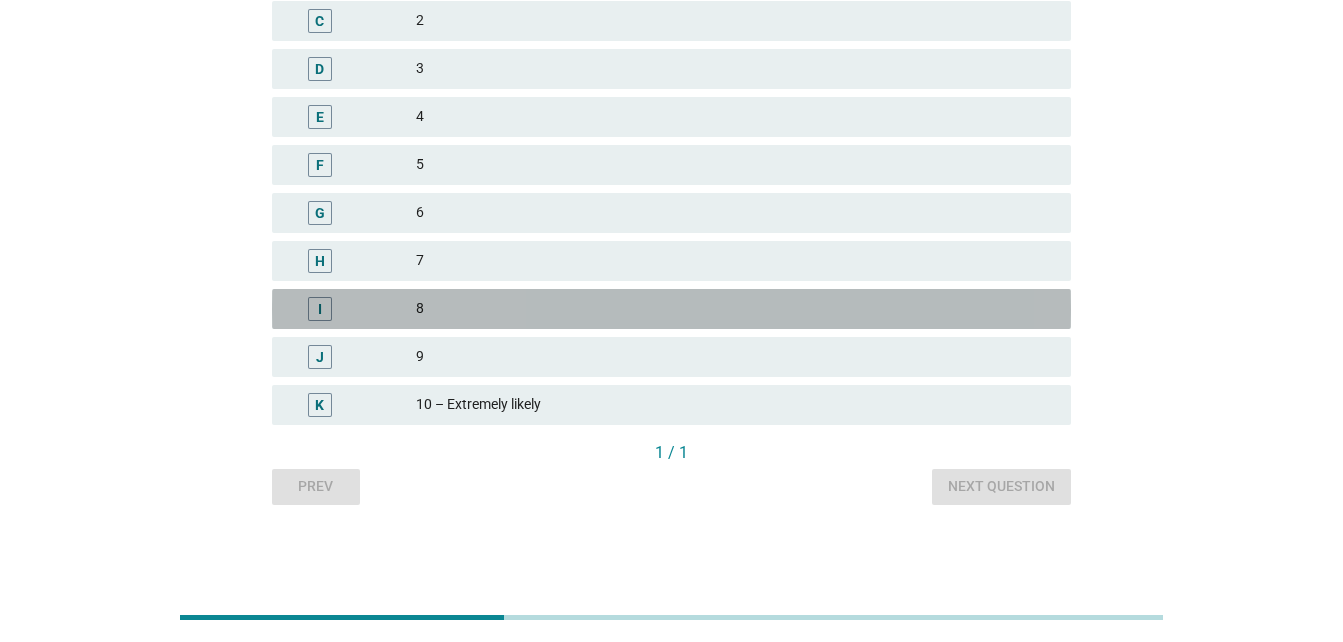 click on "8" at bounding box center [735, 309] 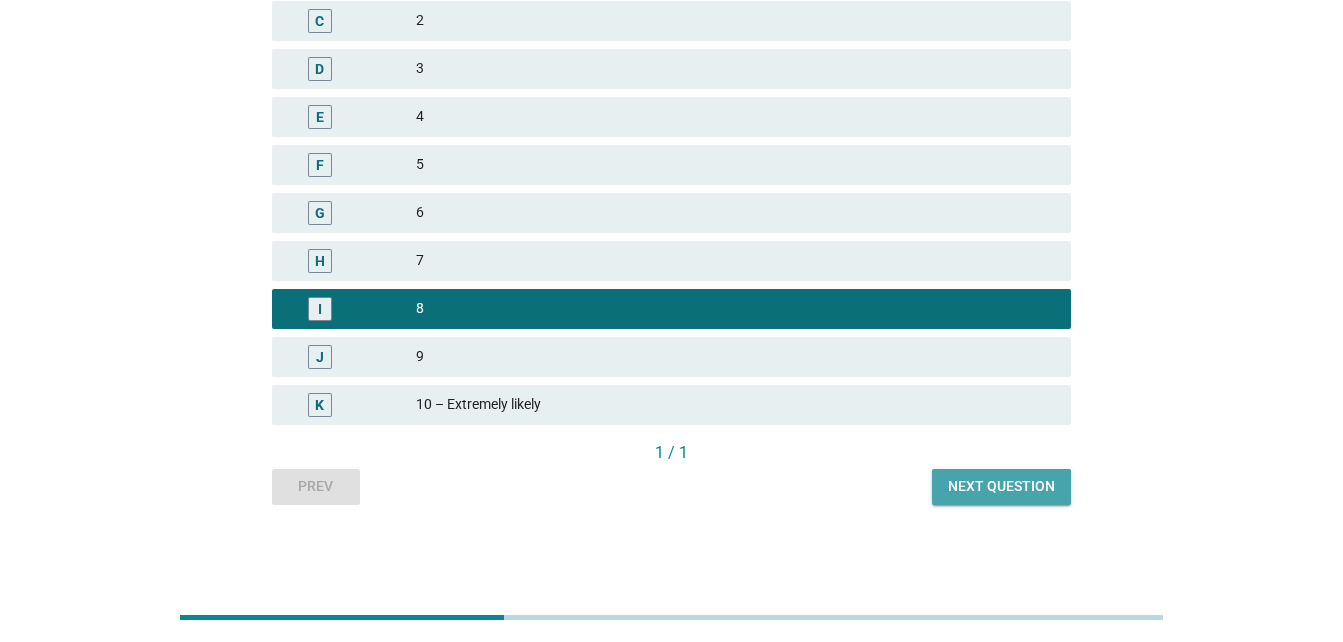 click on "Next question" at bounding box center [1001, 486] 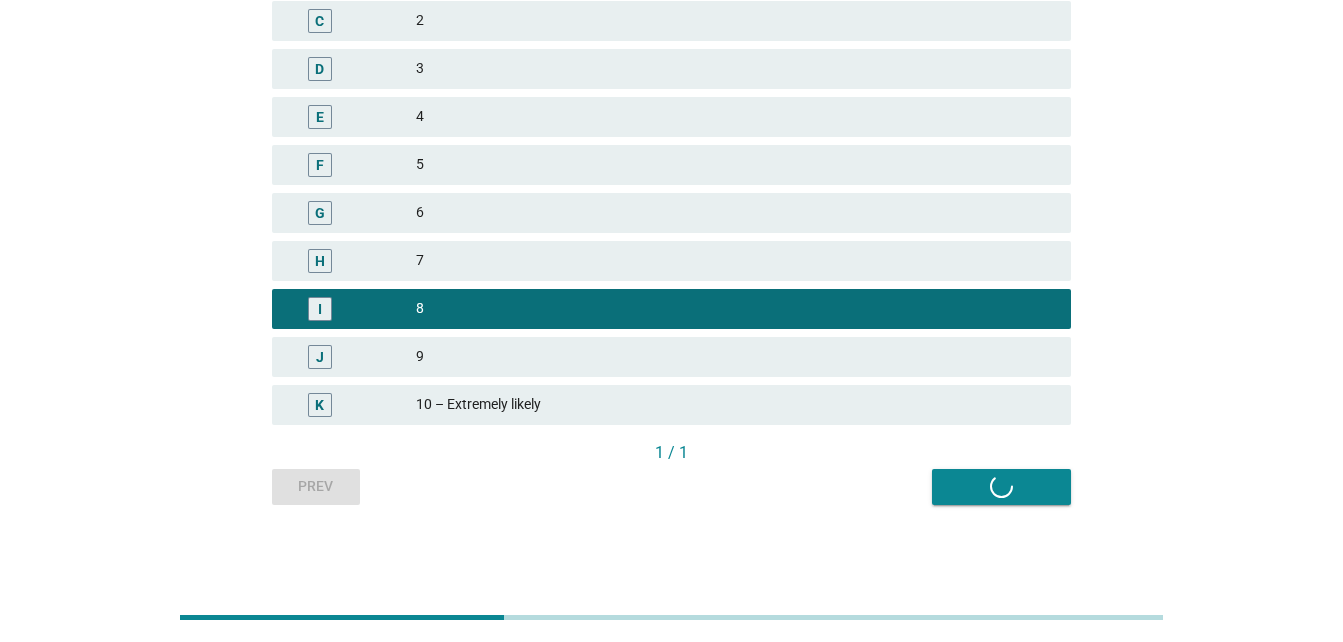 scroll, scrollTop: 0, scrollLeft: 0, axis: both 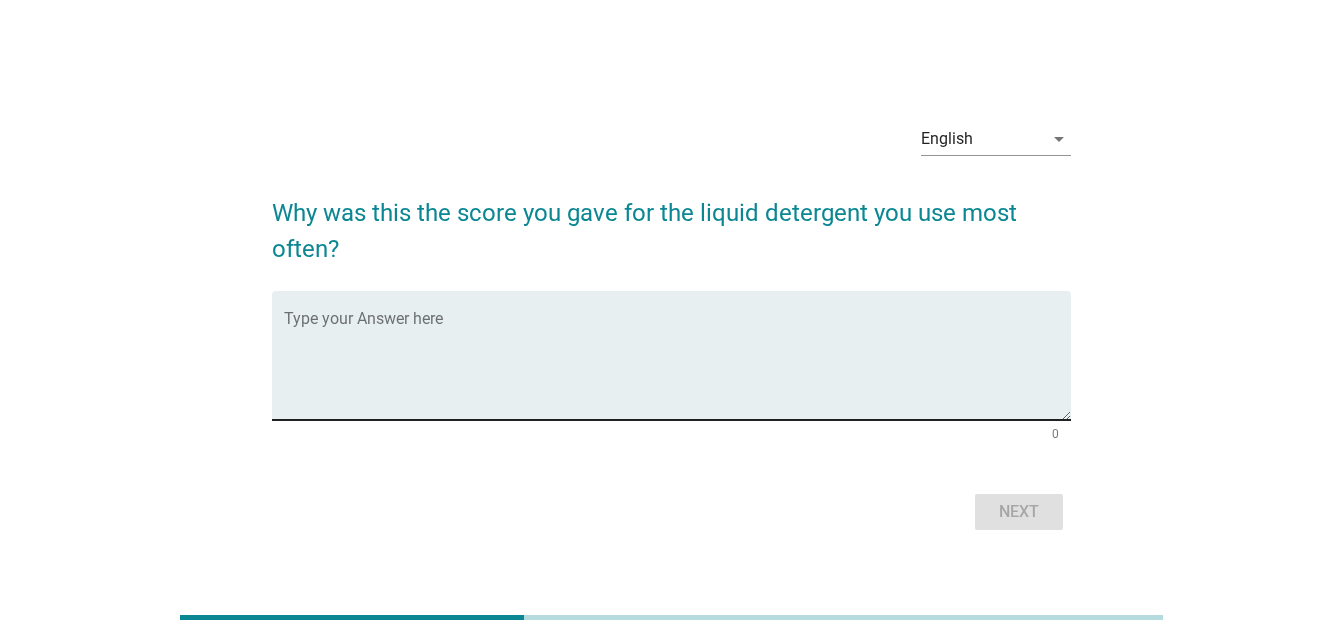 click on "Type your Answer here" at bounding box center [677, 355] 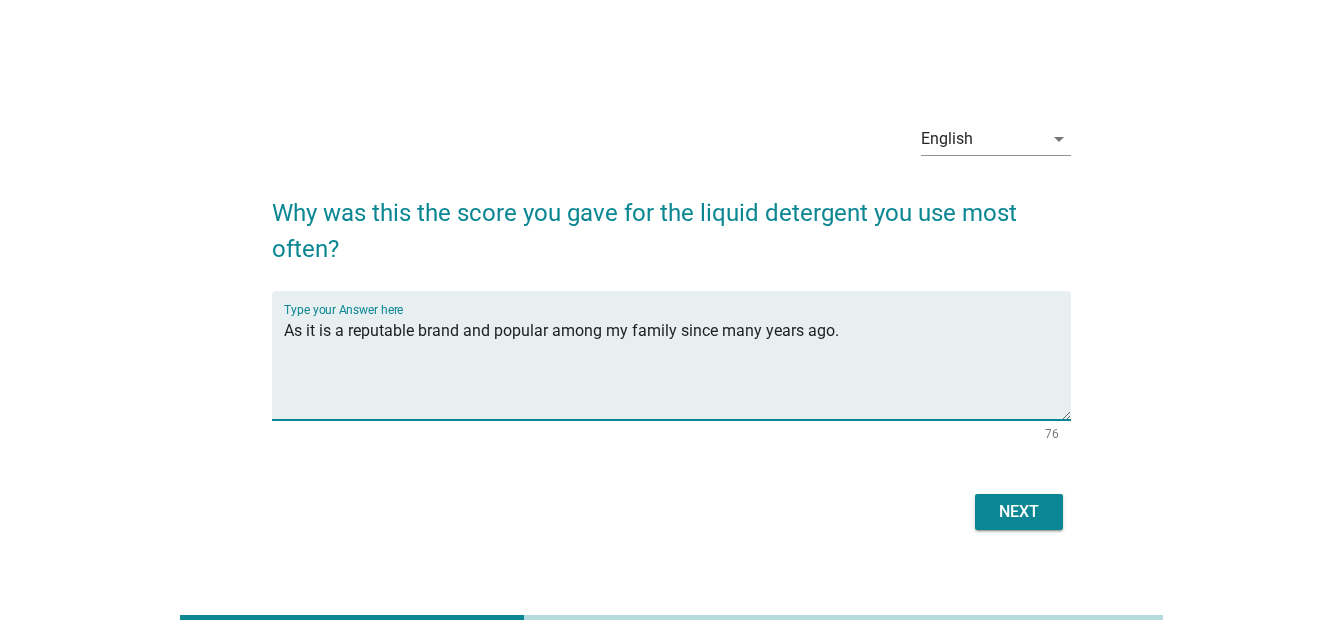 type on "As it is a reputable brand and popular among my family since many years ago." 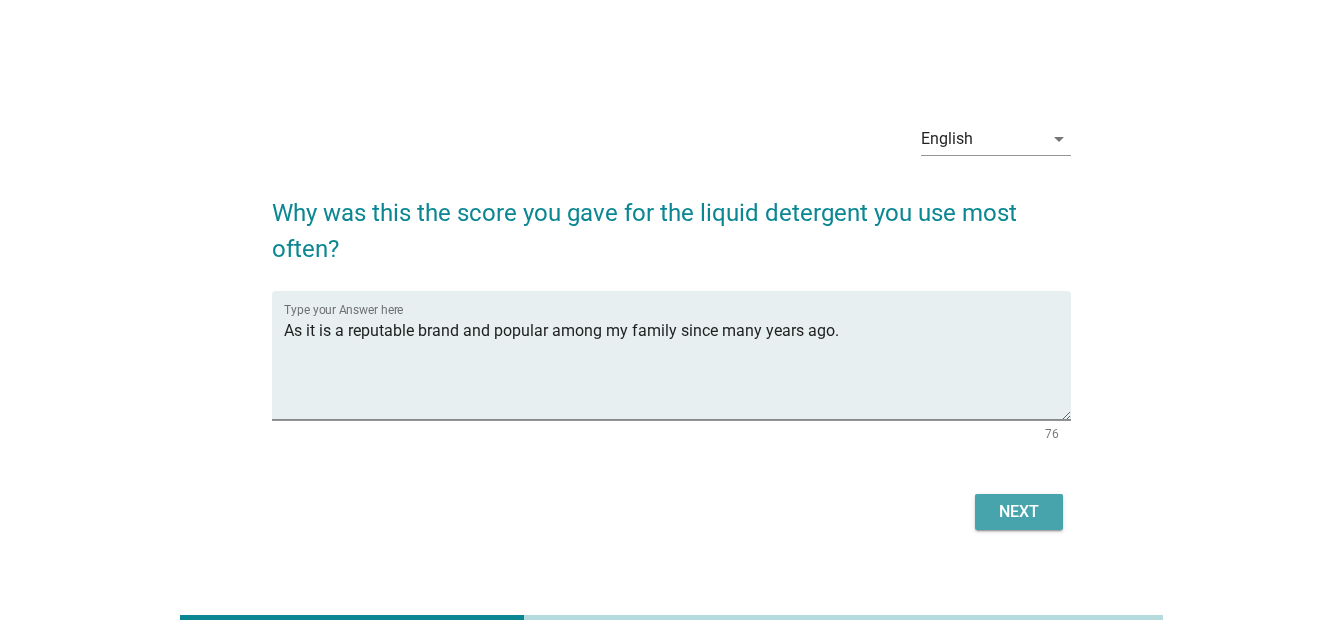 click on "Next" at bounding box center [1019, 512] 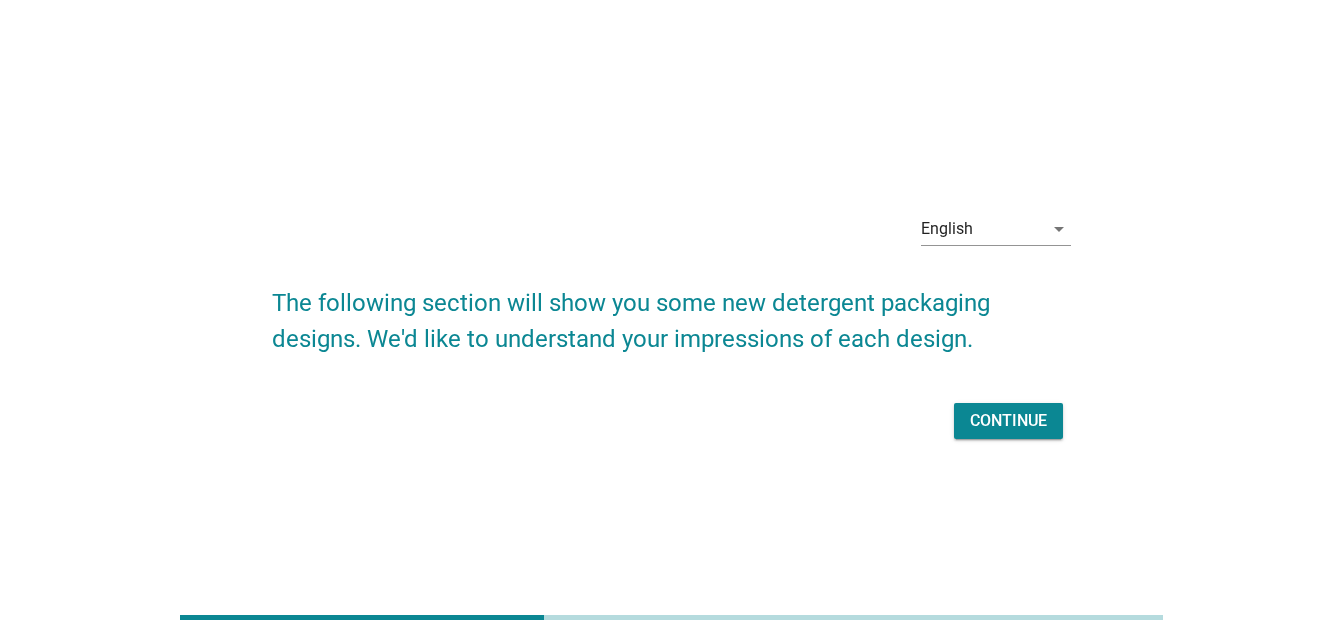 click on "Continue" at bounding box center [1008, 421] 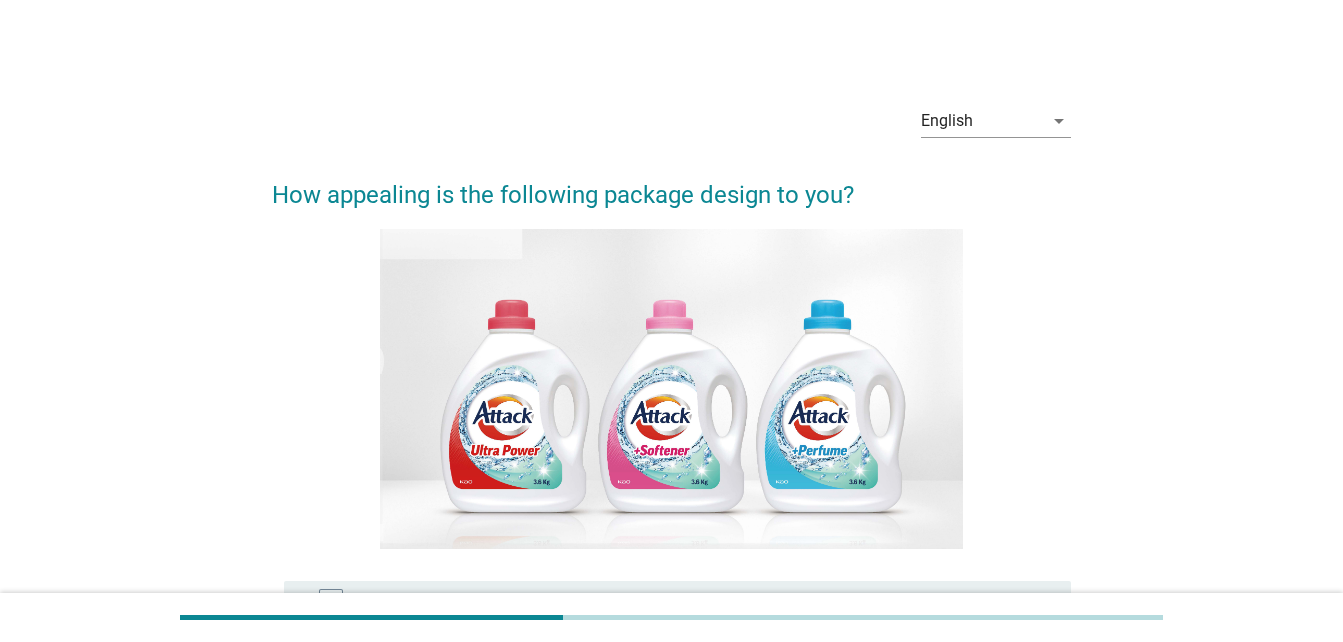 scroll, scrollTop: 461, scrollLeft: 0, axis: vertical 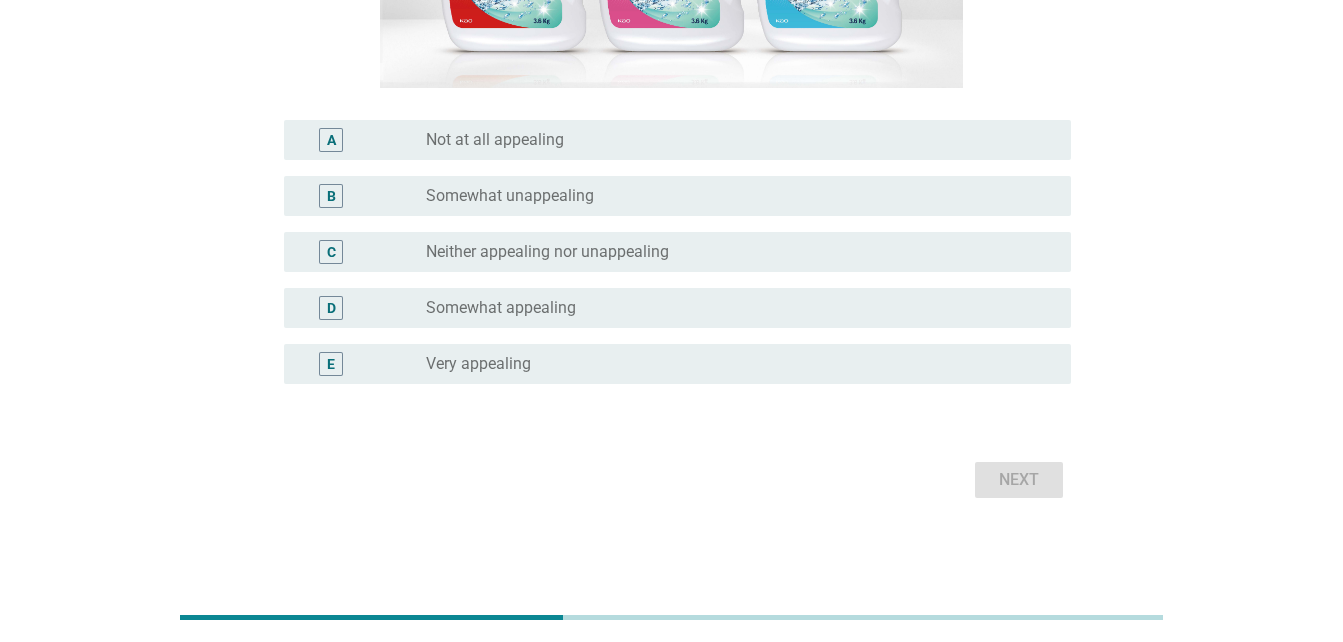 click on "radio_button_unchecked Somewhat appealing" at bounding box center [732, 308] 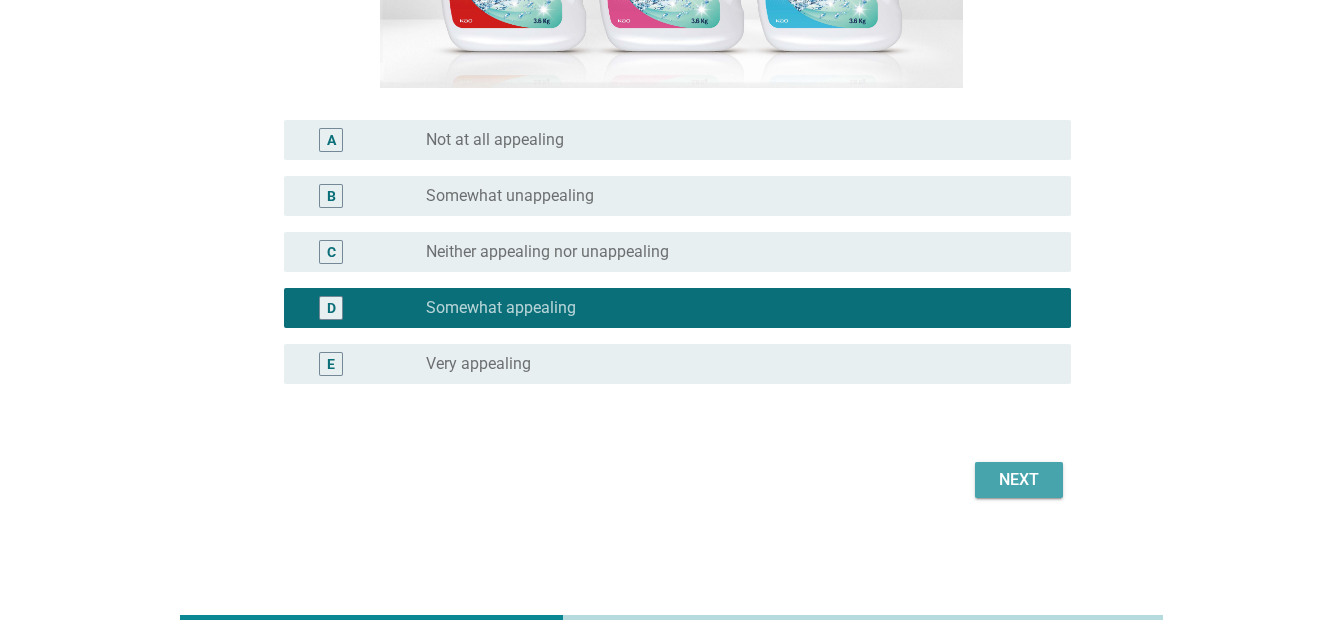 click on "Next" at bounding box center [1019, 480] 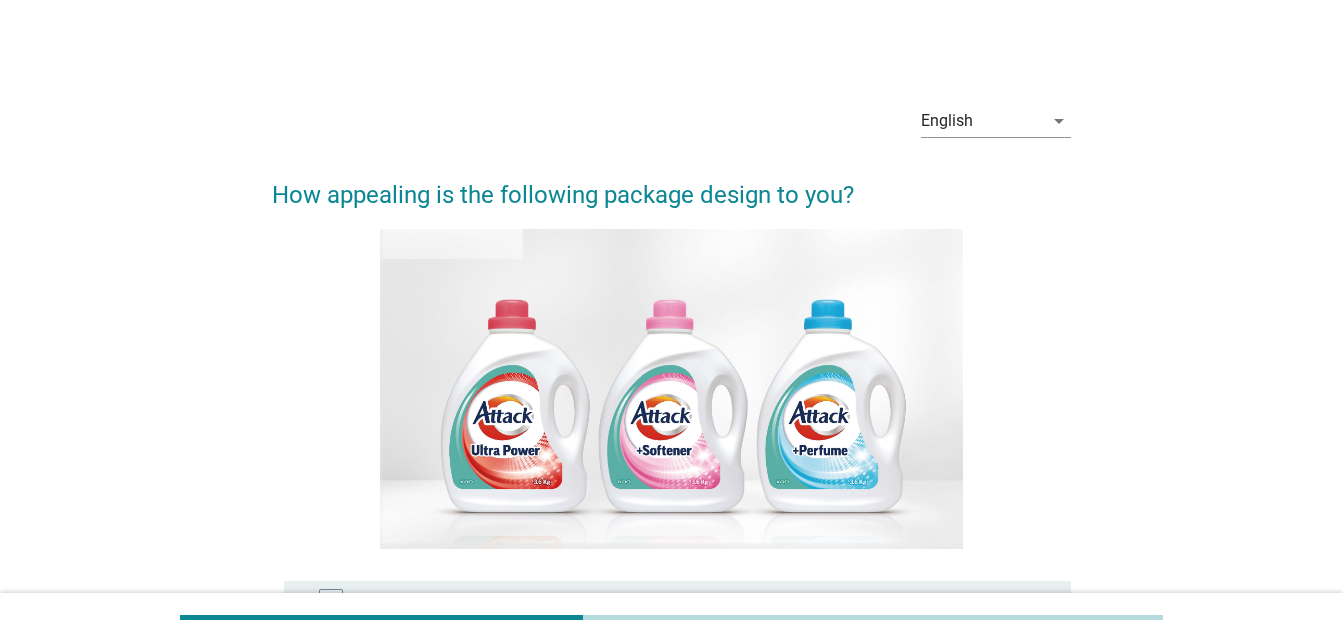 scroll, scrollTop: 461, scrollLeft: 0, axis: vertical 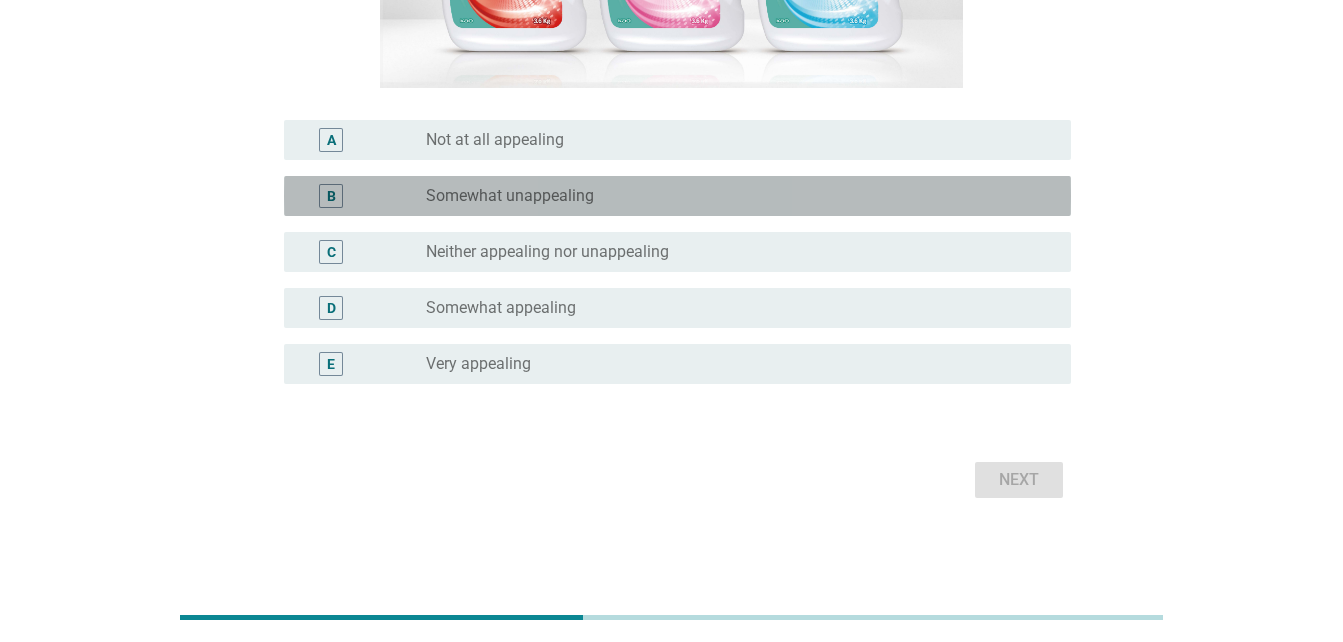 click on "radio_button_unchecked Somewhat unappealing" at bounding box center (732, 196) 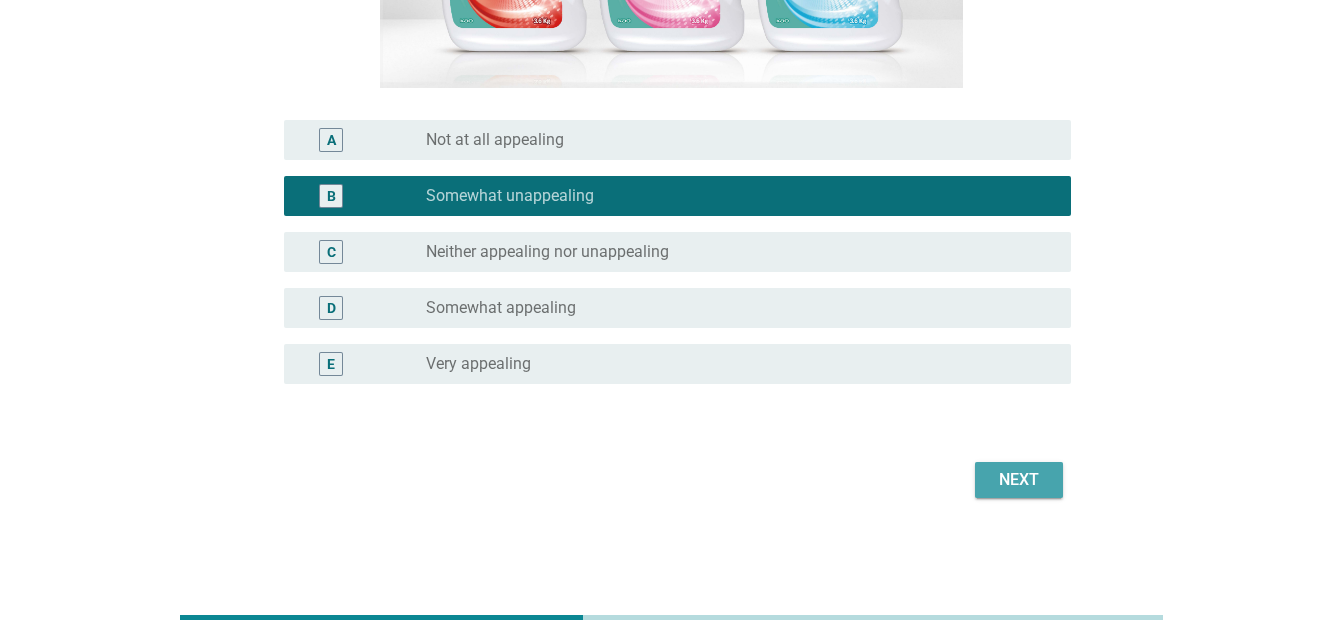 click on "Next" at bounding box center (1019, 480) 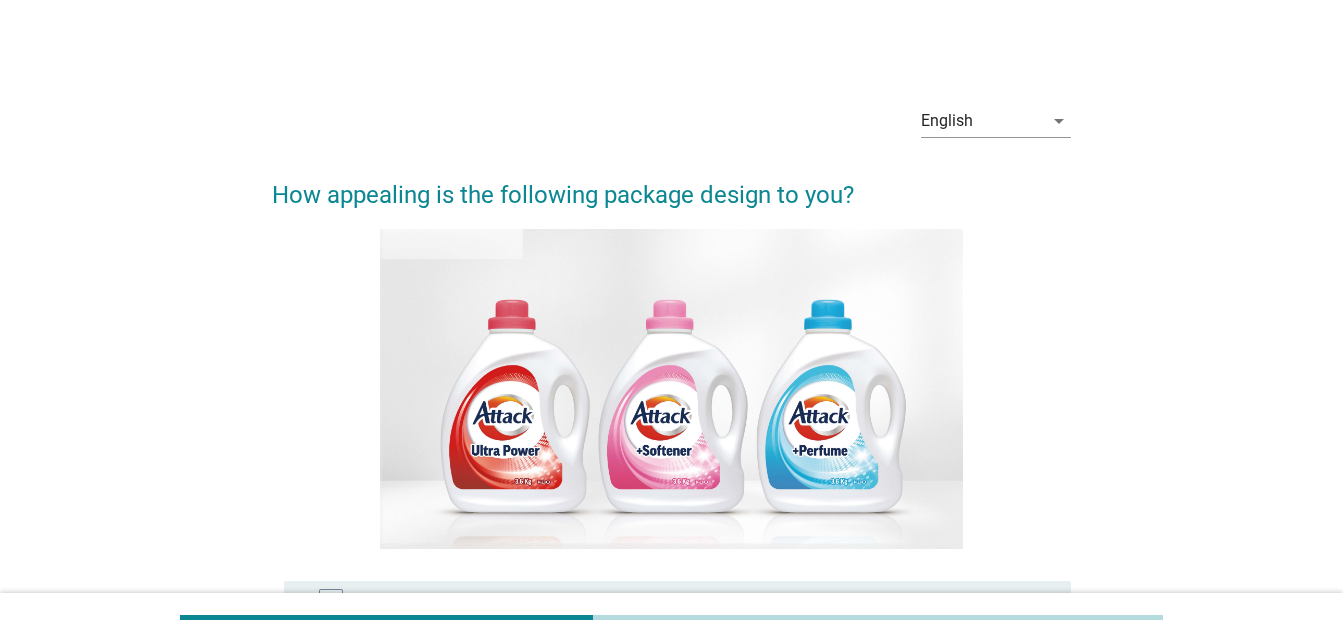 scroll, scrollTop: 461, scrollLeft: 0, axis: vertical 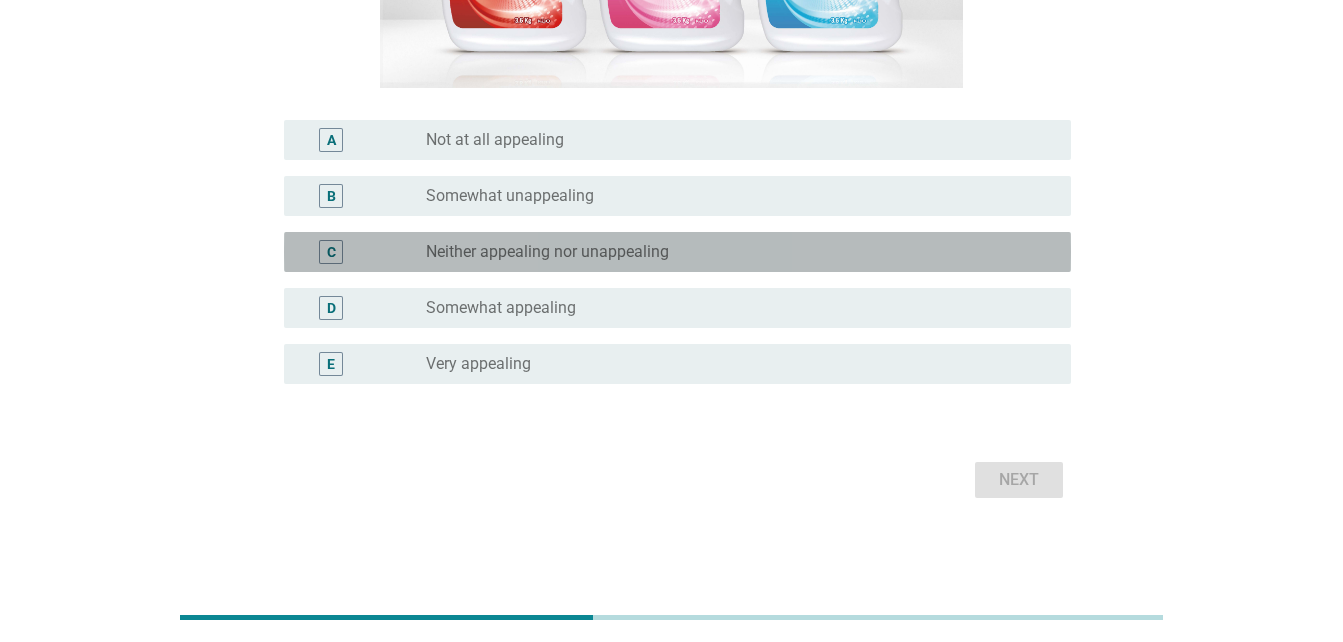 click on "C     radio_button_unchecked Neither appealing nor unappealing" at bounding box center (677, 252) 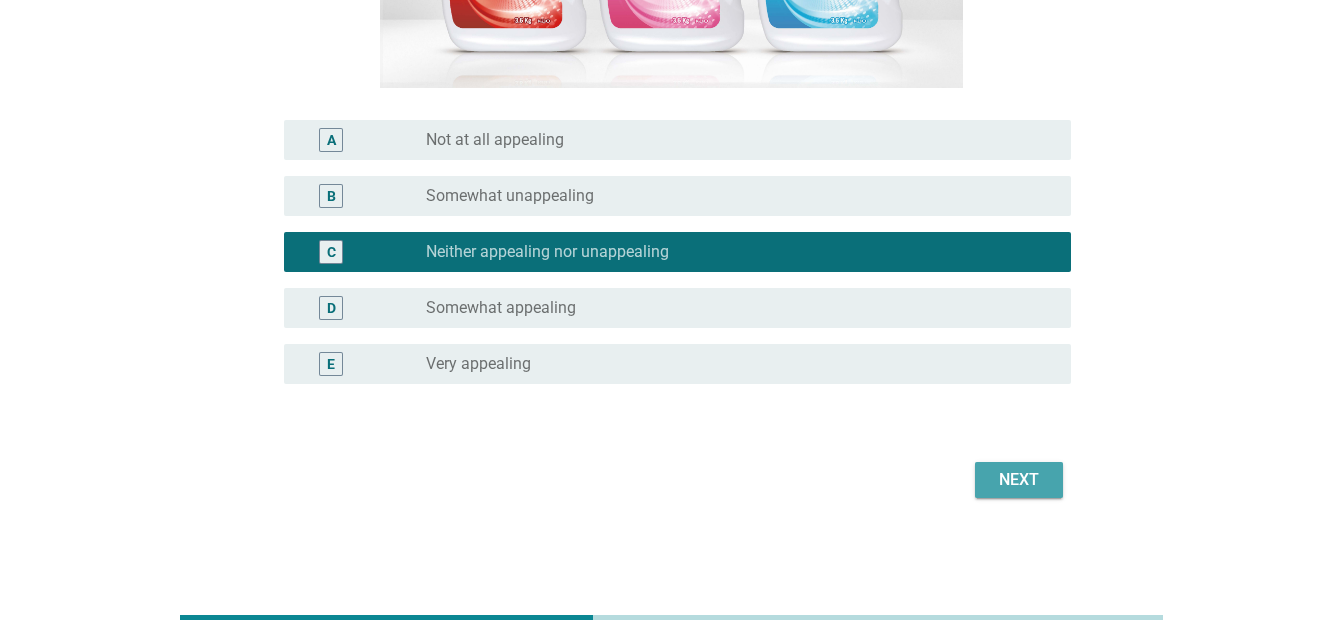 click on "Next" at bounding box center [1019, 480] 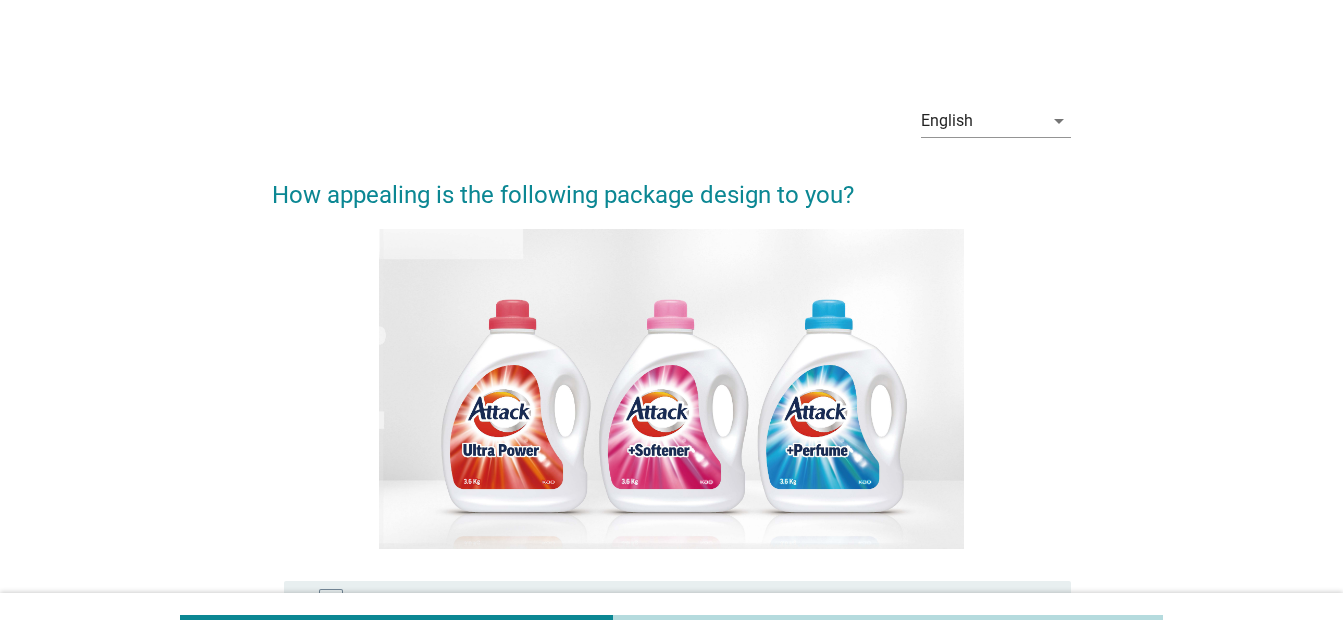 scroll, scrollTop: 461, scrollLeft: 0, axis: vertical 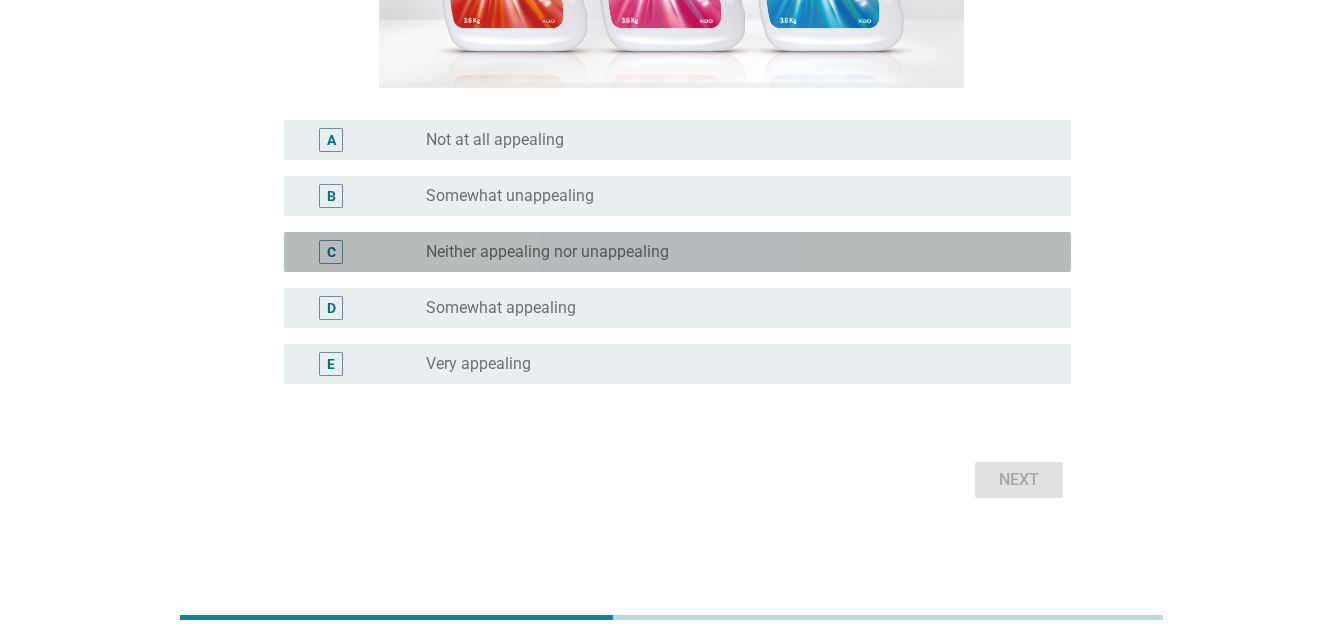 click on "radio_button_unchecked Neither appealing nor unappealing" at bounding box center (740, 252) 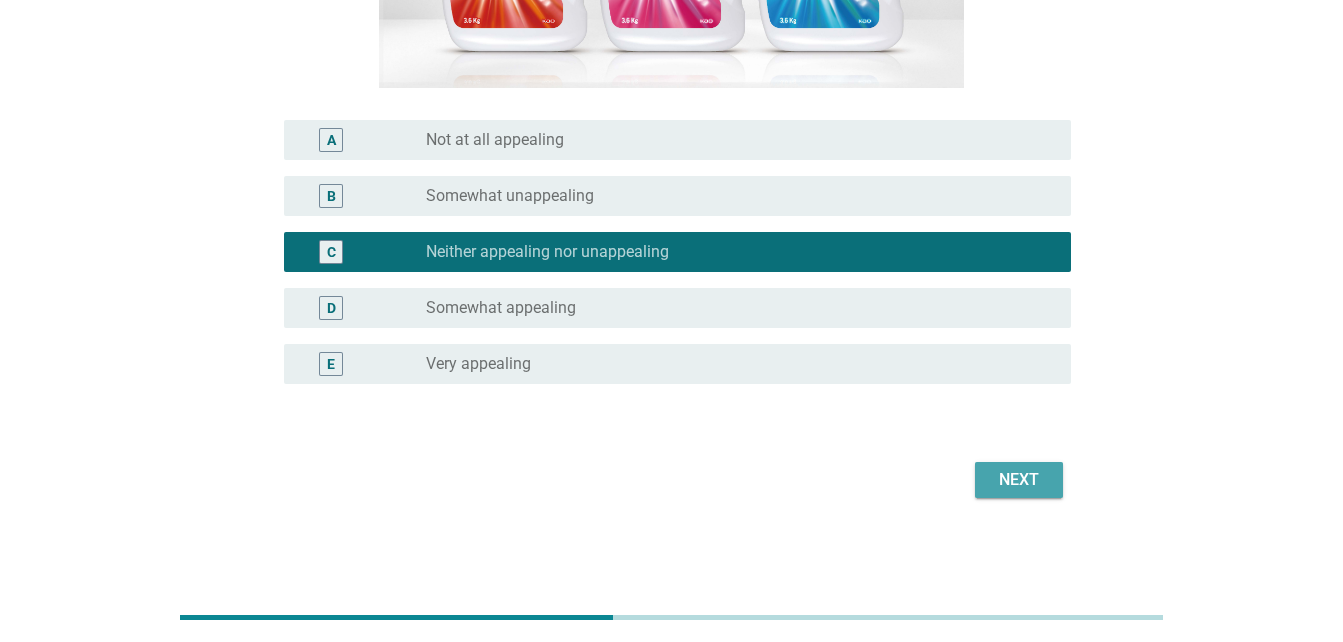 click on "Next" at bounding box center (1019, 480) 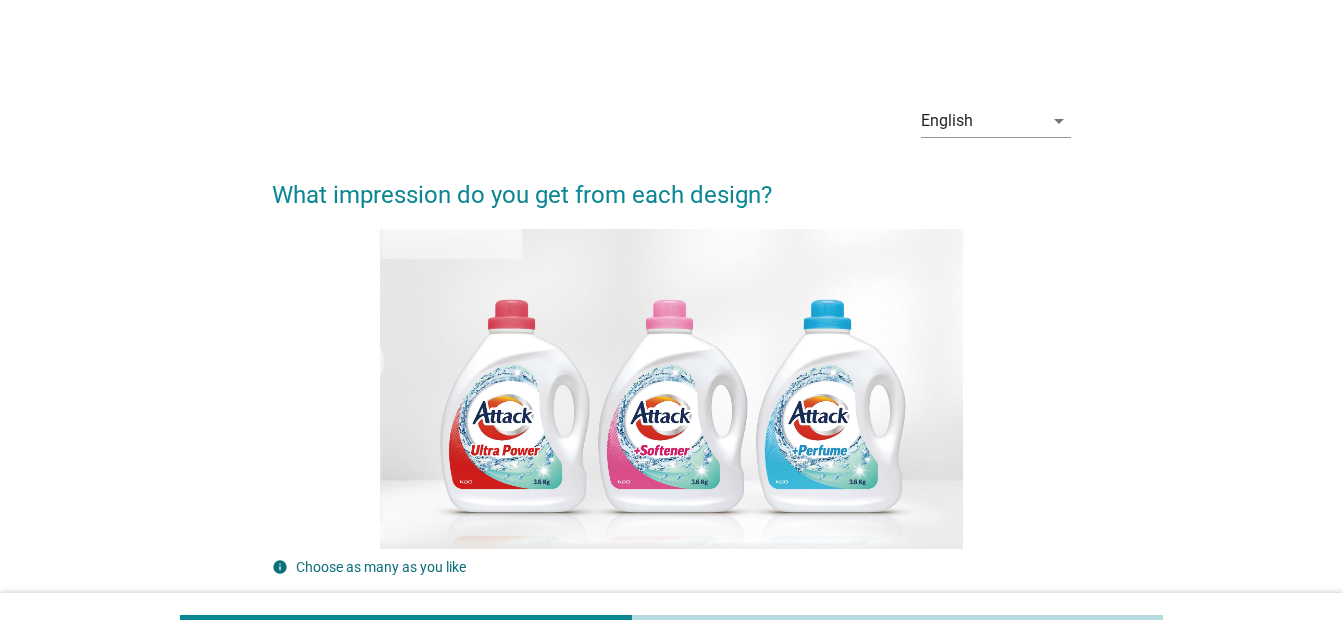 scroll, scrollTop: 561, scrollLeft: 0, axis: vertical 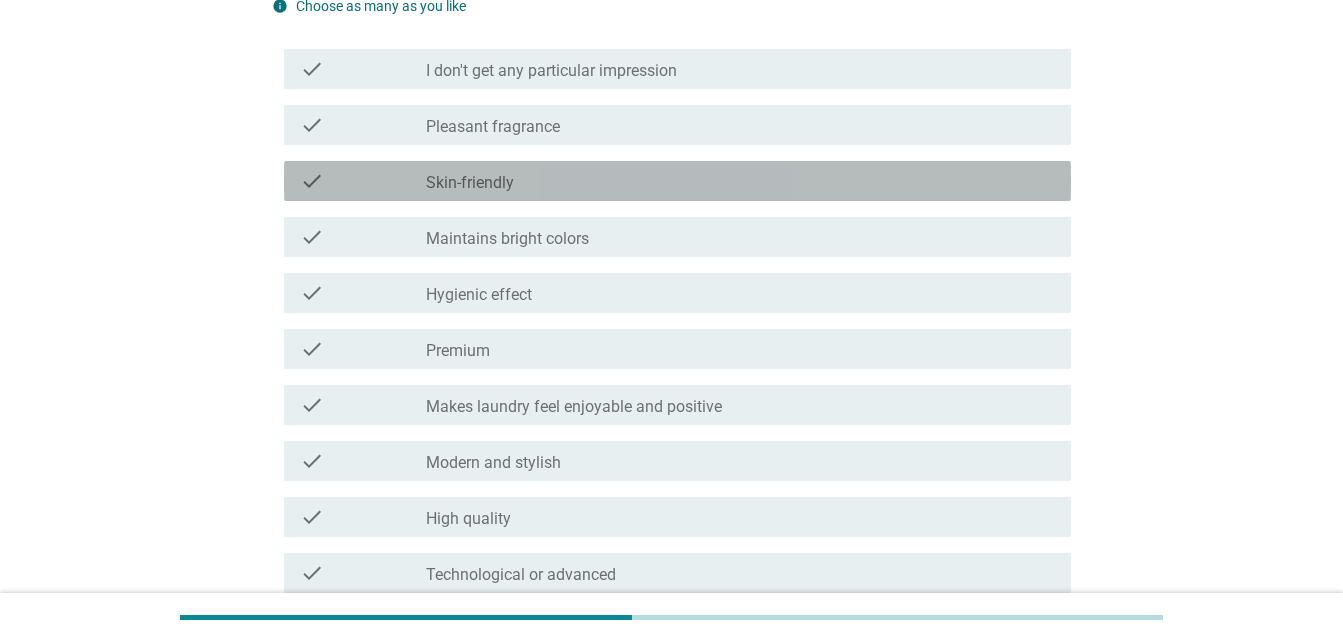 click on "check_box_outline_blank Skin-friendly" at bounding box center [740, 181] 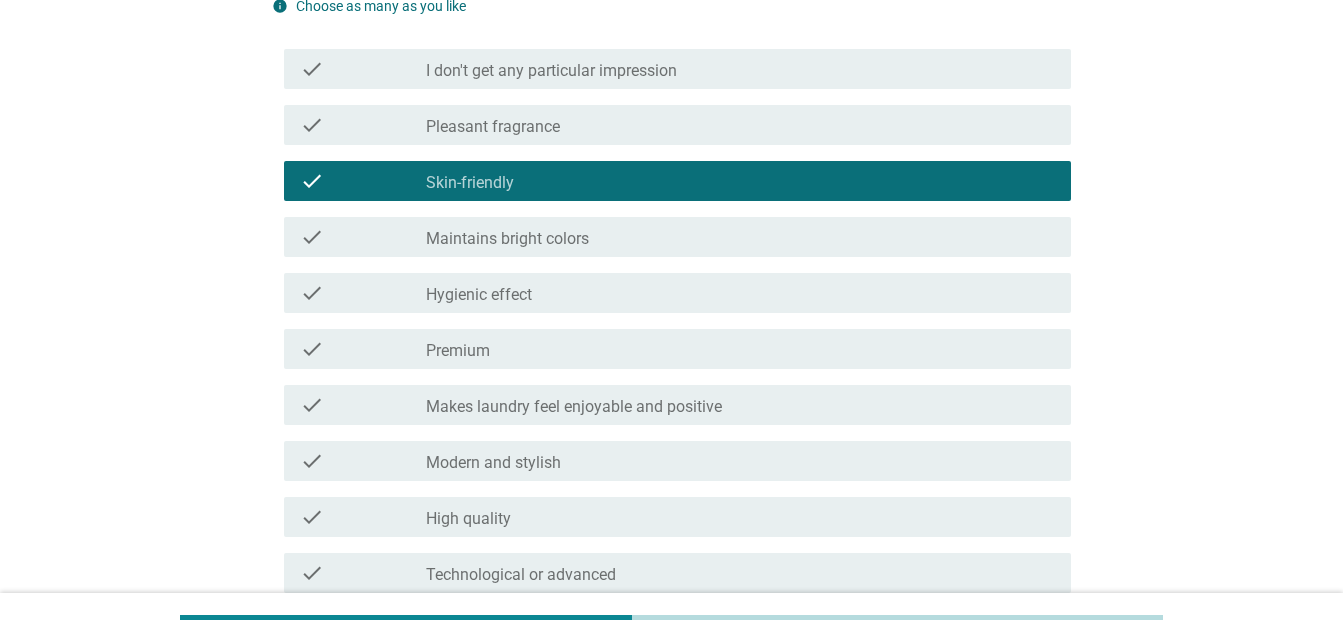 click on "Makes laundry feel enjoyable and positive" at bounding box center [574, 407] 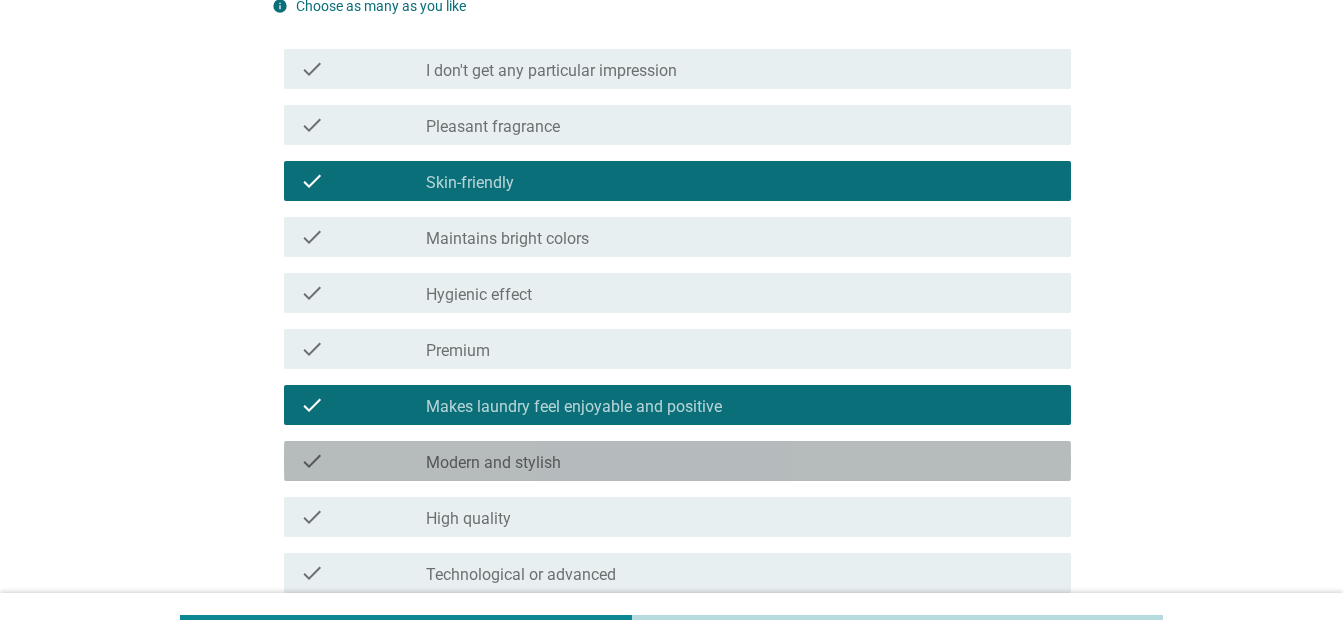 click on "check_box_outline_blank Modern and stylish" at bounding box center (740, 461) 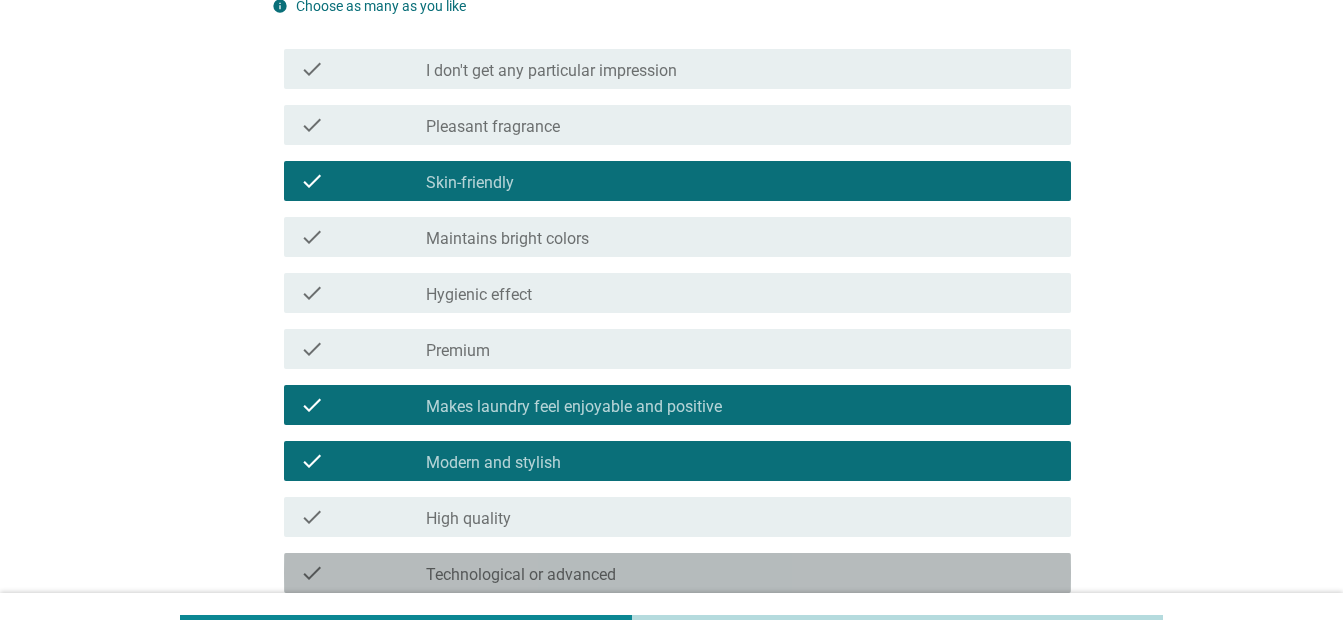 click on "check     check_box_outline_blank Technological or advanced" at bounding box center [677, 573] 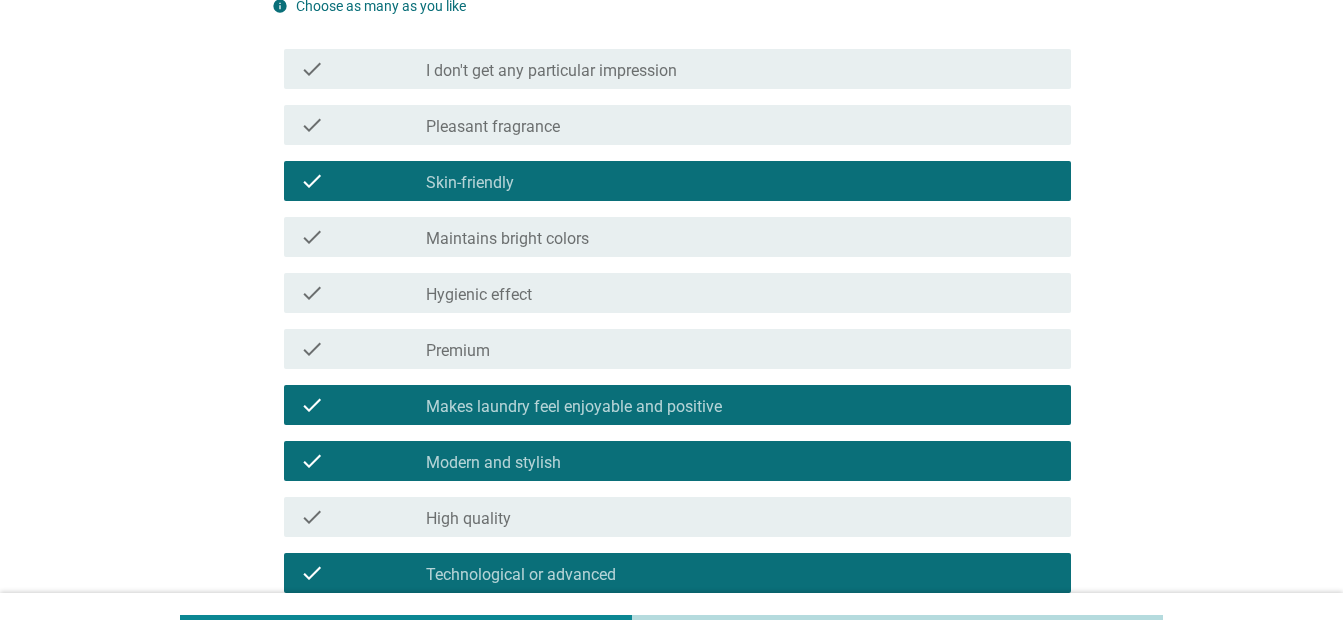 scroll, scrollTop: 1122, scrollLeft: 0, axis: vertical 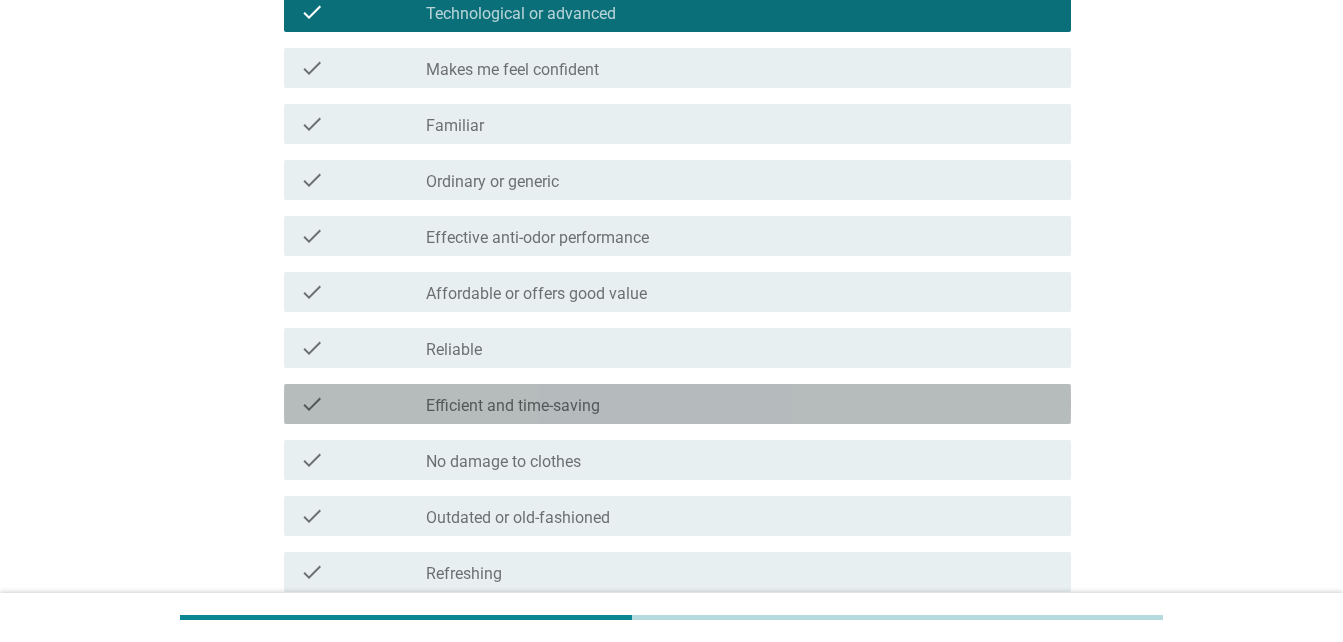click on "check_box_outline_blank Efficient and time-saving" at bounding box center [740, 404] 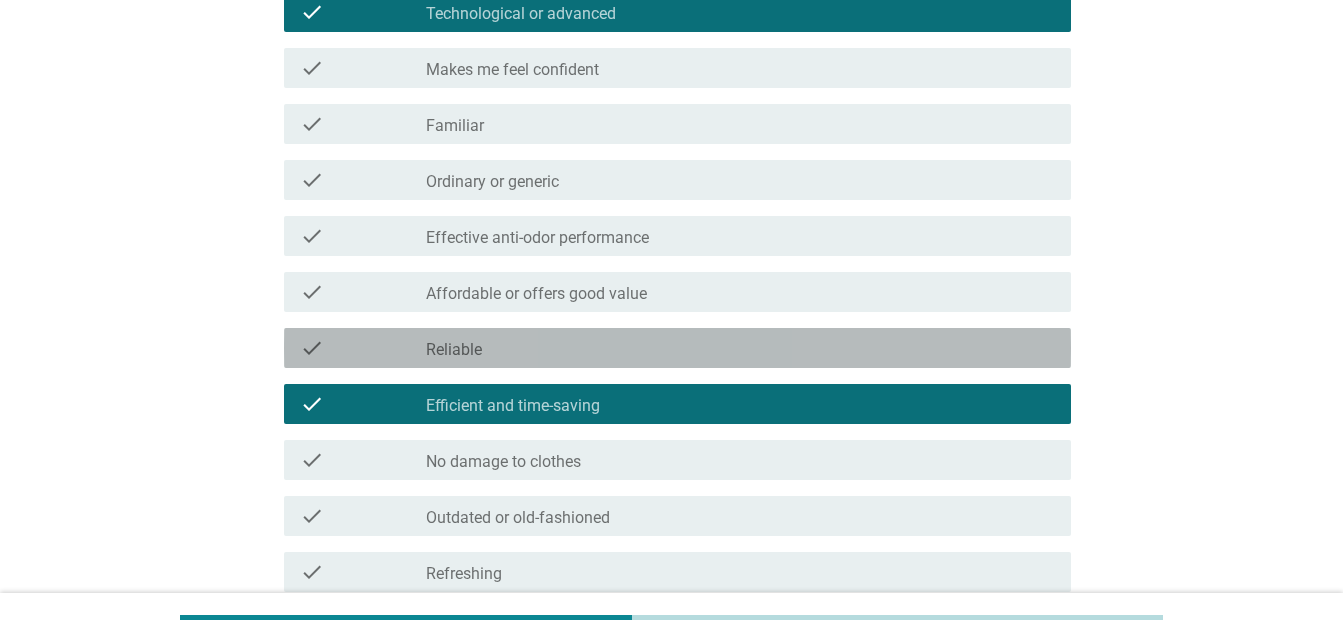 click on "check_box_outline_blank Reliable" at bounding box center [740, 348] 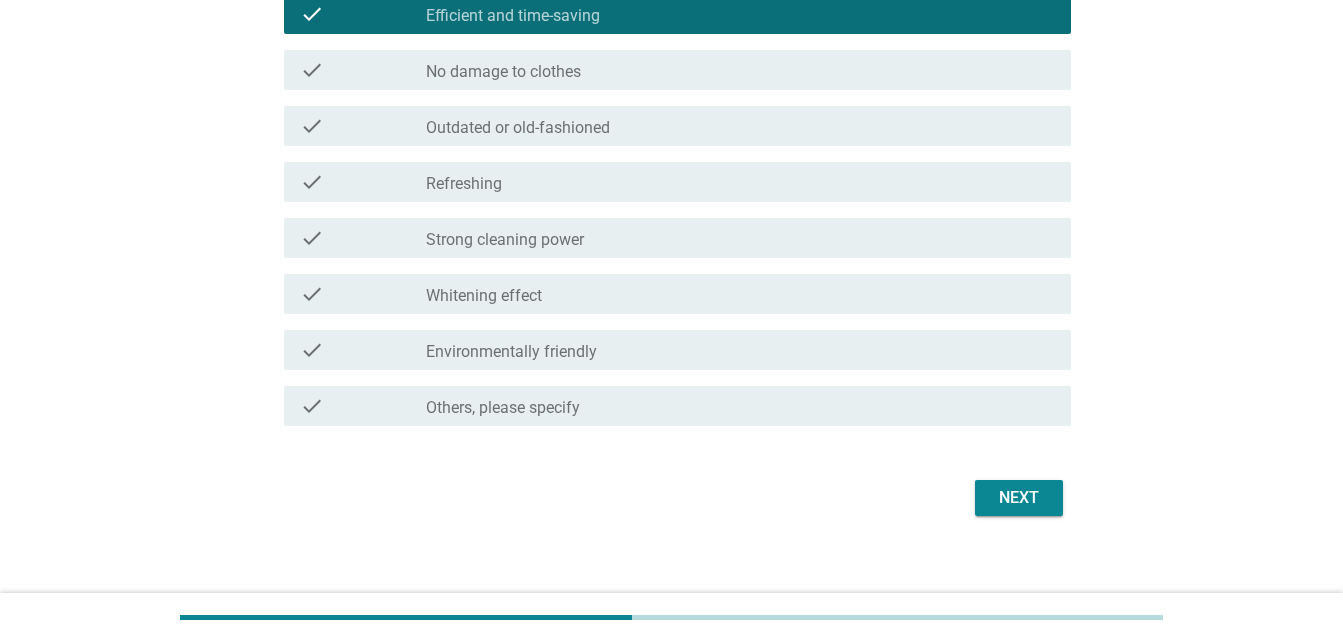 scroll, scrollTop: 1530, scrollLeft: 0, axis: vertical 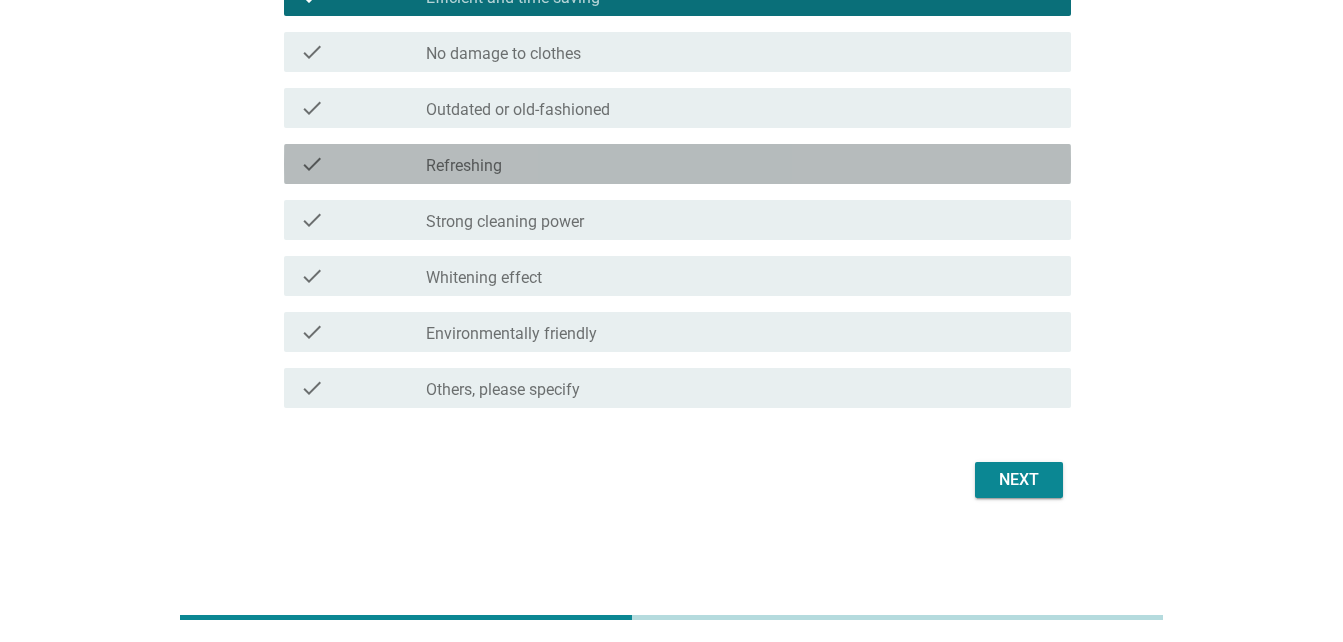 click on "check_box_outline_blank Refreshing" at bounding box center (740, 164) 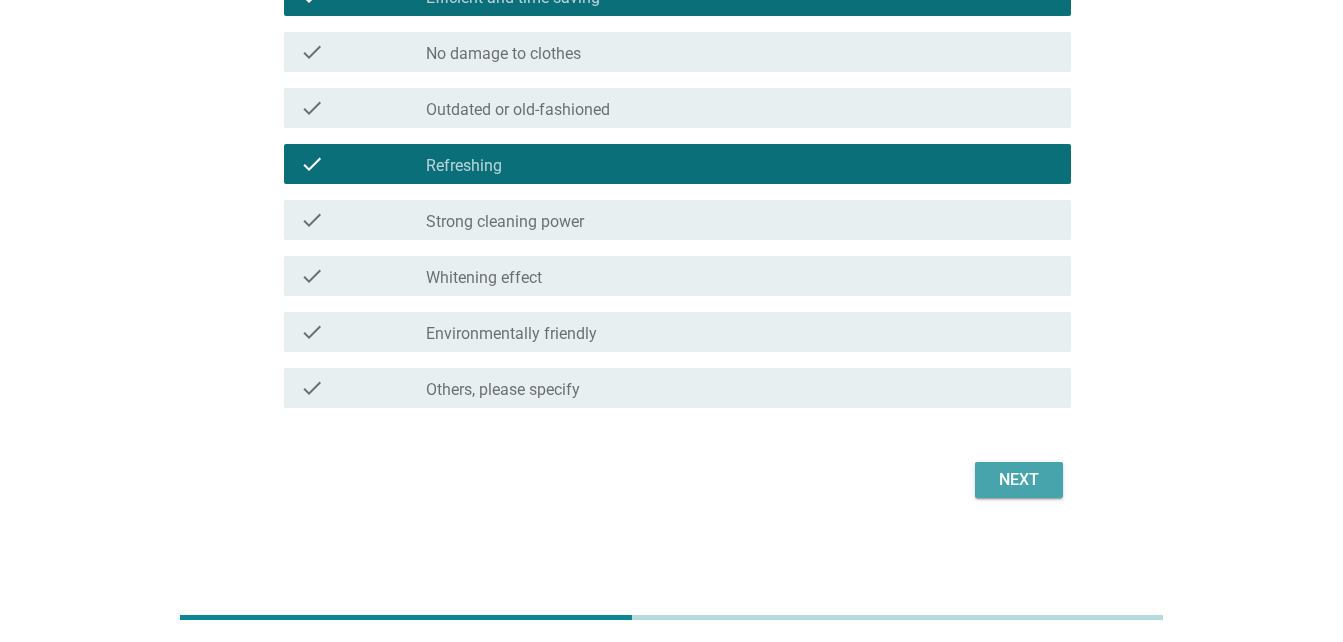 click on "Next" at bounding box center [1019, 480] 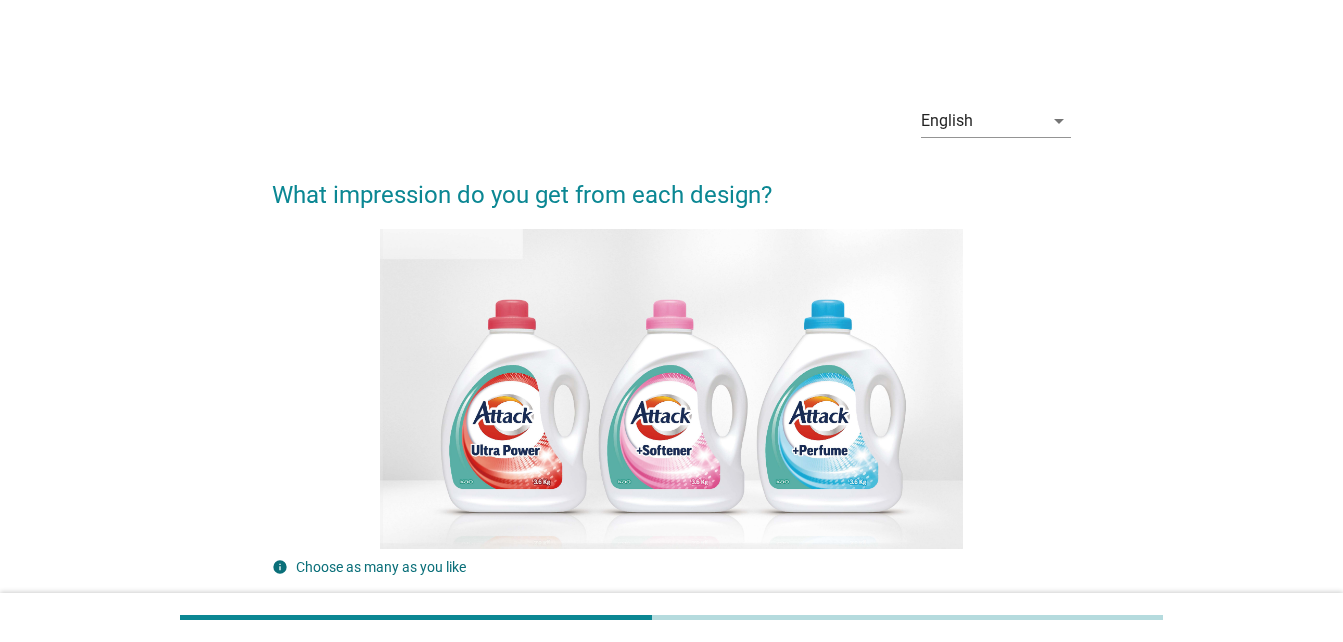 scroll, scrollTop: 561, scrollLeft: 0, axis: vertical 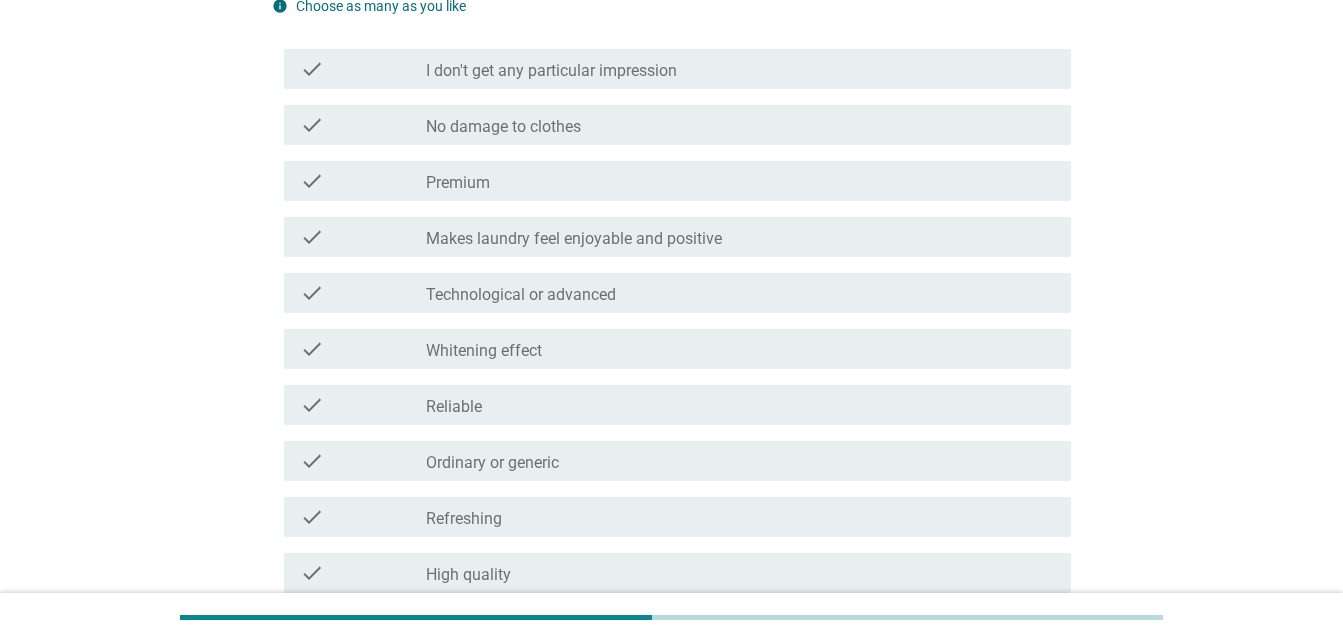 click on "check_box_outline_blank Technological or advanced" at bounding box center [740, 293] 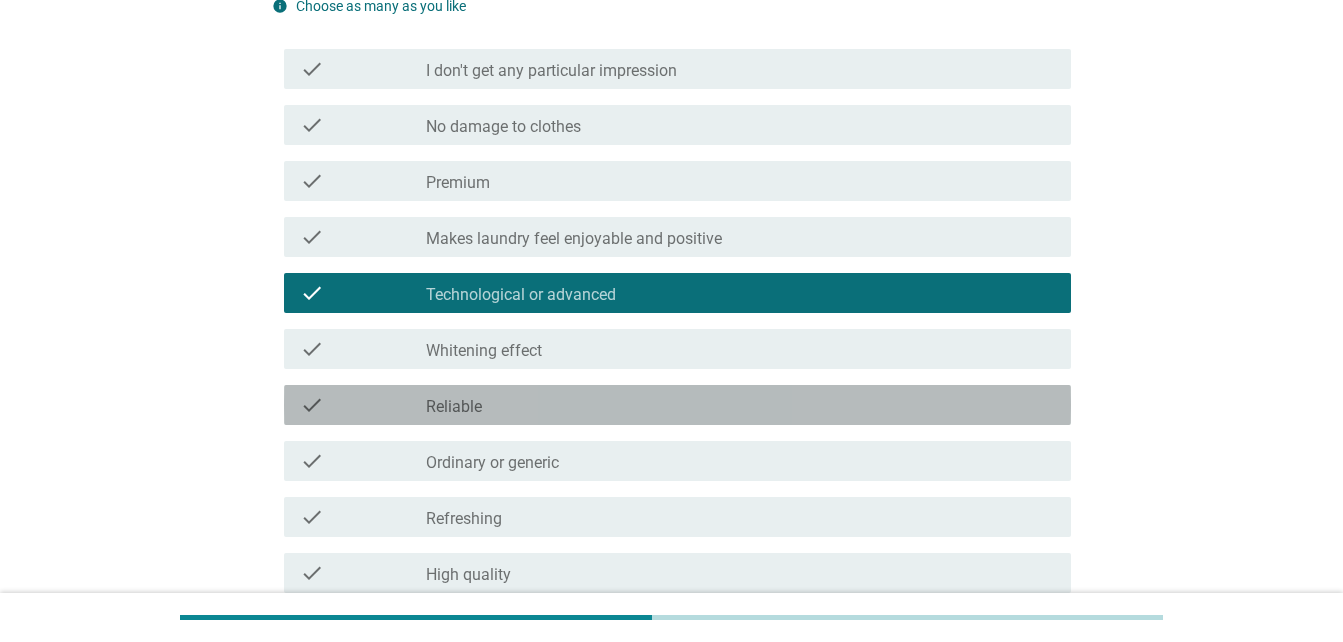 click on "check_box_outline_blank Reliable" at bounding box center [740, 405] 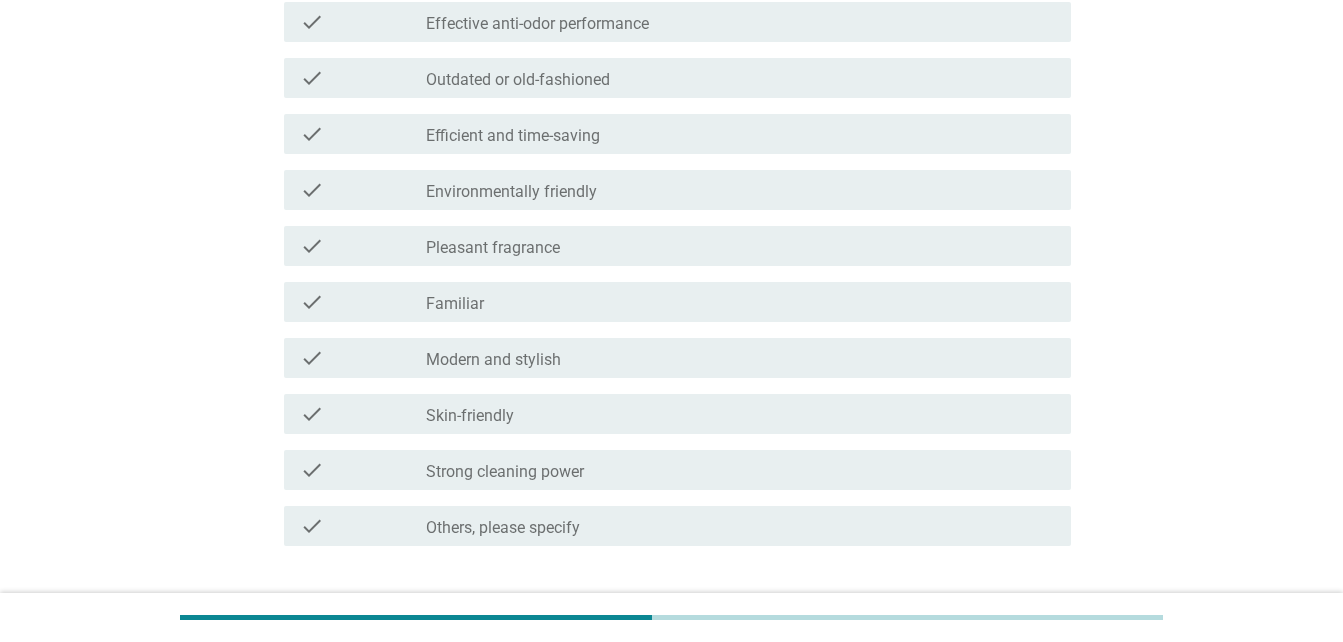 scroll, scrollTop: 1530, scrollLeft: 0, axis: vertical 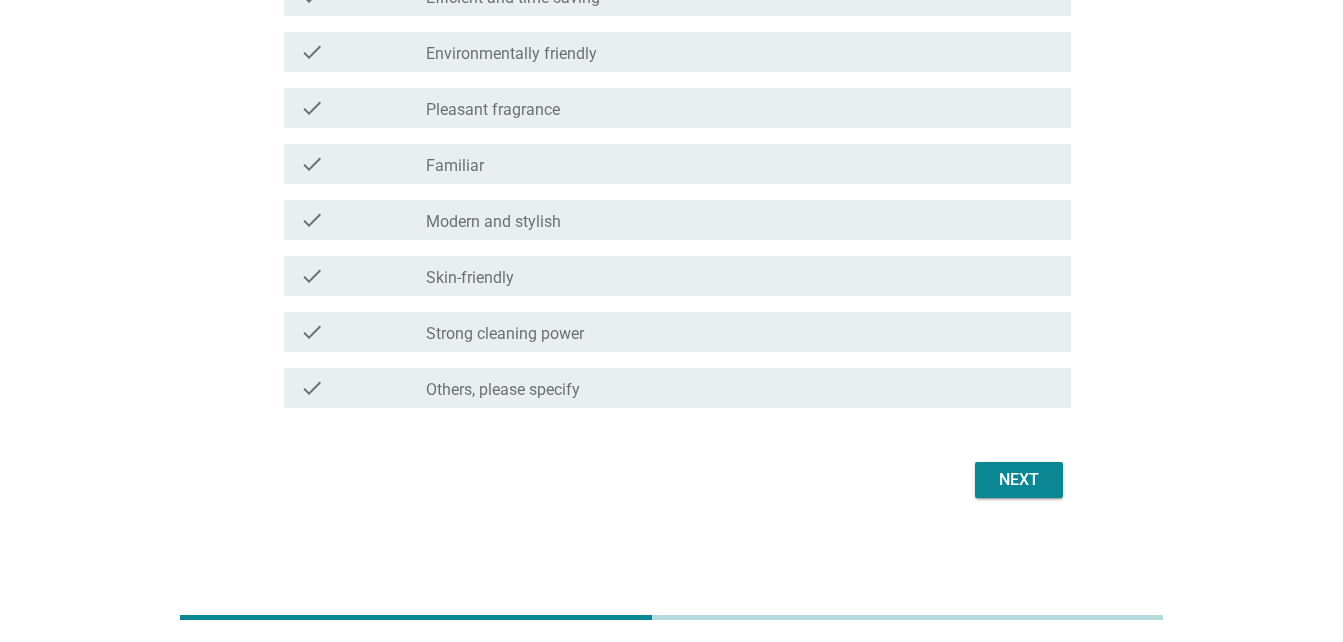 click on "Next" at bounding box center [1019, 480] 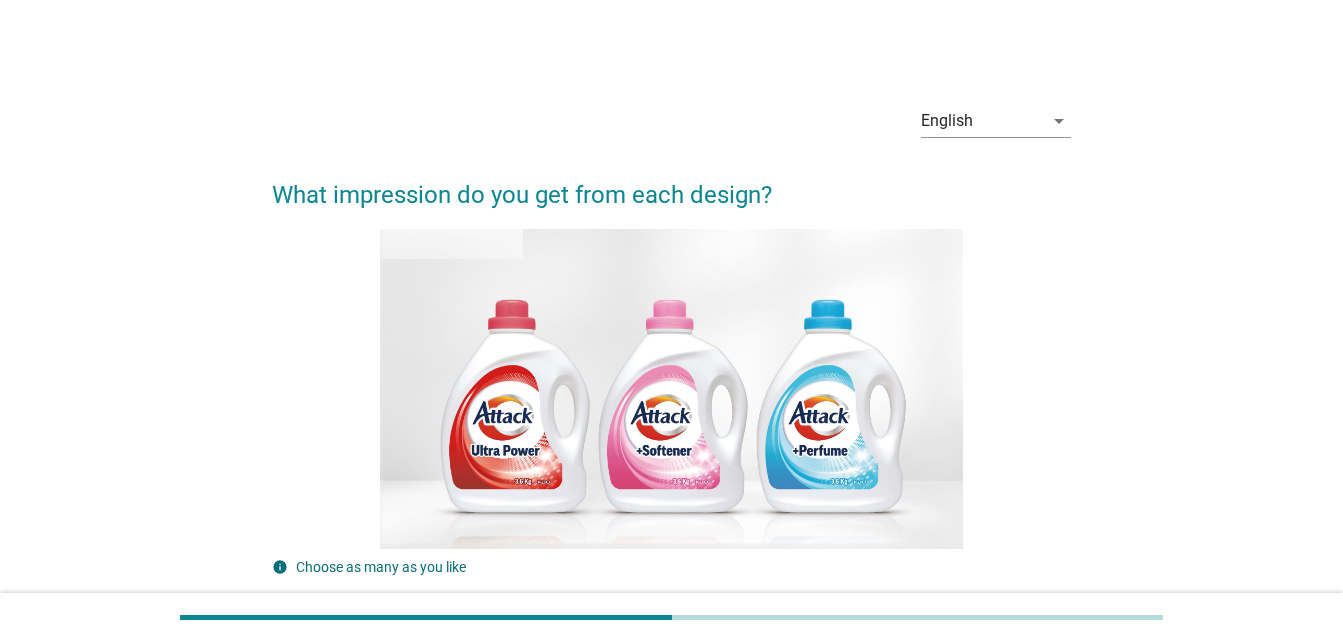 scroll, scrollTop: 561, scrollLeft: 0, axis: vertical 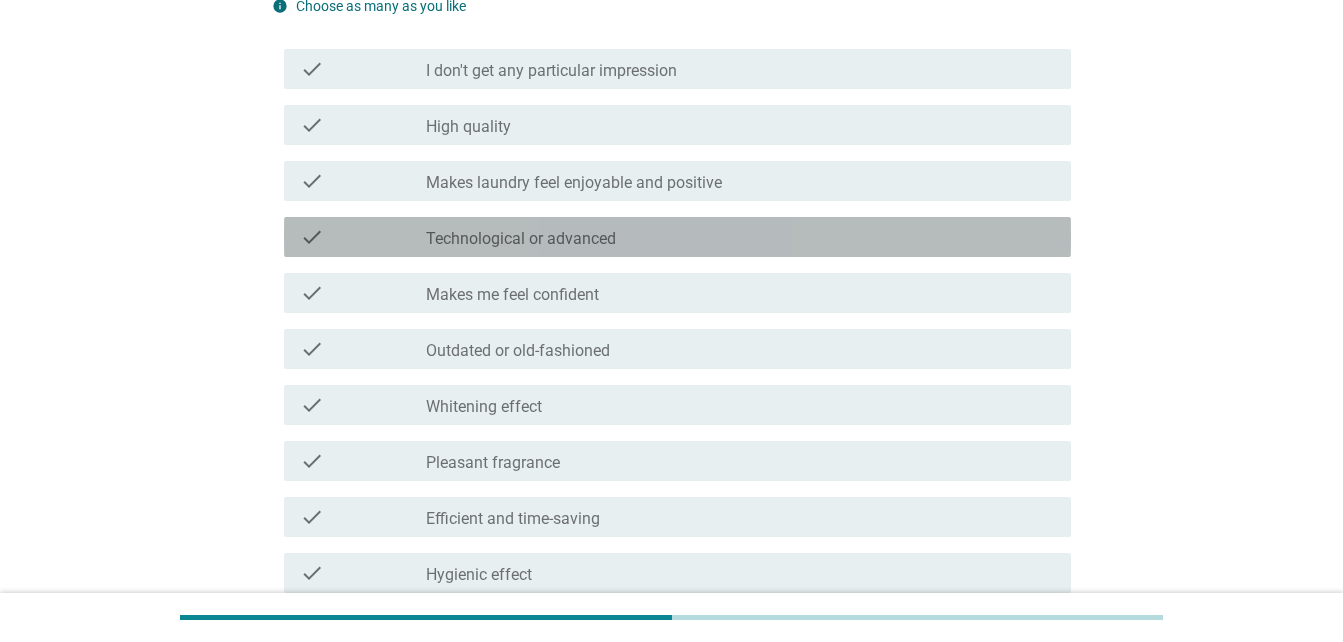 click on "check_box_outline_blank Technological or advanced" at bounding box center [740, 237] 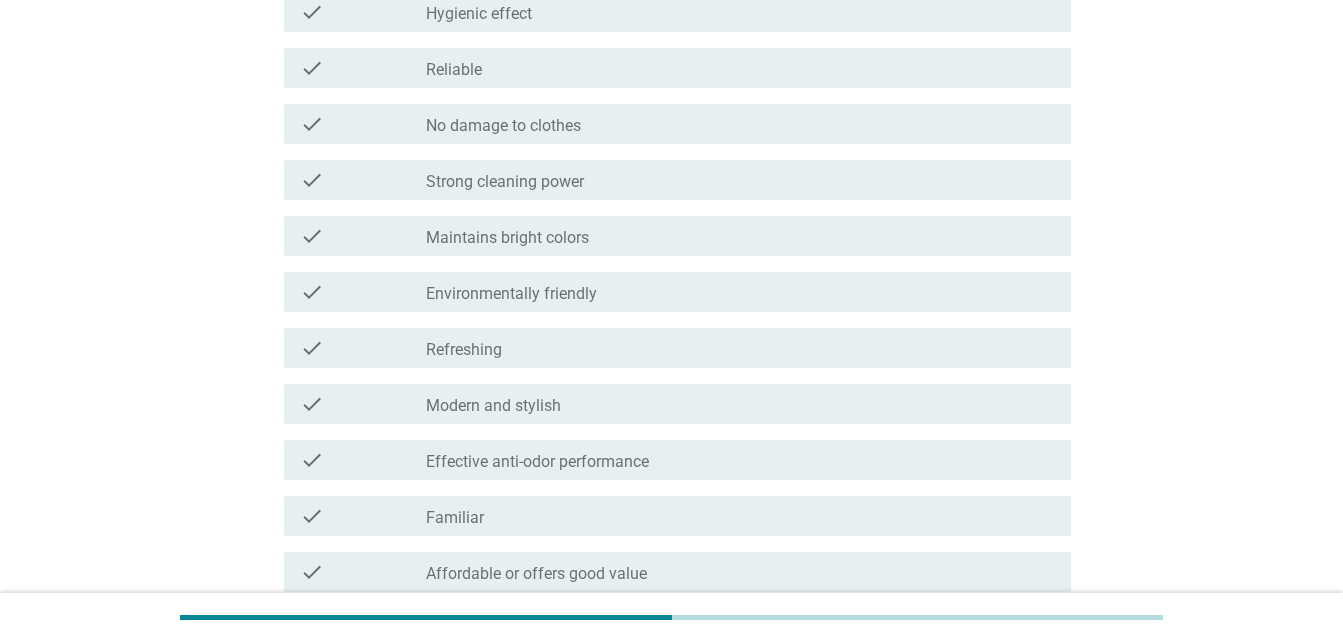 scroll, scrollTop: 1530, scrollLeft: 0, axis: vertical 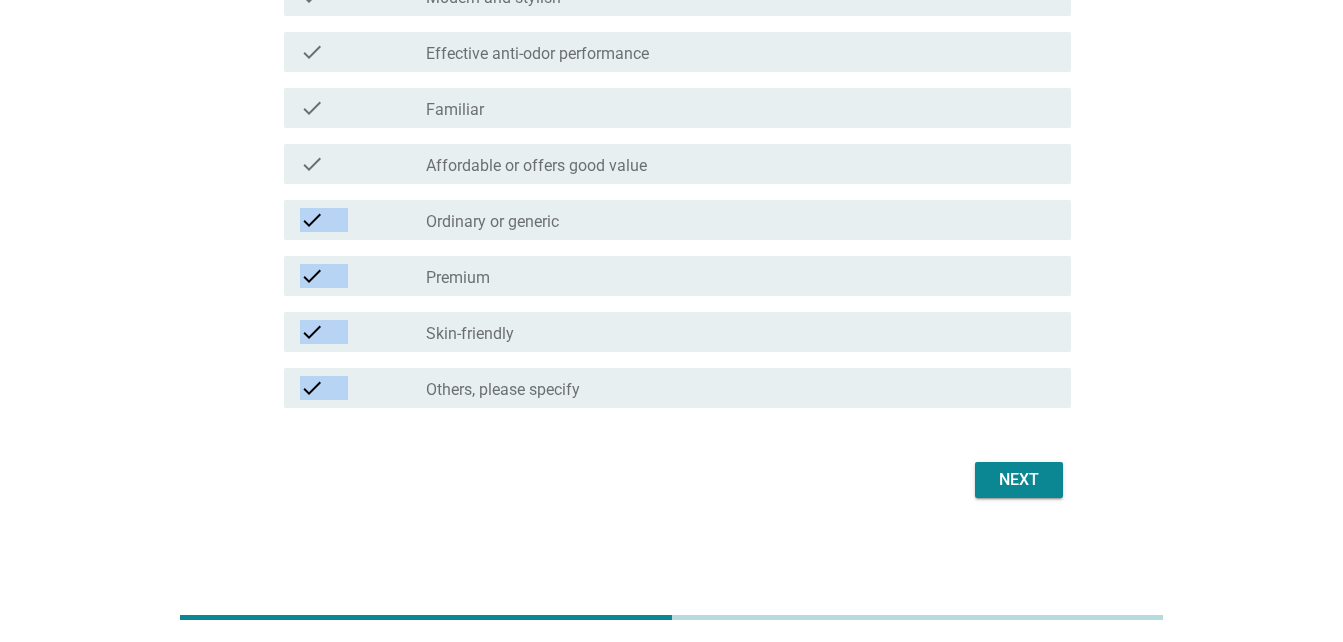 drag, startPoint x: 888, startPoint y: 169, endPoint x: 1043, endPoint y: 486, distance: 352.86542 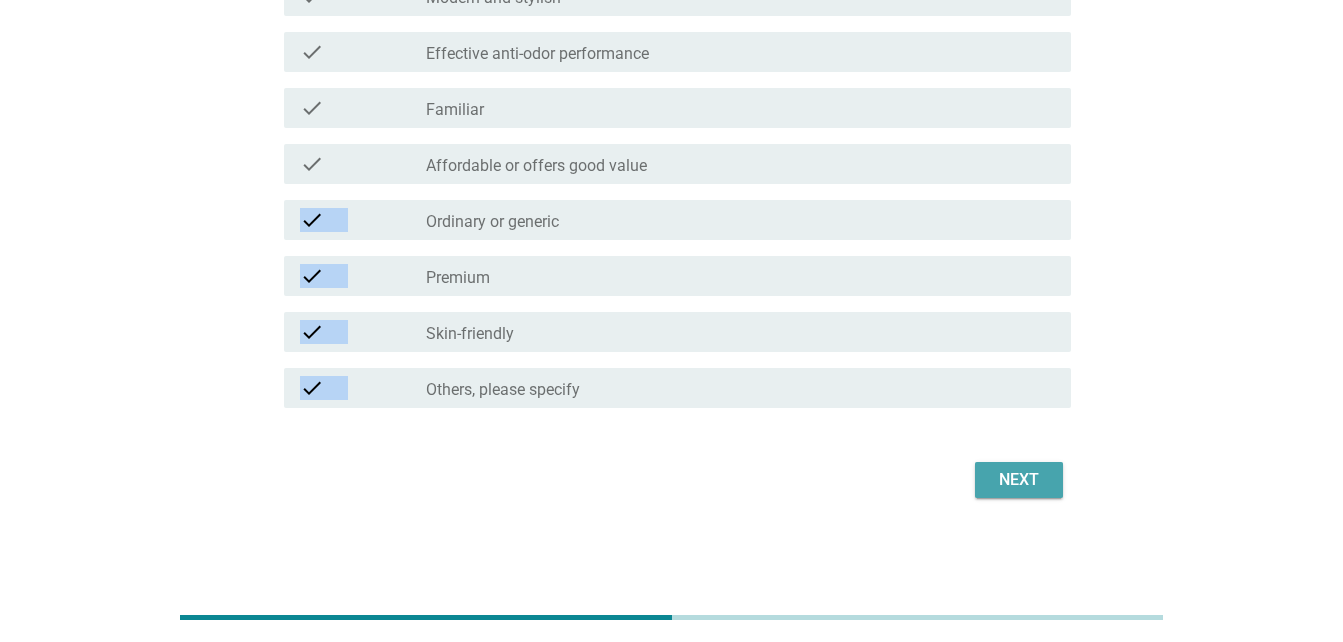 click on "Next" at bounding box center [1019, 480] 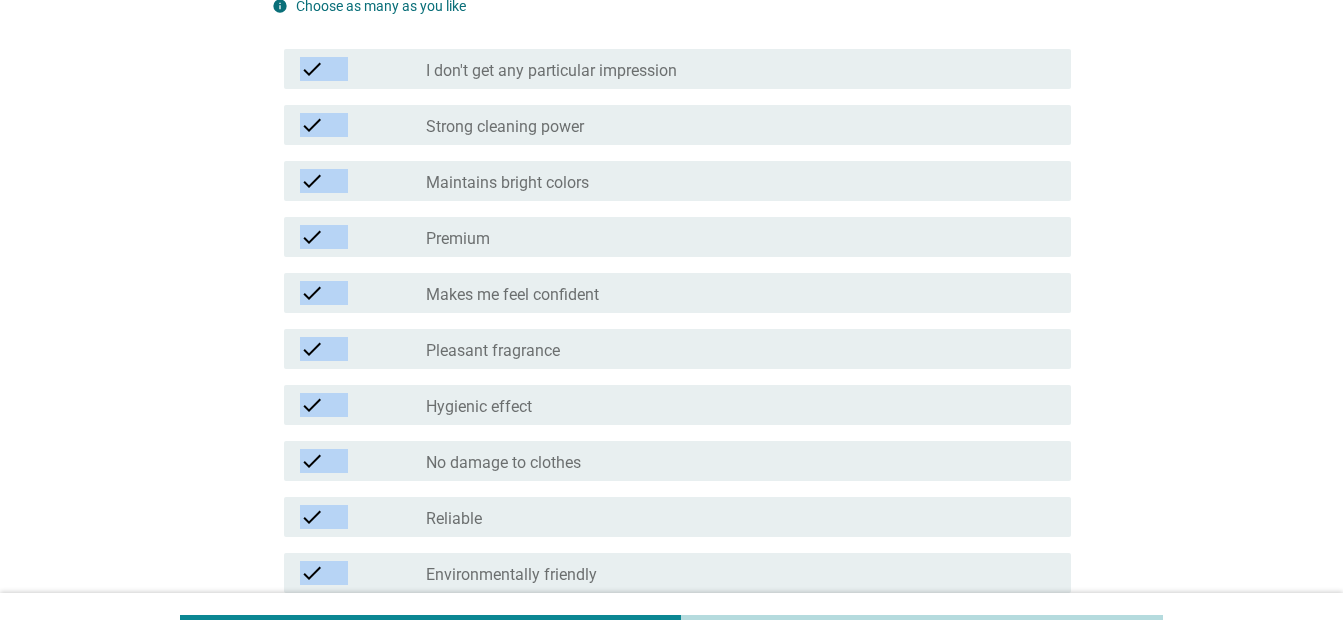scroll, scrollTop: 1122, scrollLeft: 0, axis: vertical 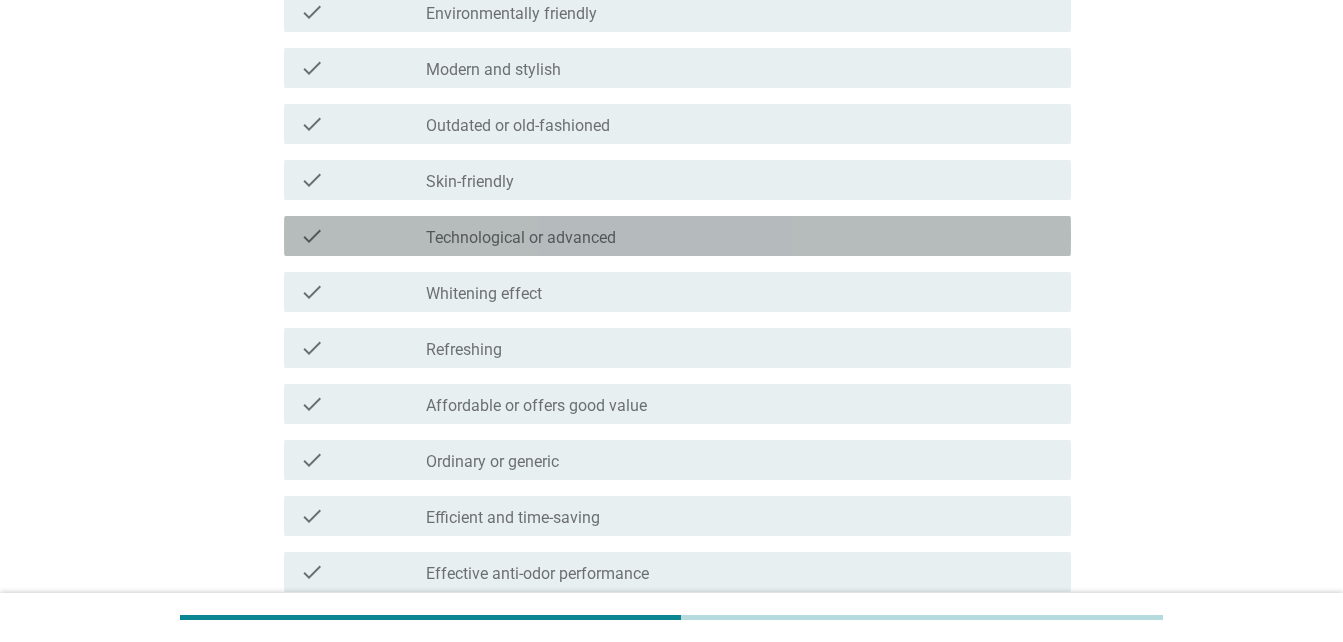 click on "check_box_outline_blank Technological or advanced" at bounding box center [740, 236] 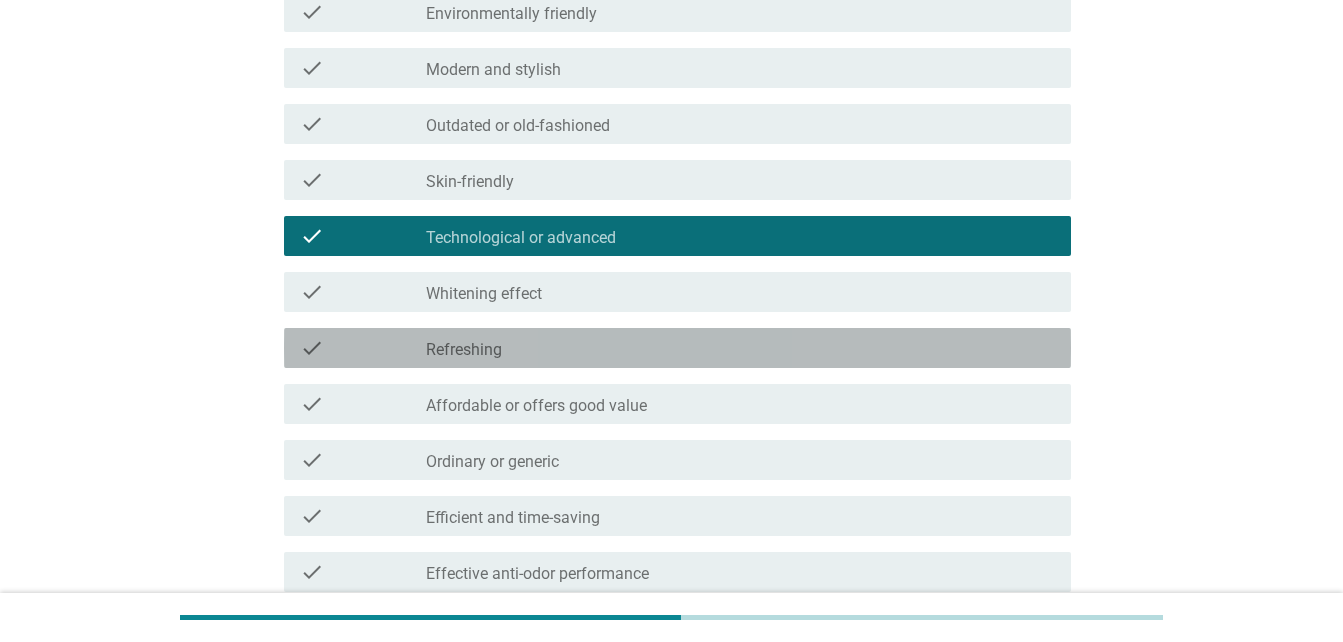 click on "check_box_outline_blank Refreshing" at bounding box center [740, 348] 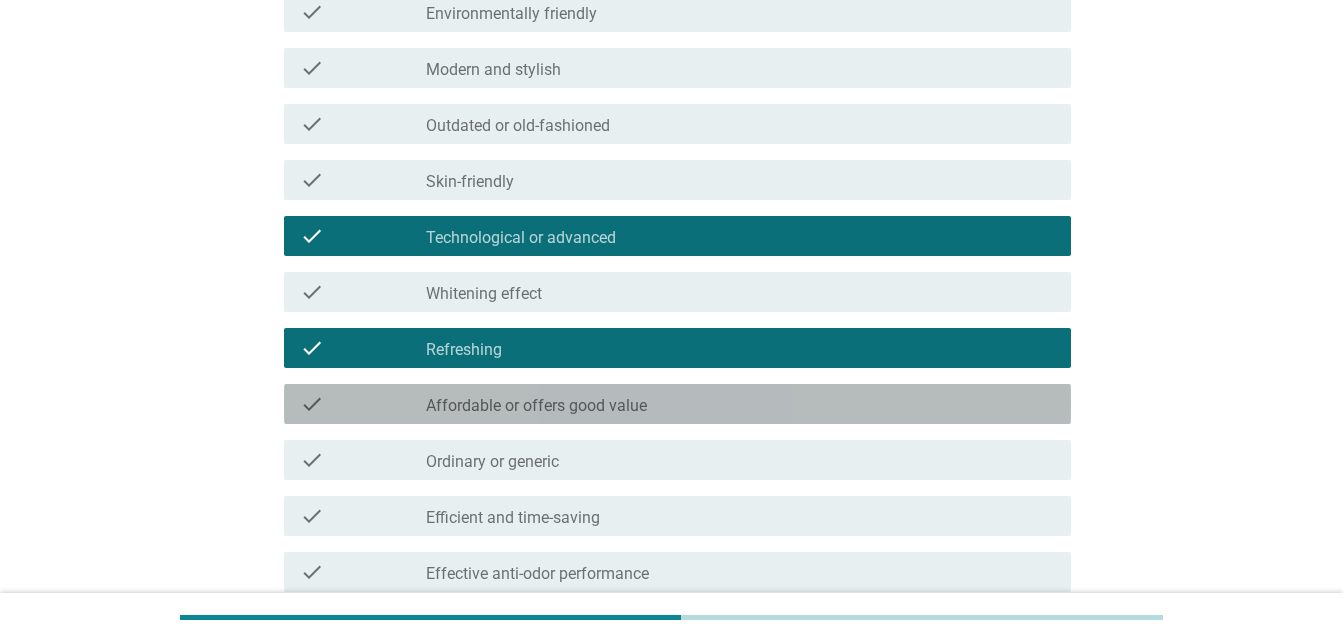 click on "check     check_box_outline_blank Affordable or offers good value" at bounding box center [677, 404] 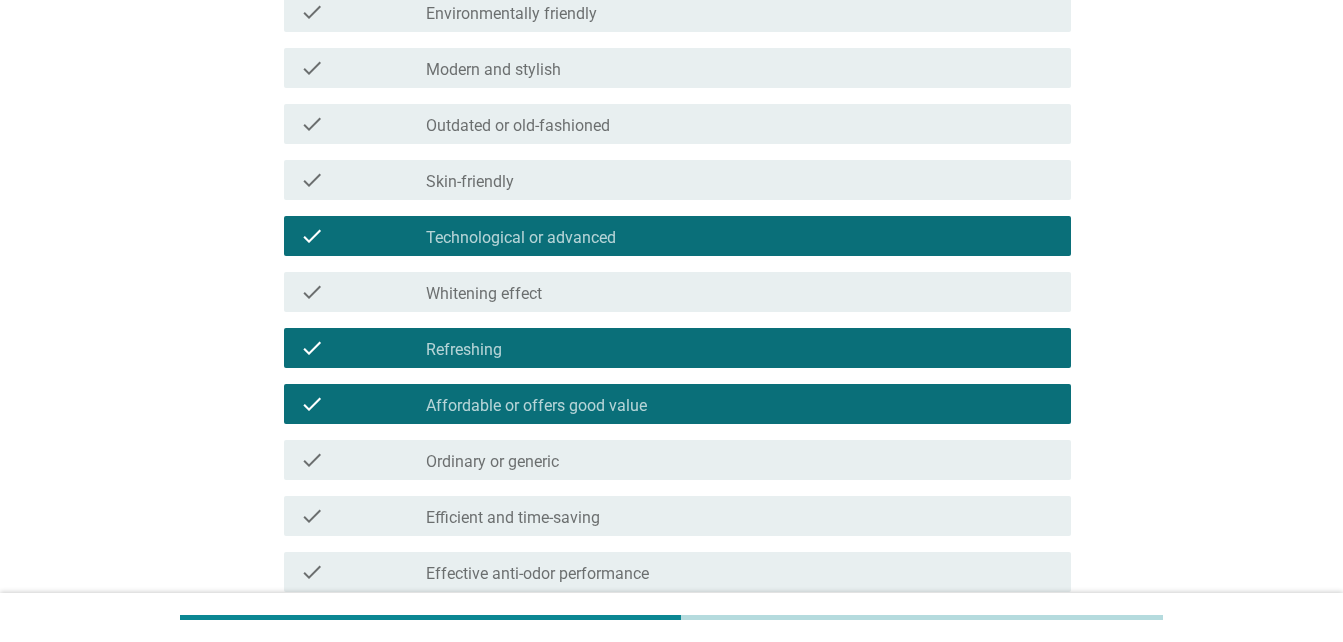 click on "English arrow_drop_down   What impression do you get from each design?         info   Choose as many as you like   check     check_box_outline_blank I don't get any particular impression   check     check_box_outline_blank Strong cleaning power   check     check_box_outline_blank Maintains bright colors   check     check_box_outline_blank Premium   check     check_box_outline_blank Makes me feel confident   check     check_box_outline_blank Pleasant fragrance   check     check_box_outline_blank Hygienic effect   check     check_box_outline_blank No damage to clothes   check     check_box_outline_blank Reliable   check     check_box_outline_blank Environmentally friendly   check     check_box_outline_blank Modern and stylish   check     check_box_outline_blank Outdated or old-fashioned   check     check_box_outline_blank Skin-friendly   check     check_box_outline_blank Technological or advanced   check     check_box_outline_blank Whitening effect   check     check_box_outline_blank Refreshing   check" at bounding box center [671, -61] 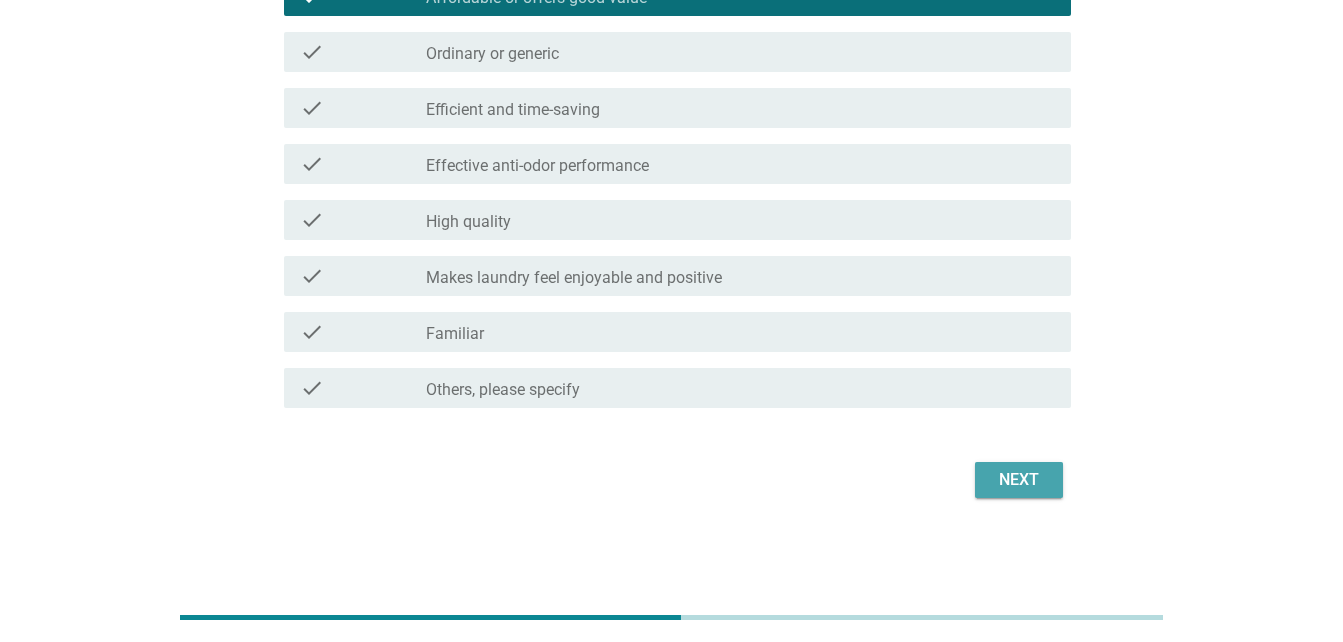 click on "Next" at bounding box center (1019, 480) 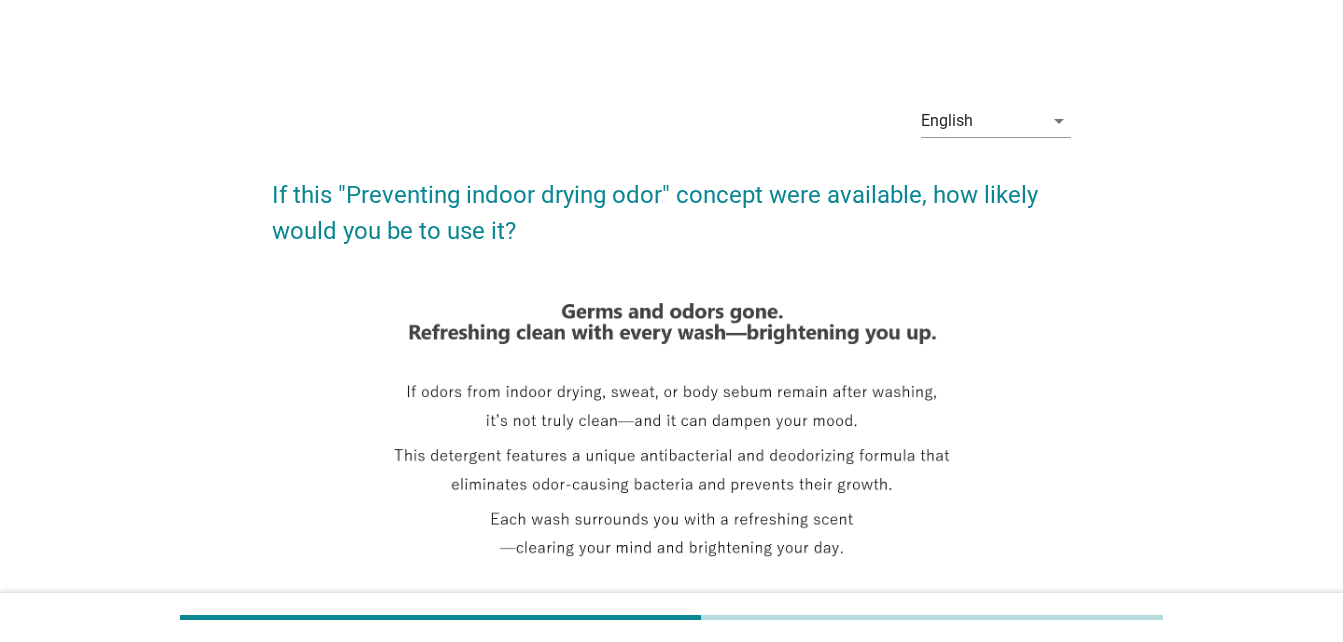 scroll, scrollTop: 497, scrollLeft: 0, axis: vertical 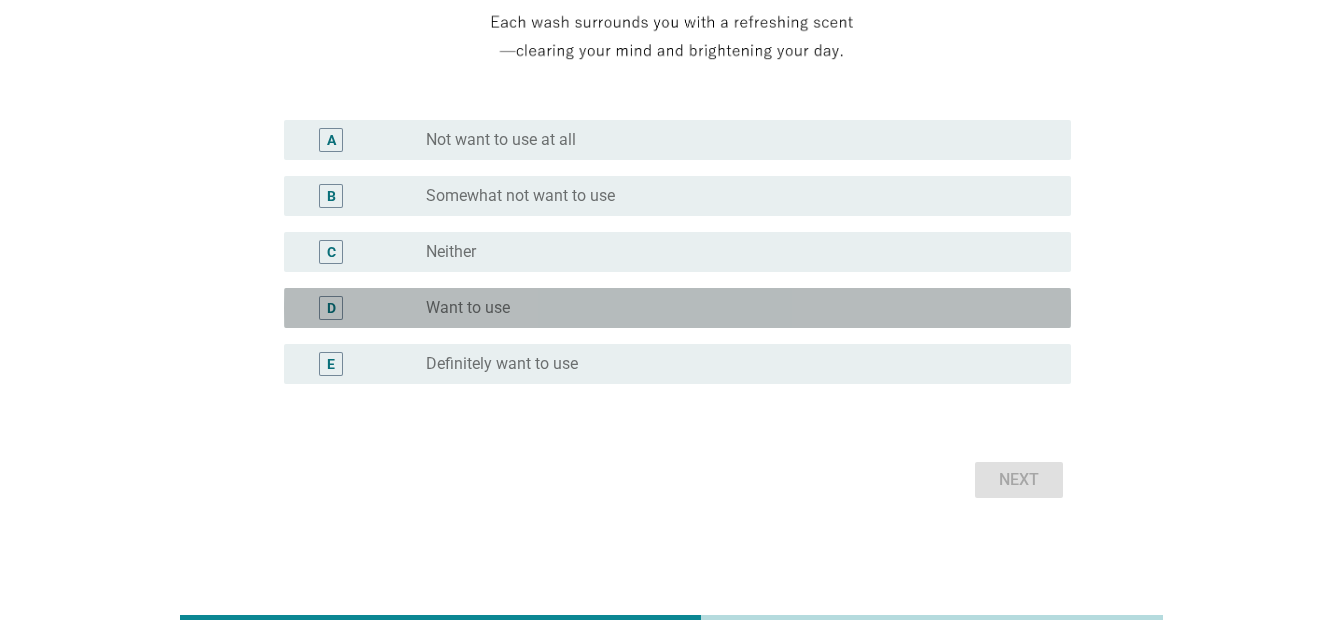 click on "radio_button_unchecked Want to use" at bounding box center [732, 308] 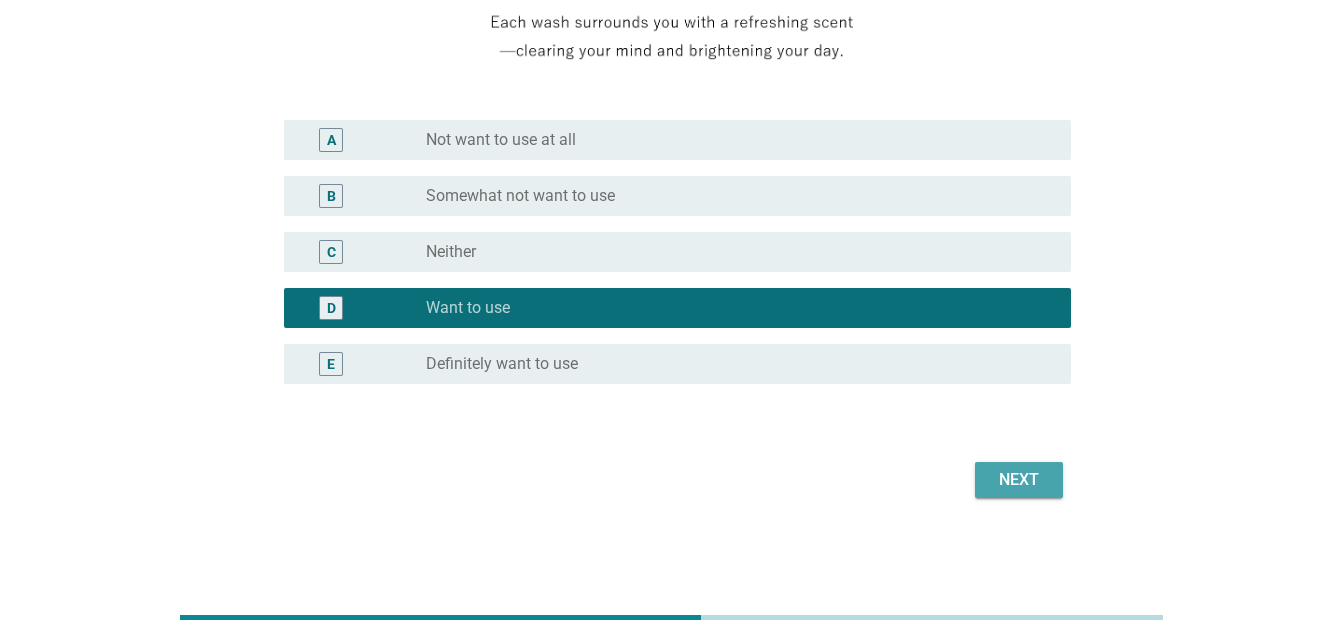 click on "Next" at bounding box center [1019, 480] 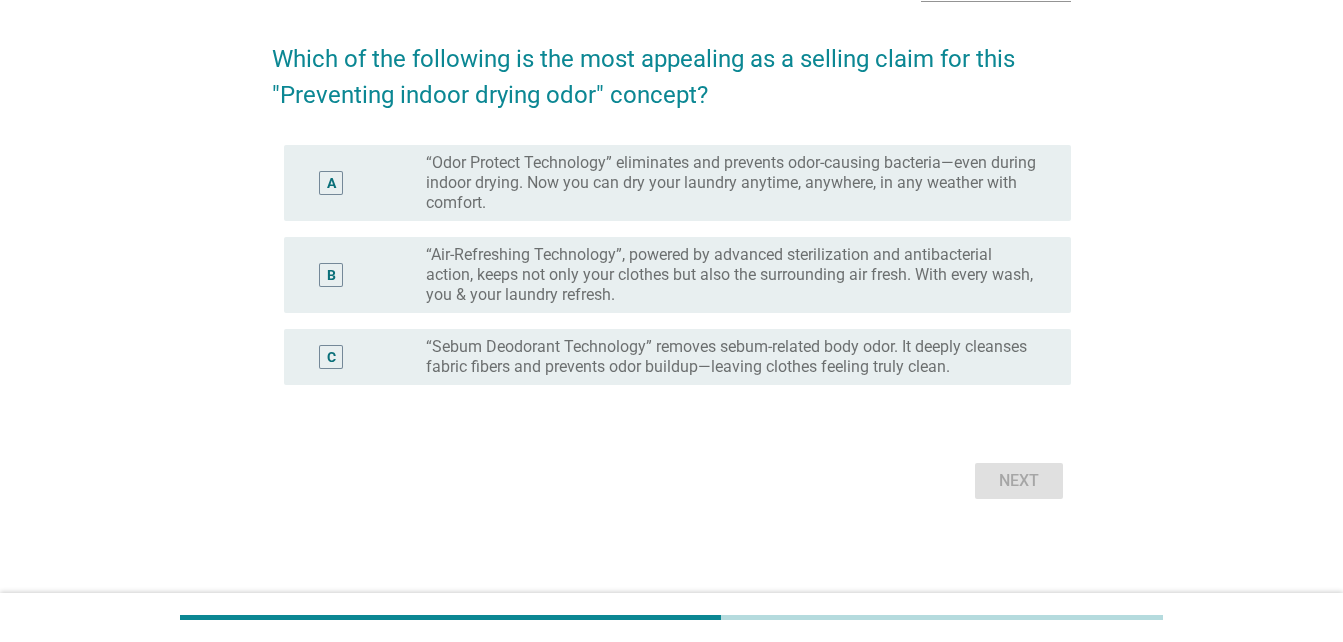 scroll, scrollTop: 0, scrollLeft: 0, axis: both 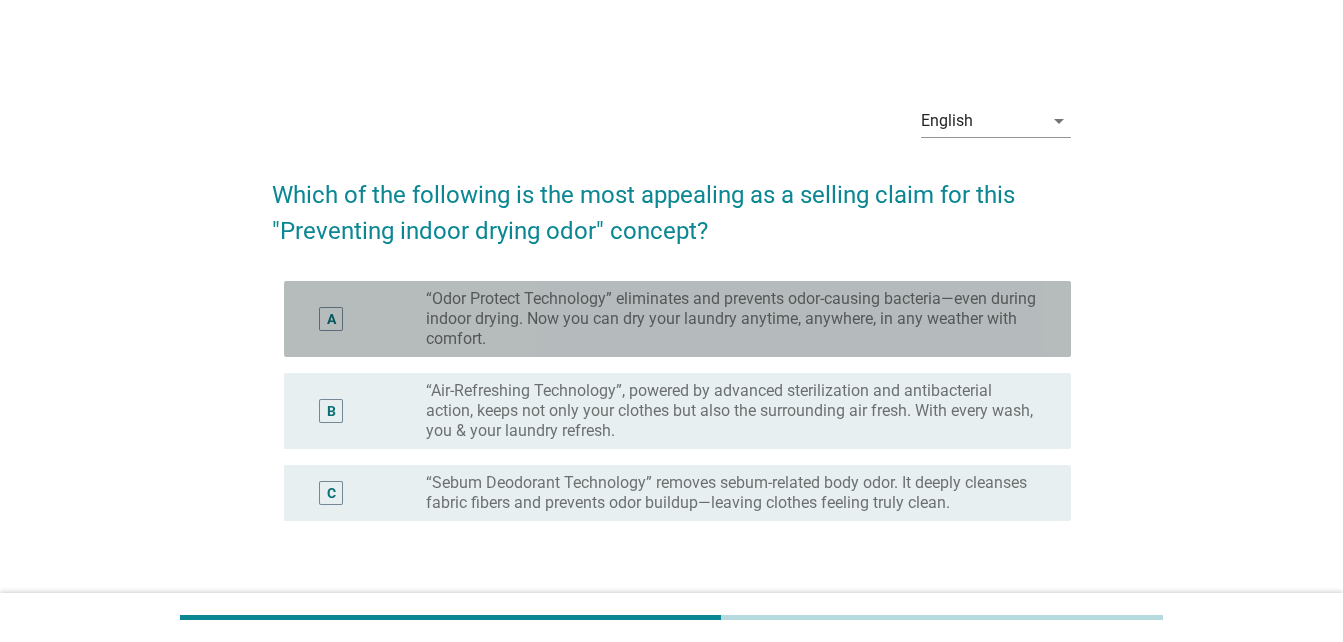 click on "“Odor Protect Technology” eliminates and prevents odor-causing bacteria—even during indoor drying. Now you can dry your laundry anytime, anywhere, in any weather with comfort." at bounding box center [732, 319] 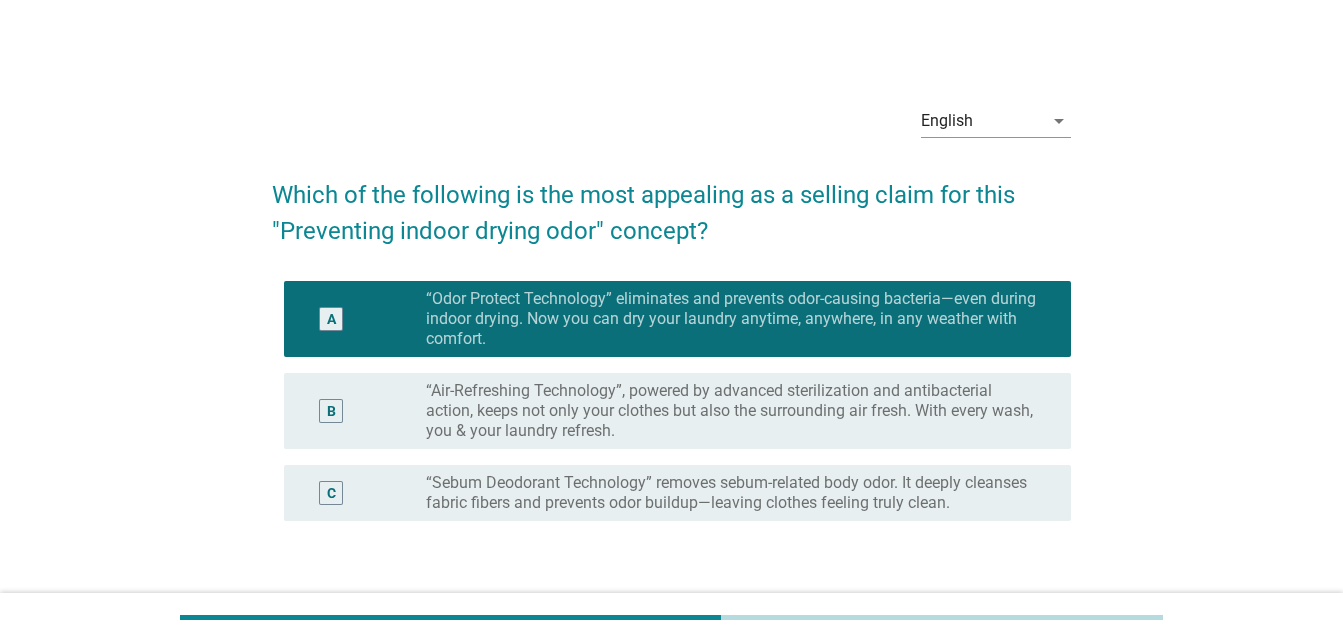 scroll, scrollTop: 136, scrollLeft: 0, axis: vertical 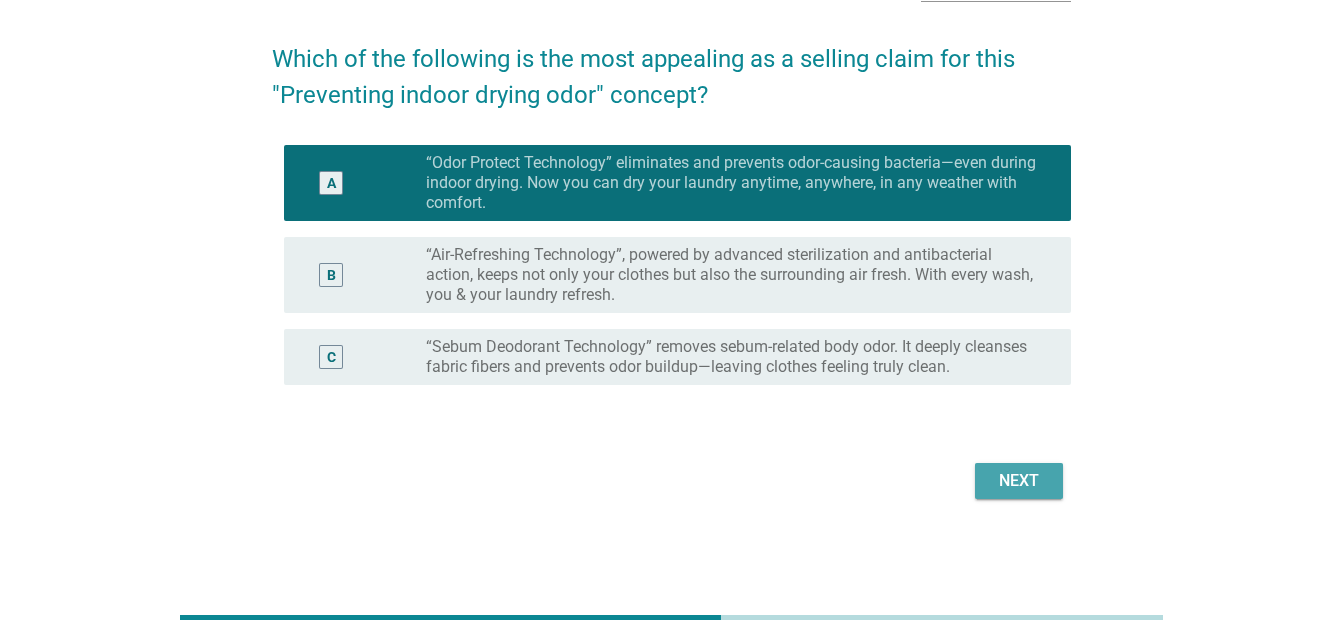 click on "Next" at bounding box center [1019, 481] 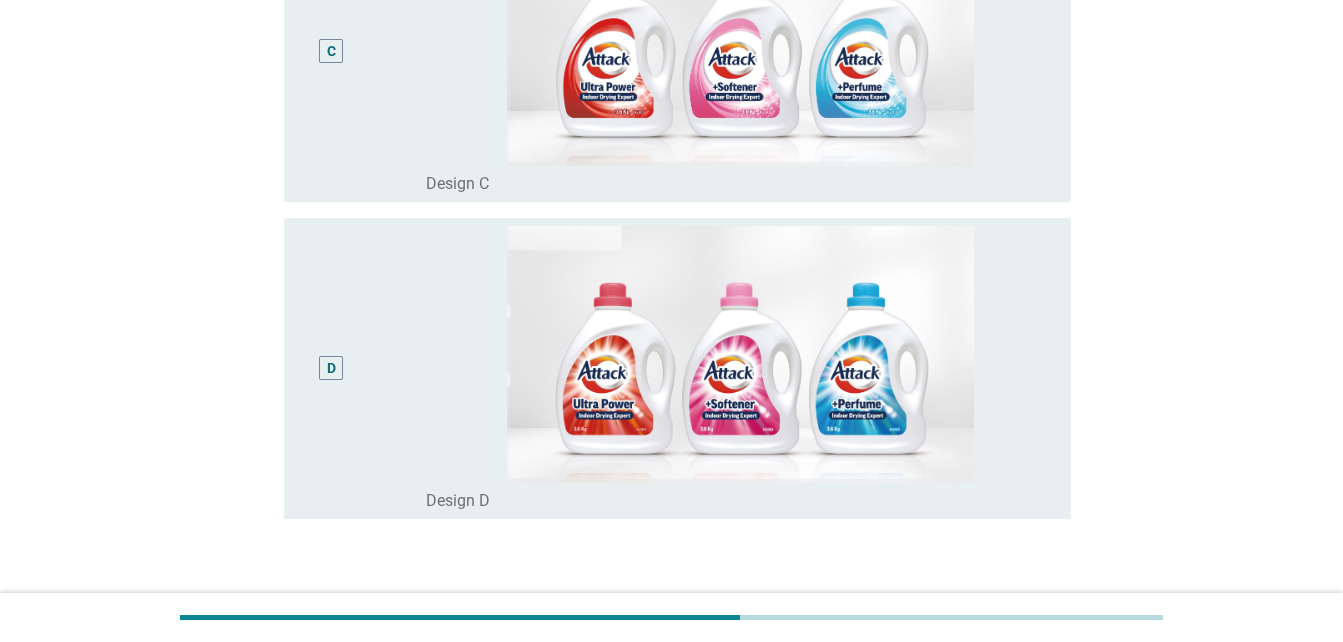 scroll, scrollTop: 1092, scrollLeft: 0, axis: vertical 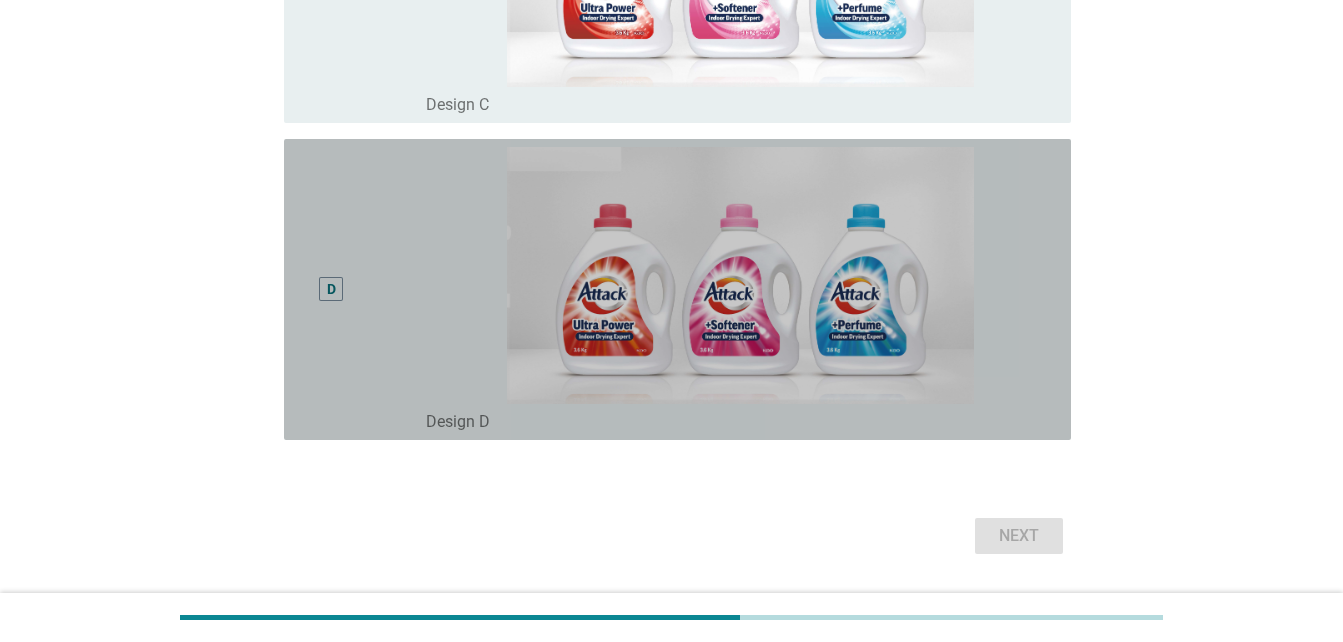 click on "D" at bounding box center (331, 289) 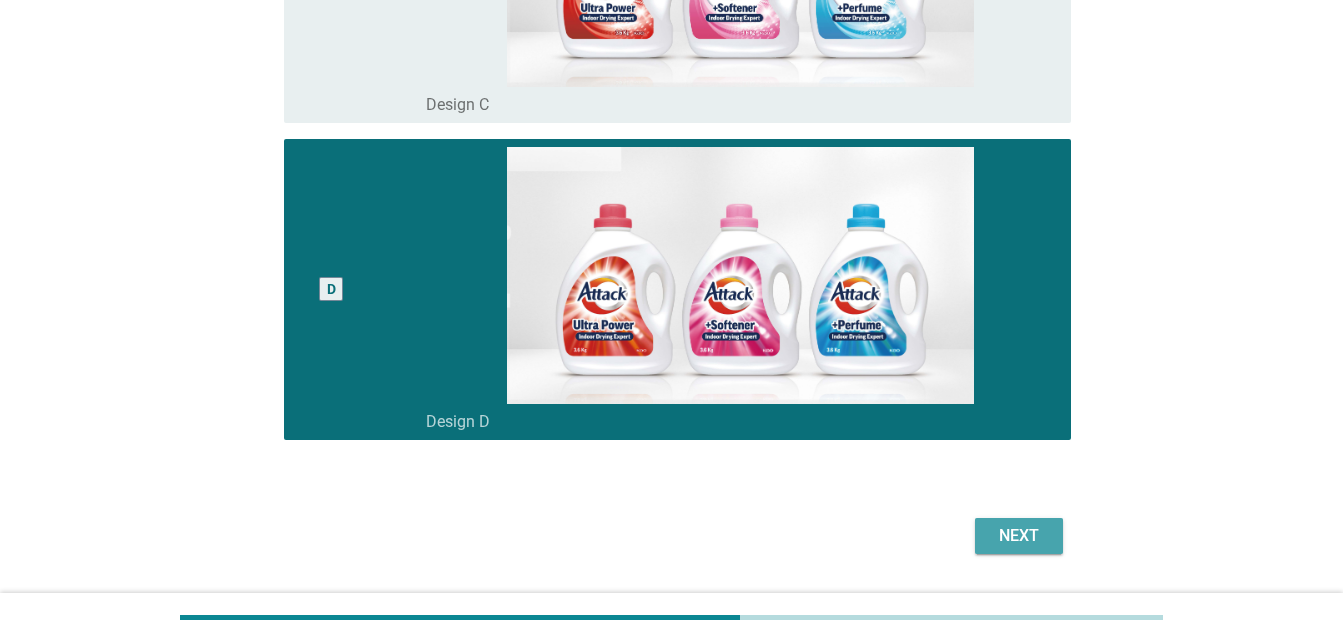 click on "Next" at bounding box center [1019, 536] 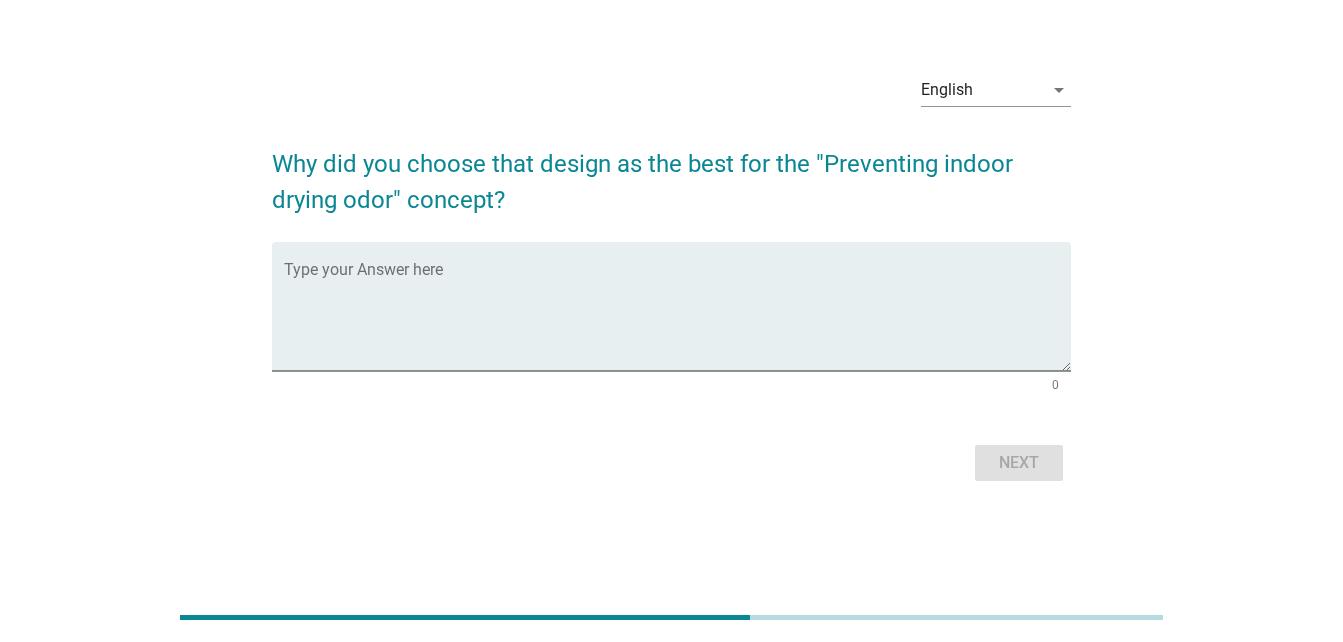 scroll, scrollTop: 0, scrollLeft: 0, axis: both 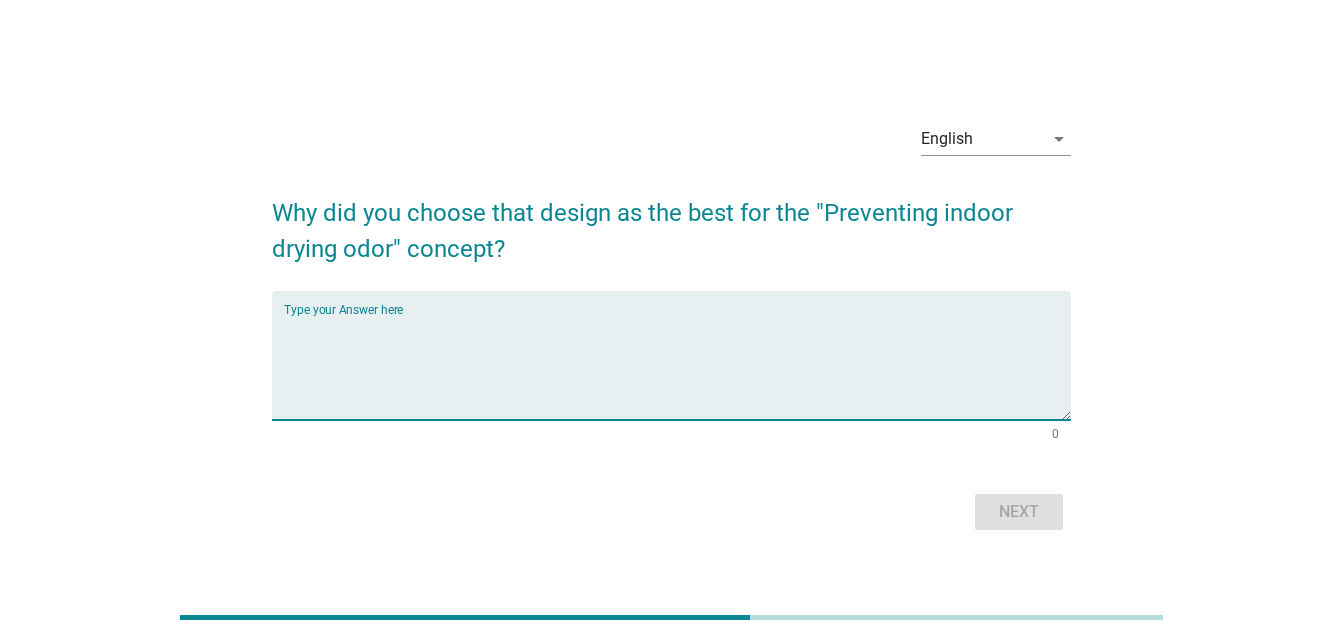 click at bounding box center [677, 367] 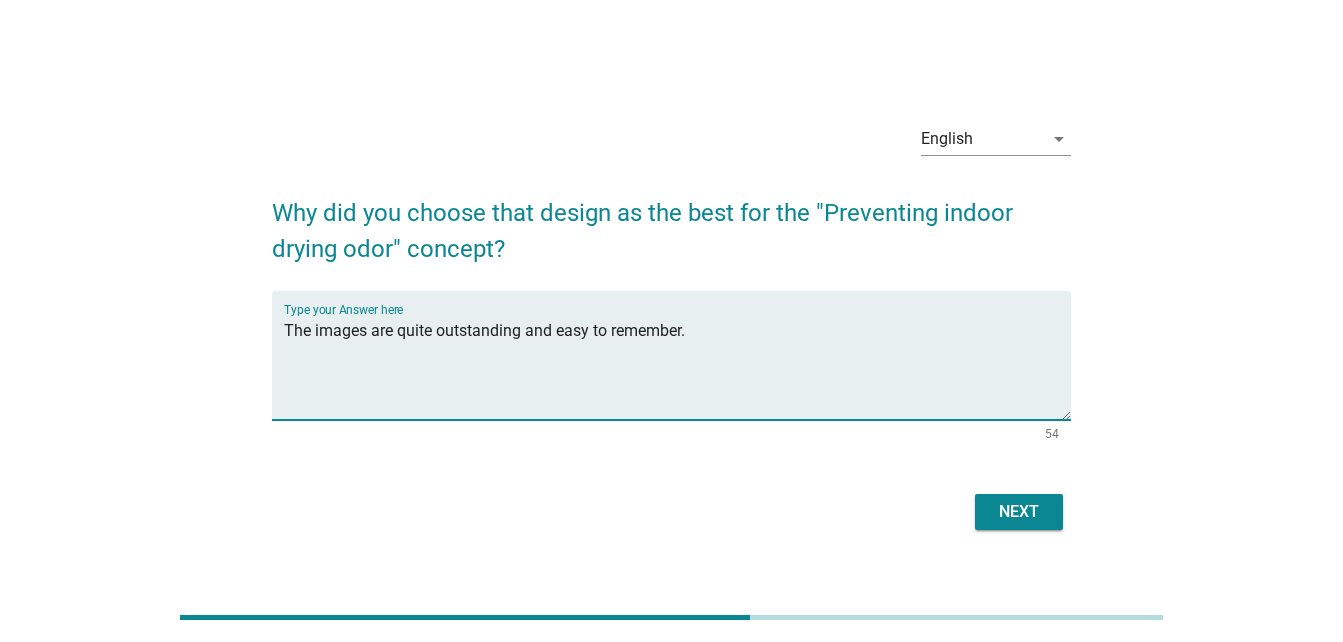 type on "The images are quite outstanding and easy to remember." 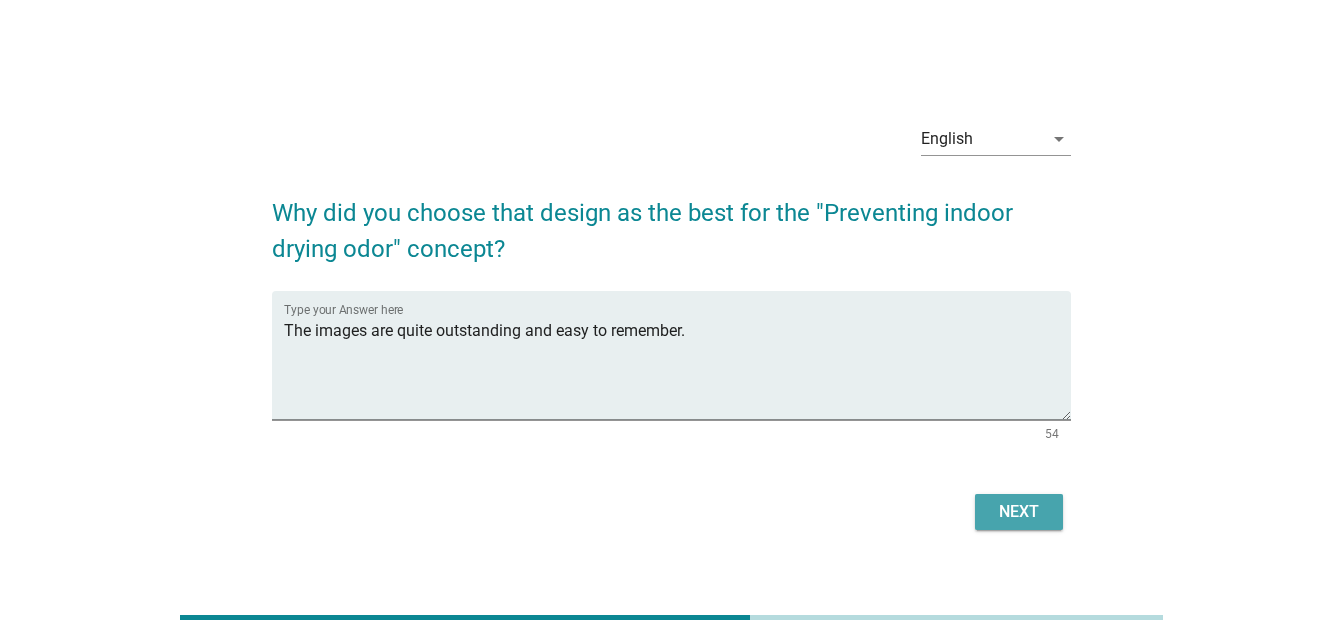 click on "Next" at bounding box center [1019, 512] 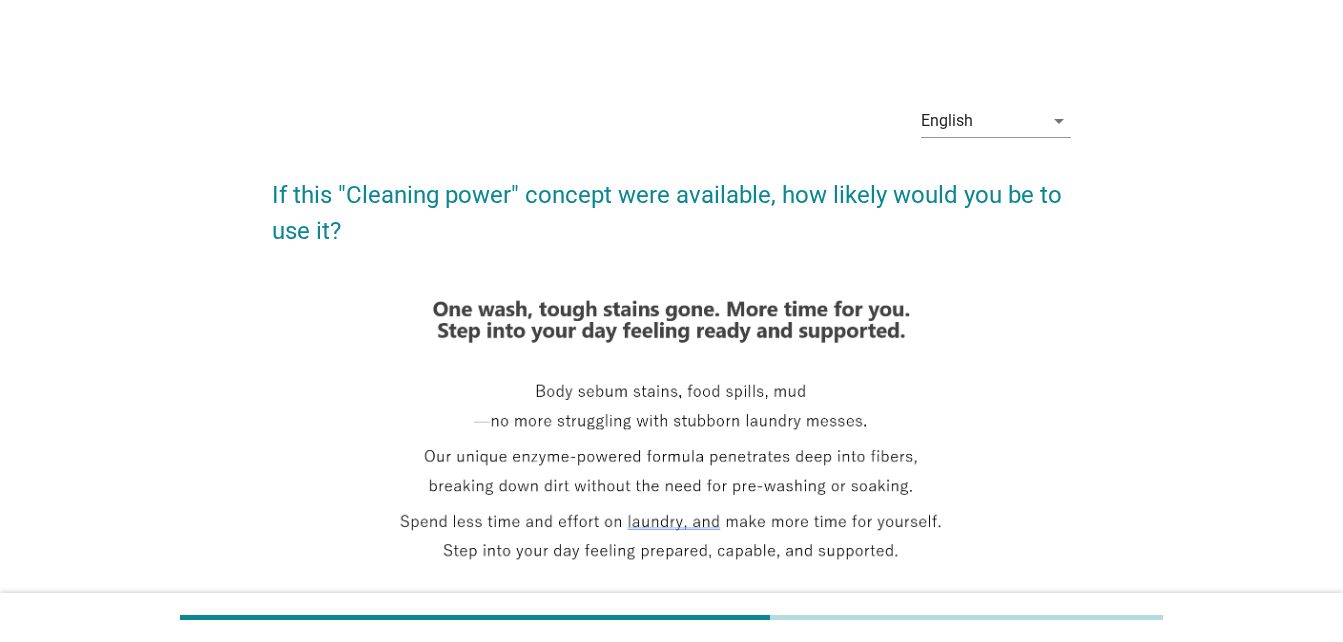 scroll, scrollTop: 497, scrollLeft: 0, axis: vertical 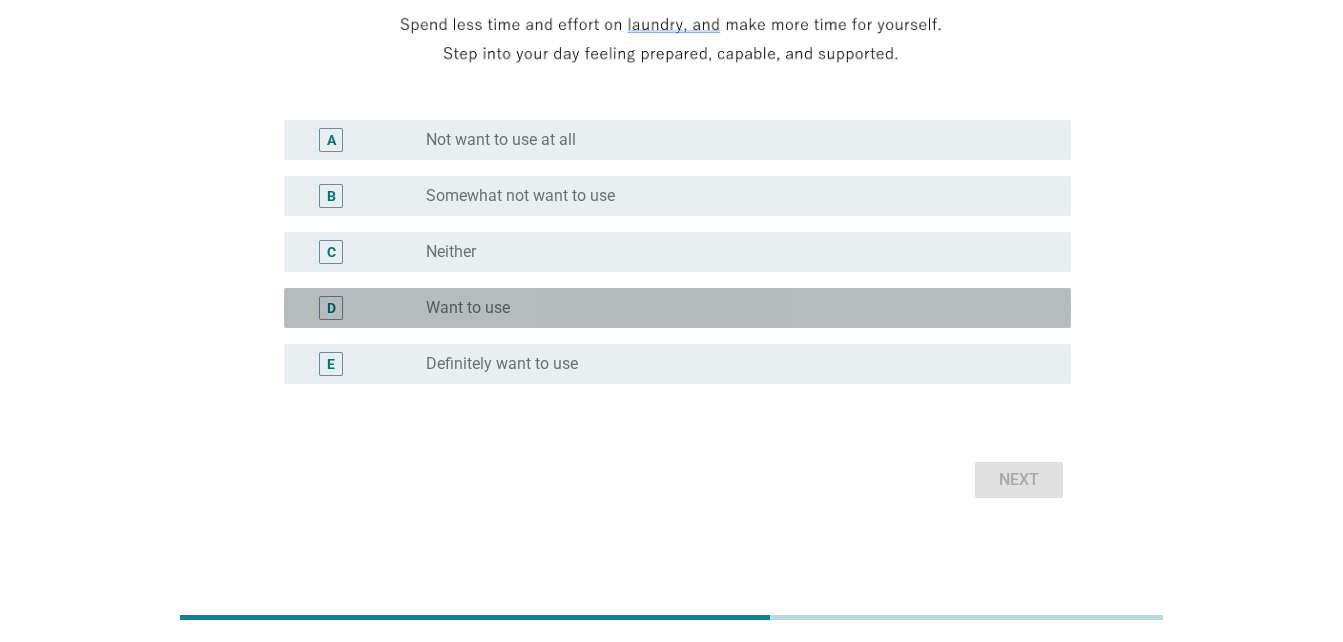 click on "radio_button_unchecked Want to use" at bounding box center (732, 308) 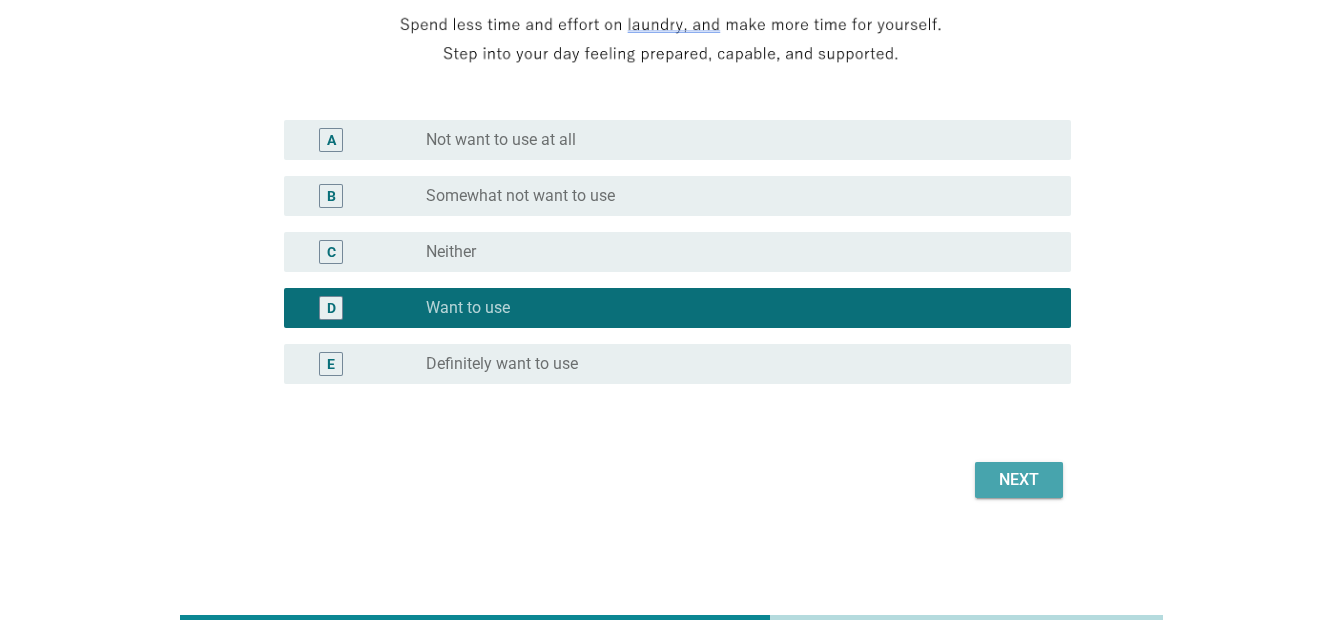 click on "Next" at bounding box center [1019, 480] 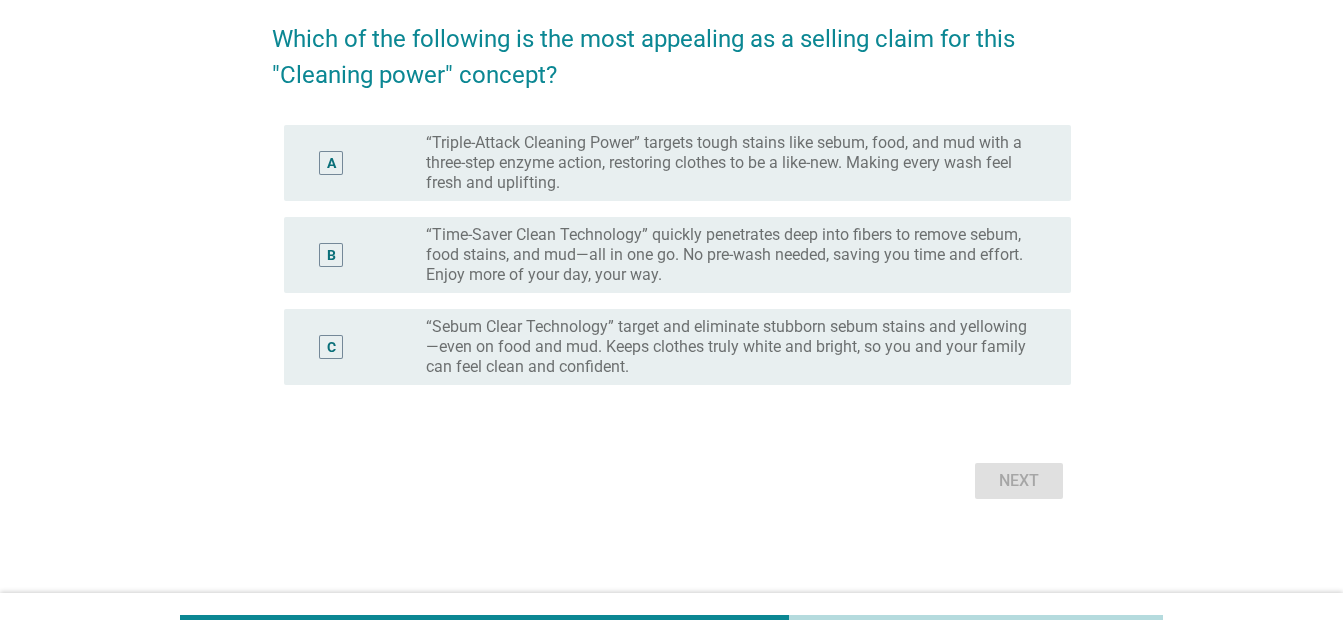 scroll, scrollTop: 0, scrollLeft: 0, axis: both 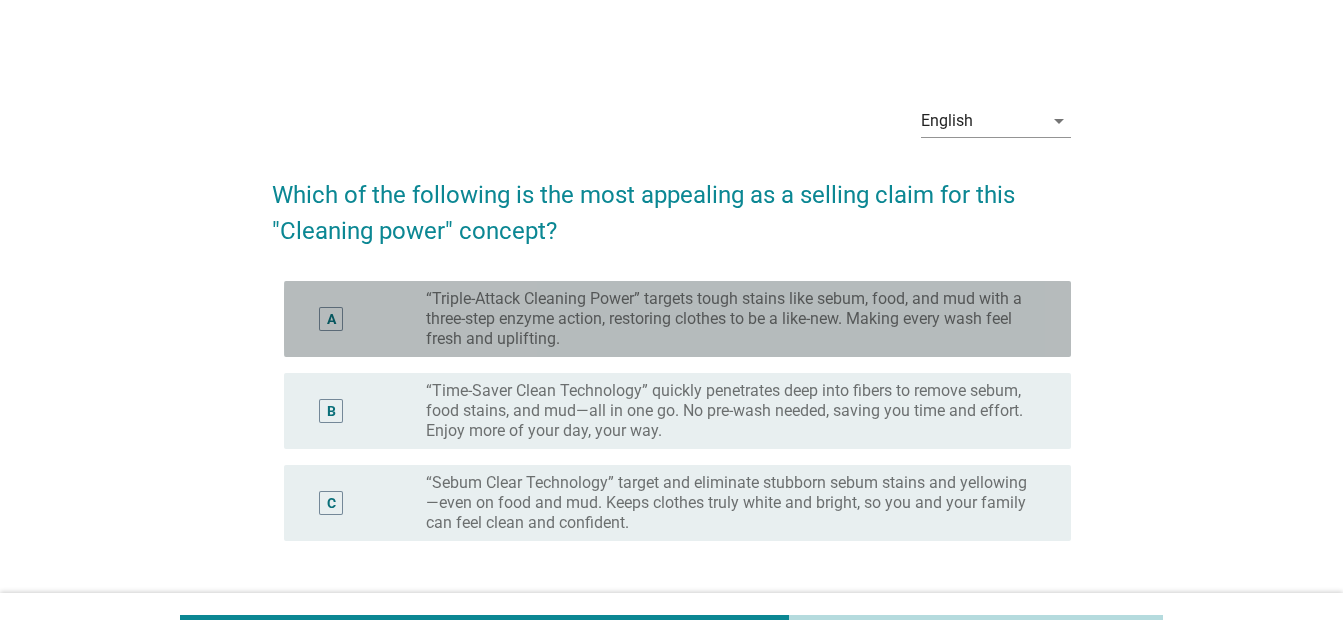 click on "“Triple-Attack Cleaning Power” targets tough stains like sebum, food, and mud with a three-step enzyme action, restoring clothes to be a like-new. Making every wash feel fresh and uplifting." at bounding box center (732, 319) 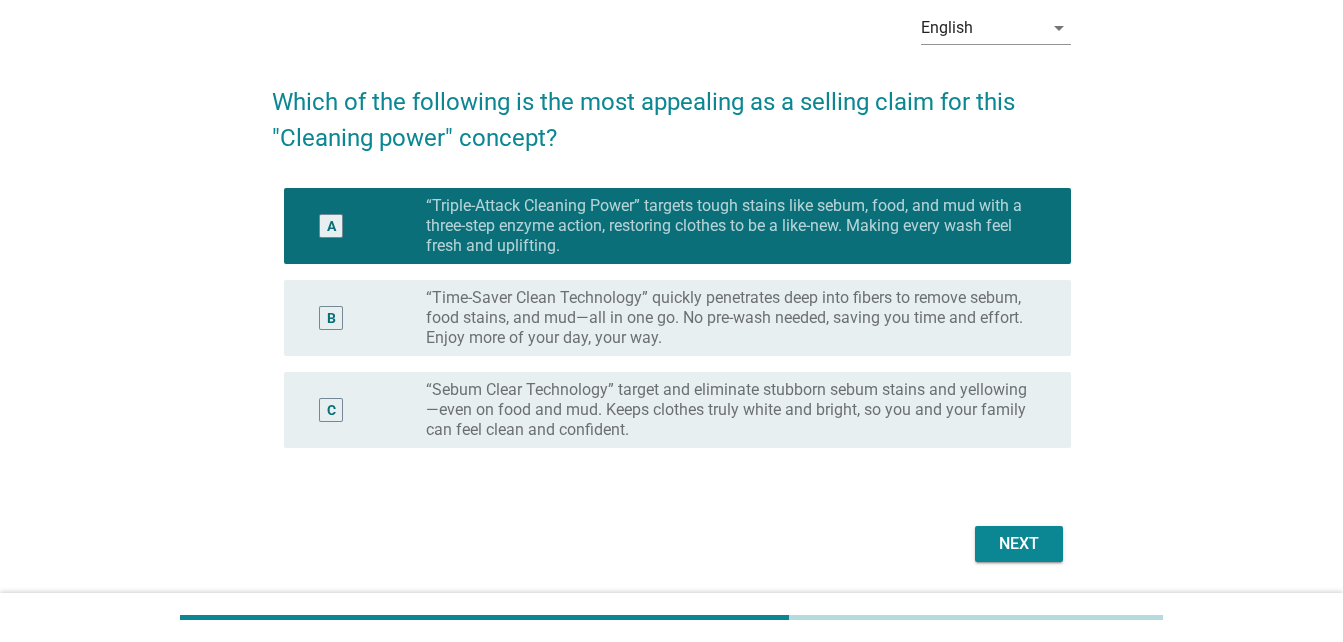 scroll, scrollTop: 156, scrollLeft: 0, axis: vertical 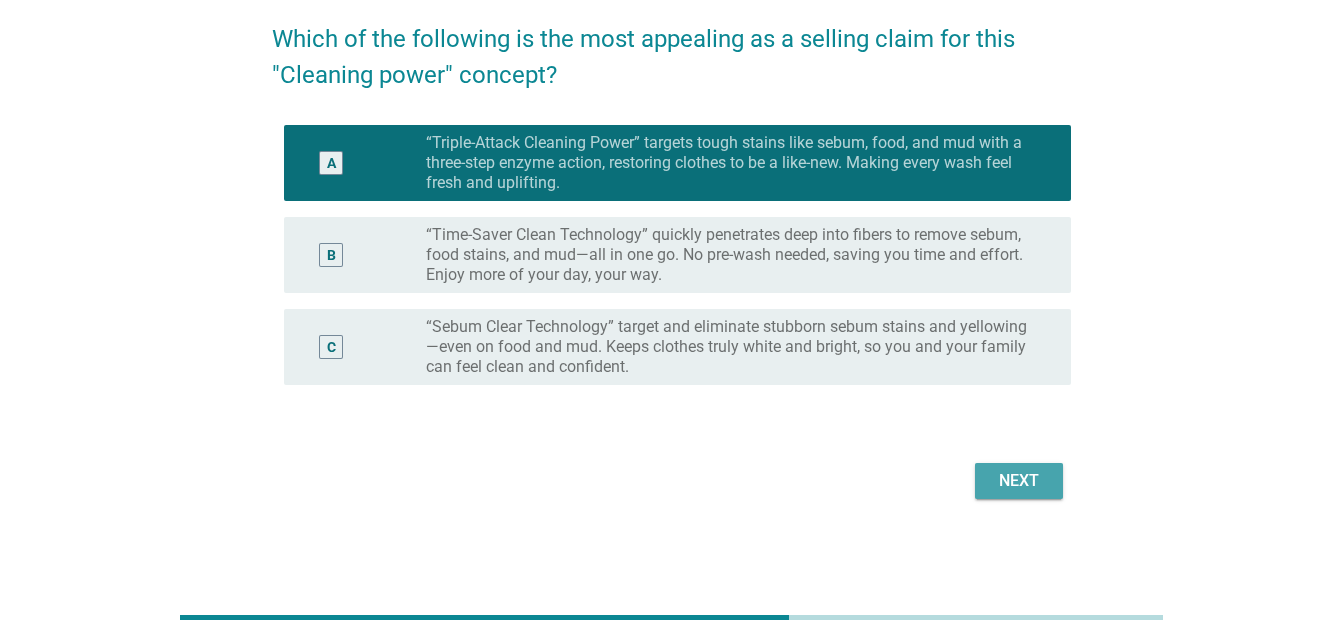 click on "Next" at bounding box center [1019, 481] 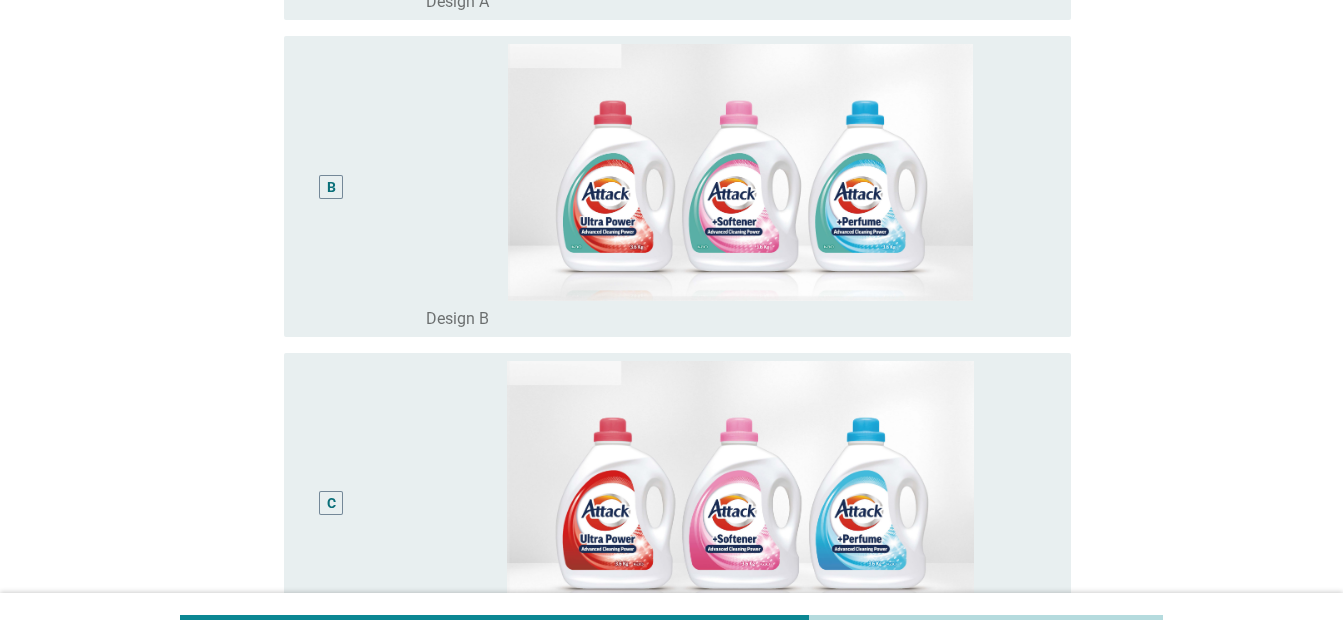 scroll, scrollTop: 1122, scrollLeft: 0, axis: vertical 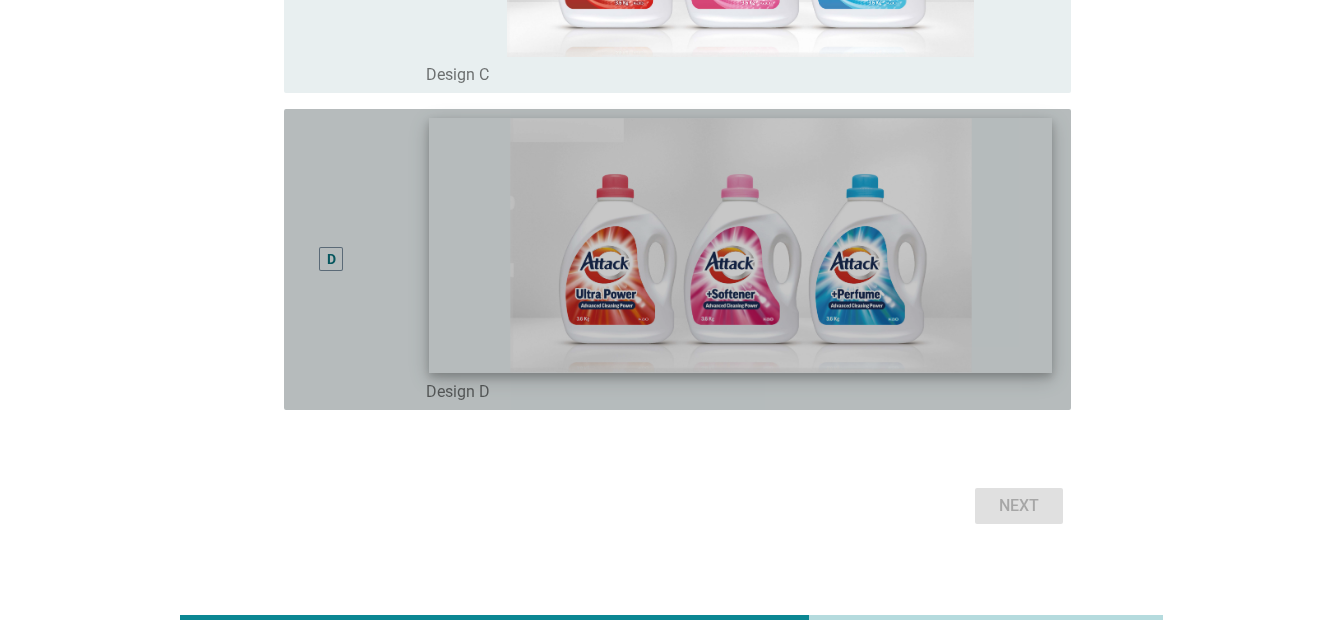 click at bounding box center (740, 245) 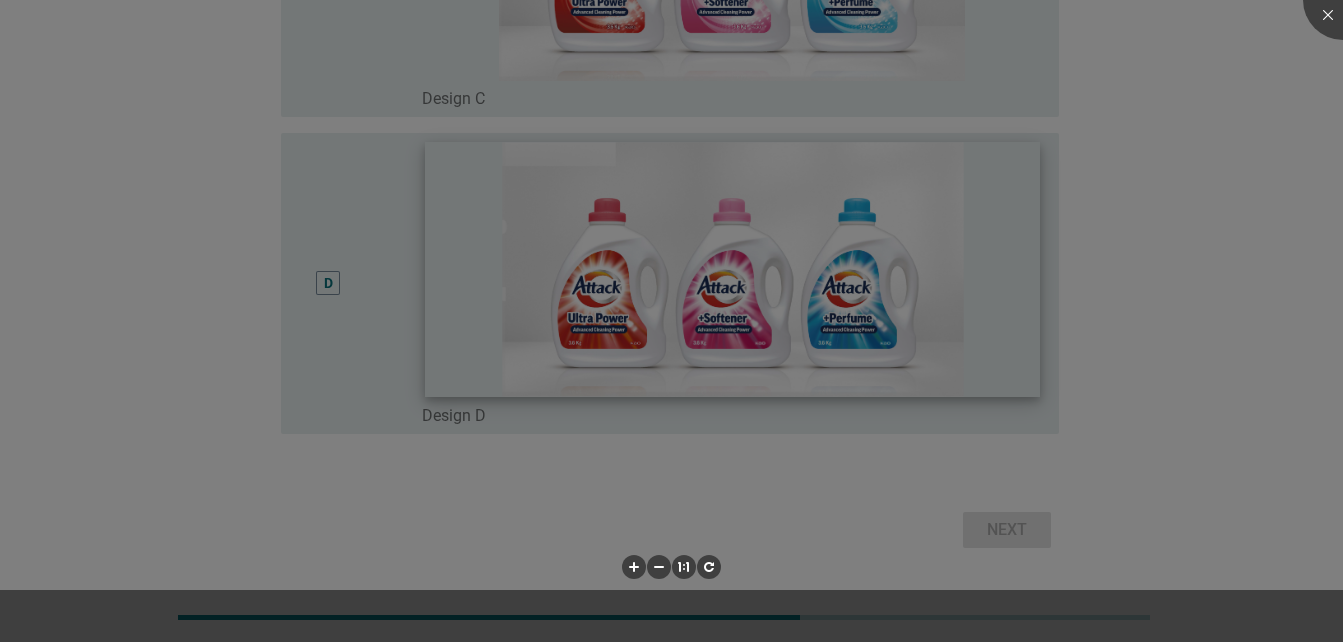 scroll, scrollTop: 1098, scrollLeft: 0, axis: vertical 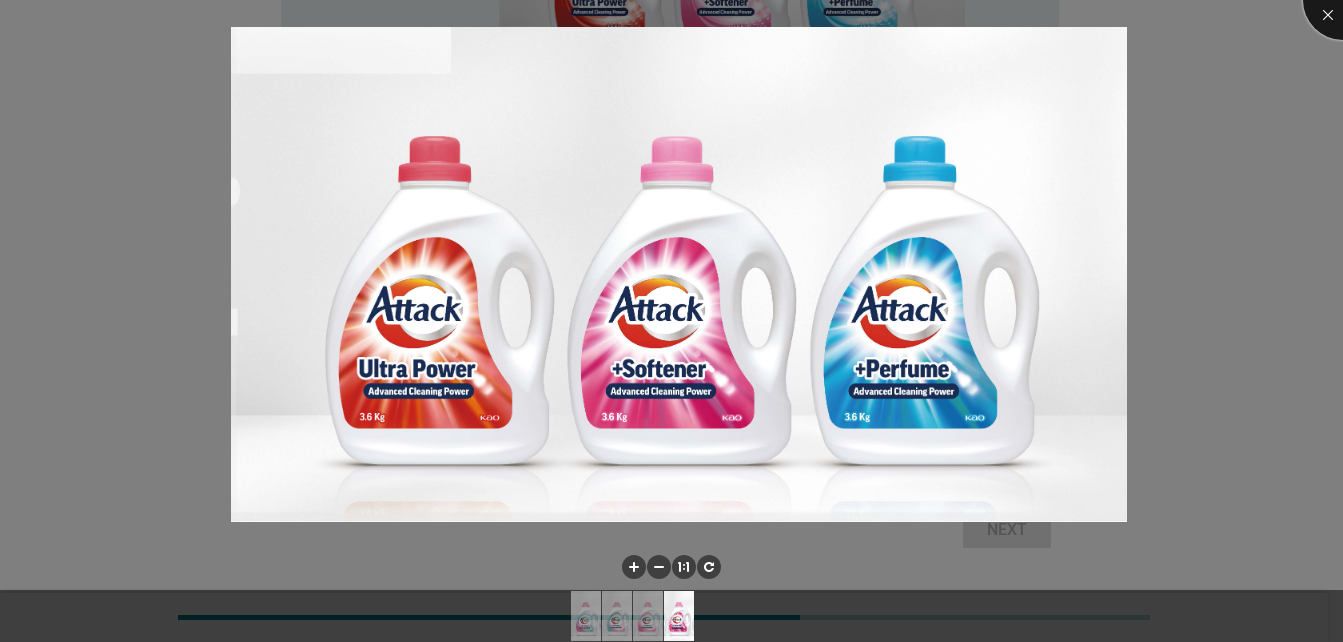click at bounding box center [1343, 0] 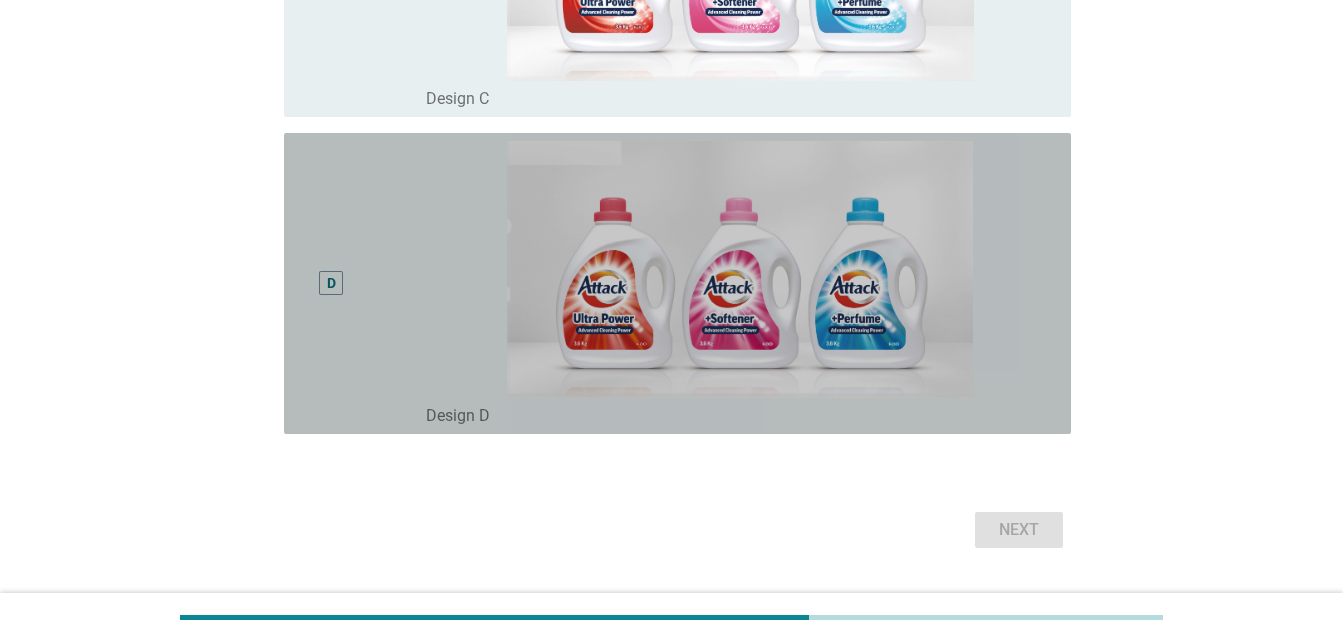 click on "D" at bounding box center (331, 283) 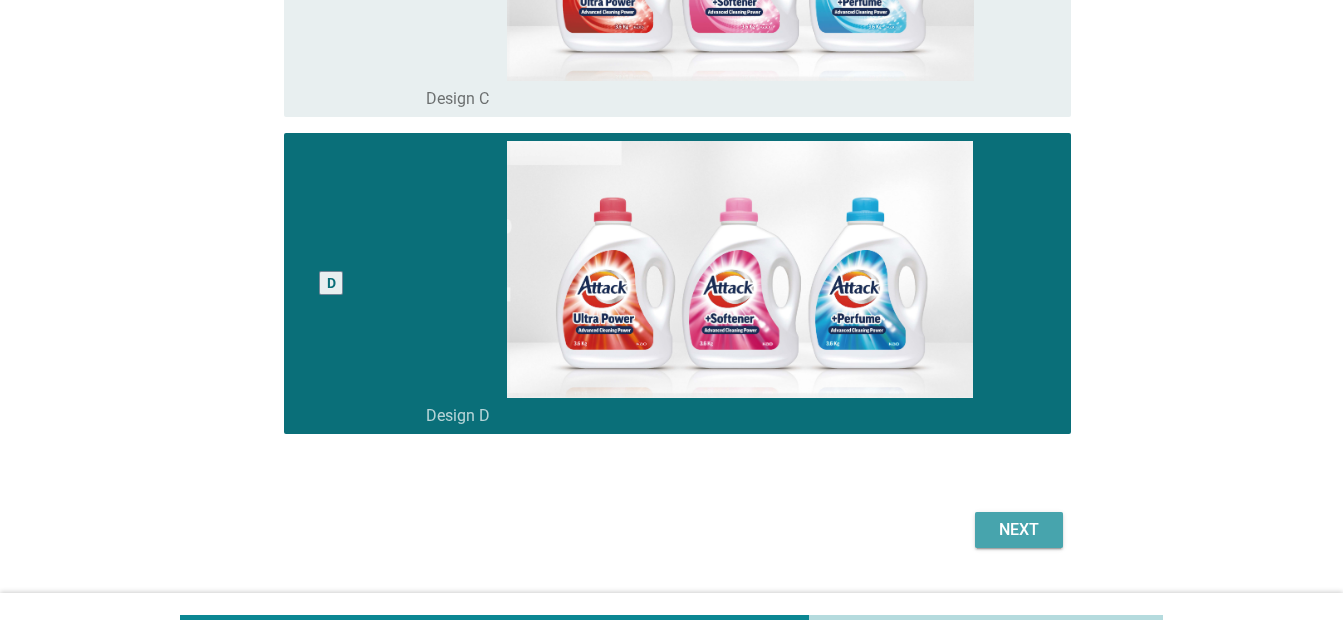 click on "Next" at bounding box center [1019, 530] 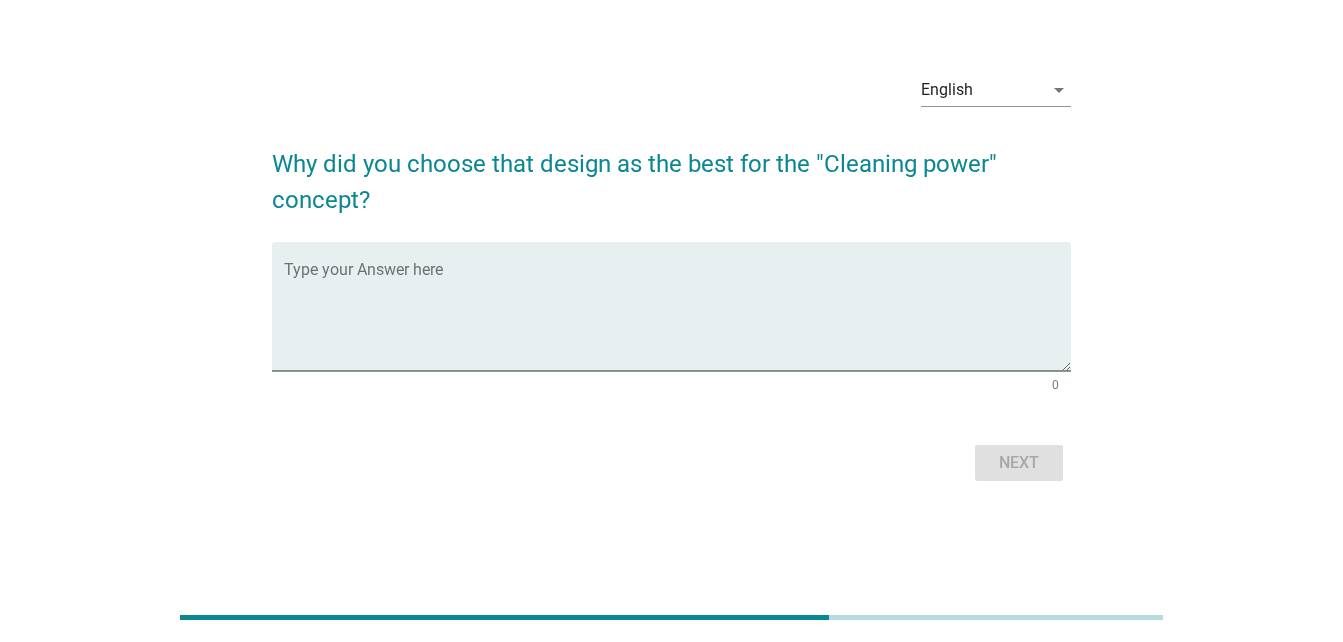 scroll, scrollTop: 0, scrollLeft: 0, axis: both 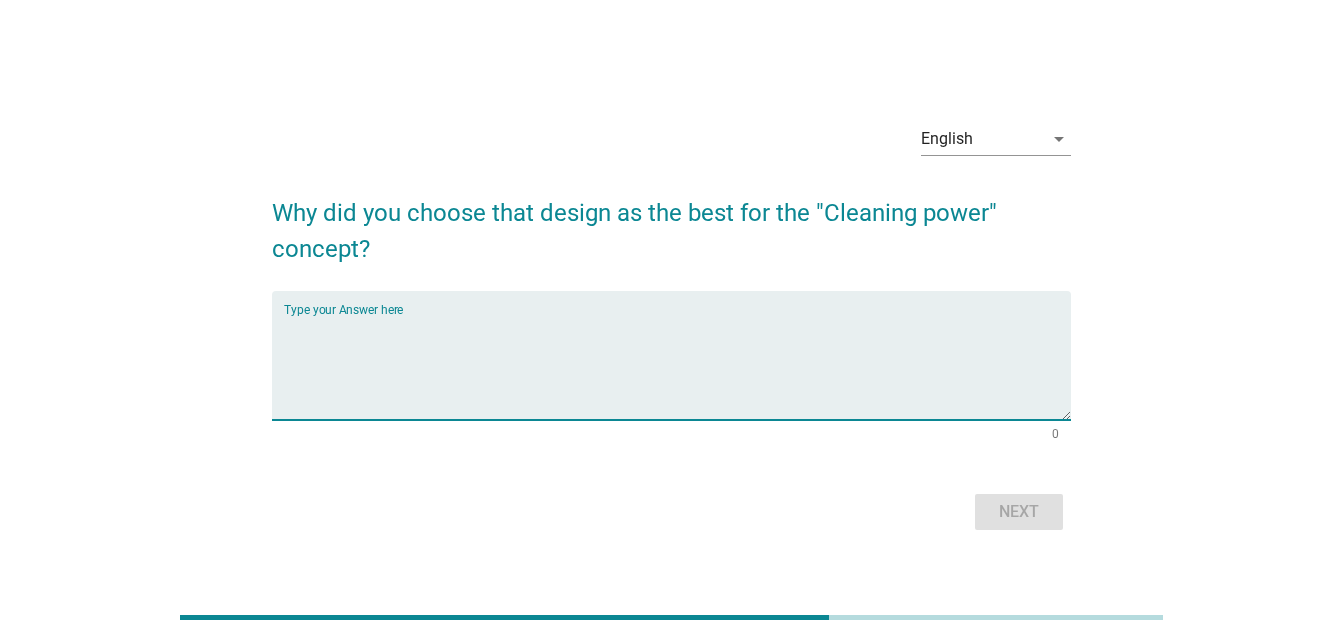 click at bounding box center (677, 367) 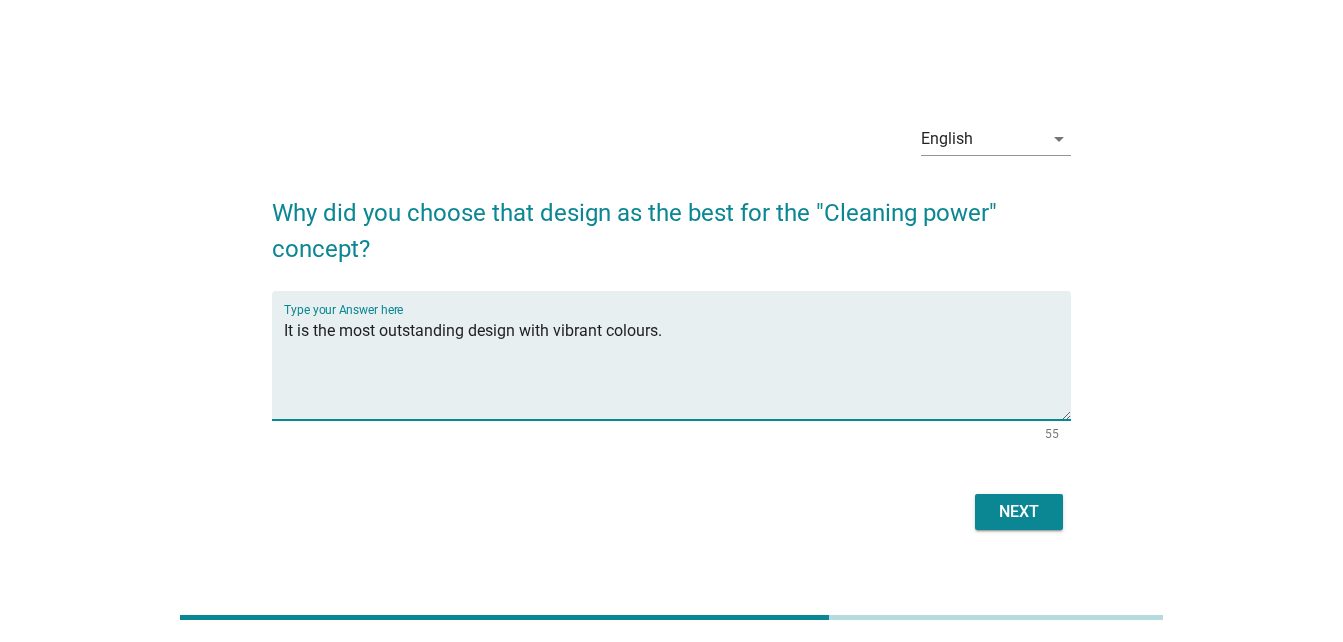 type on "It is the most outstanding design with vibrant colours." 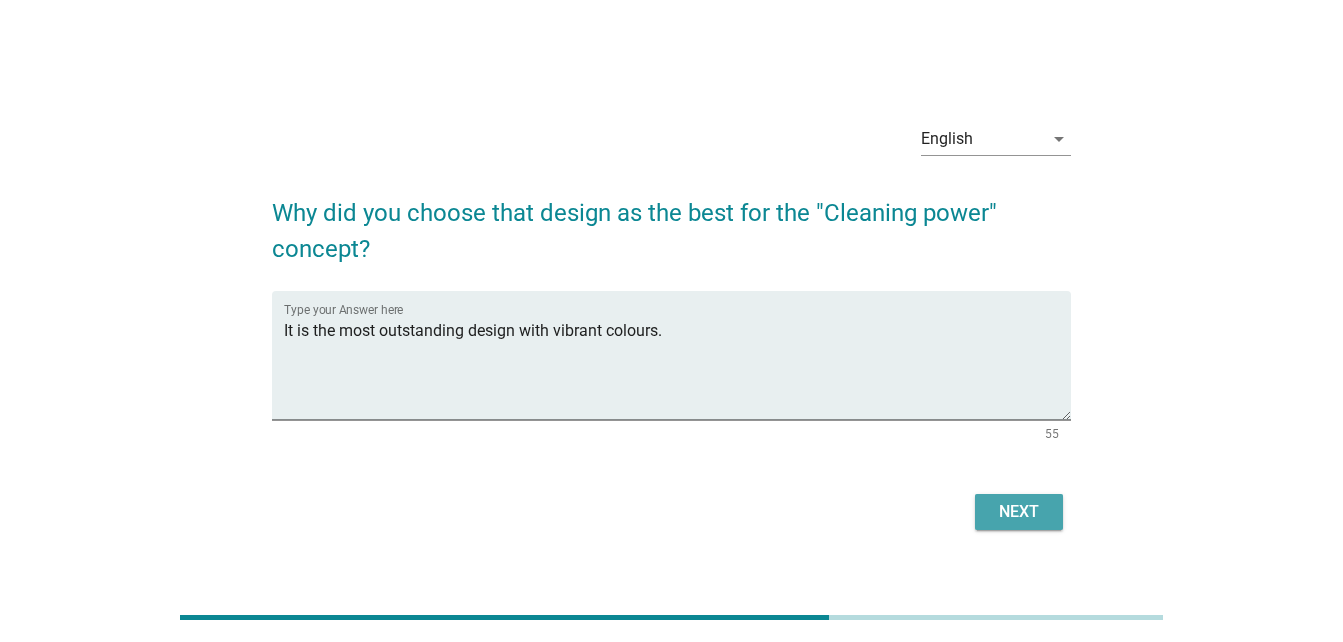 click on "Next" at bounding box center (1019, 512) 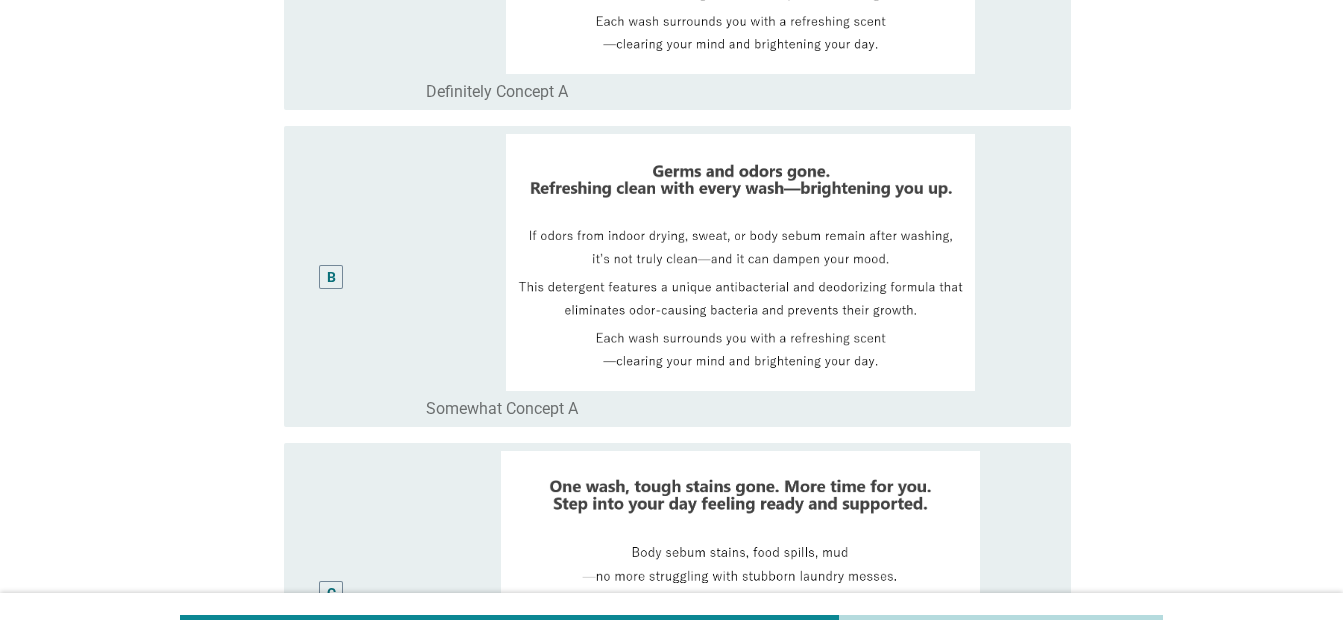 scroll, scrollTop: 403, scrollLeft: 0, axis: vertical 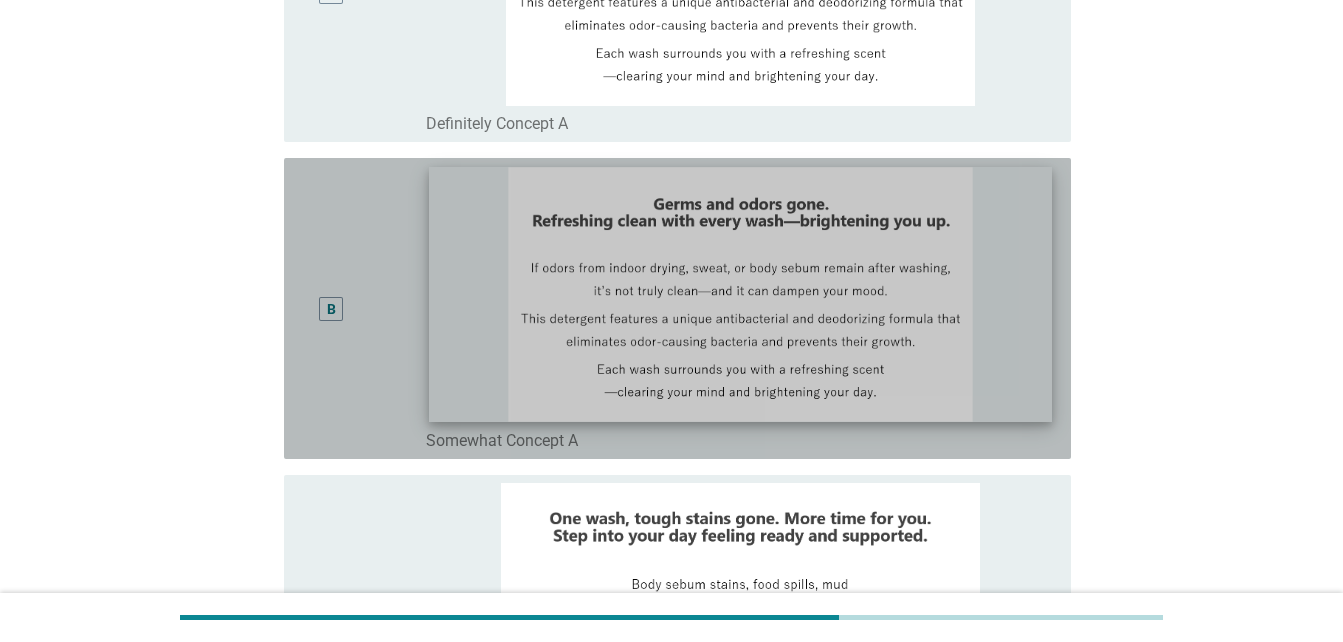 click at bounding box center [740, 295] 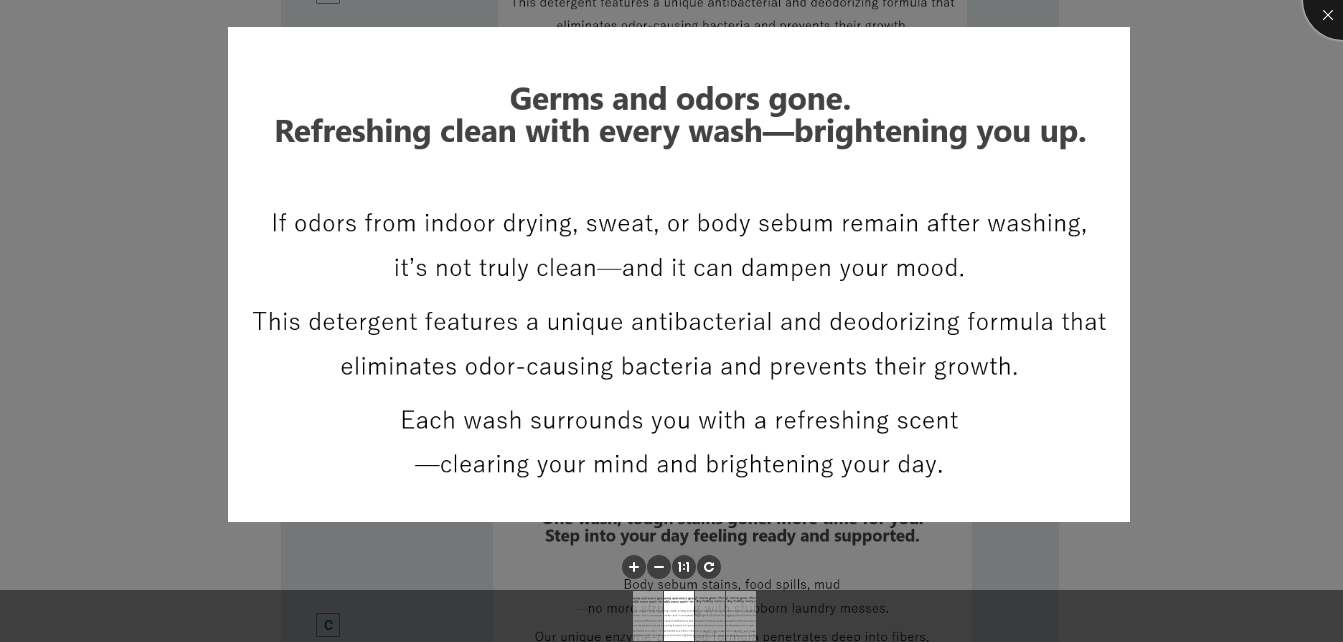 click at bounding box center (1343, 0) 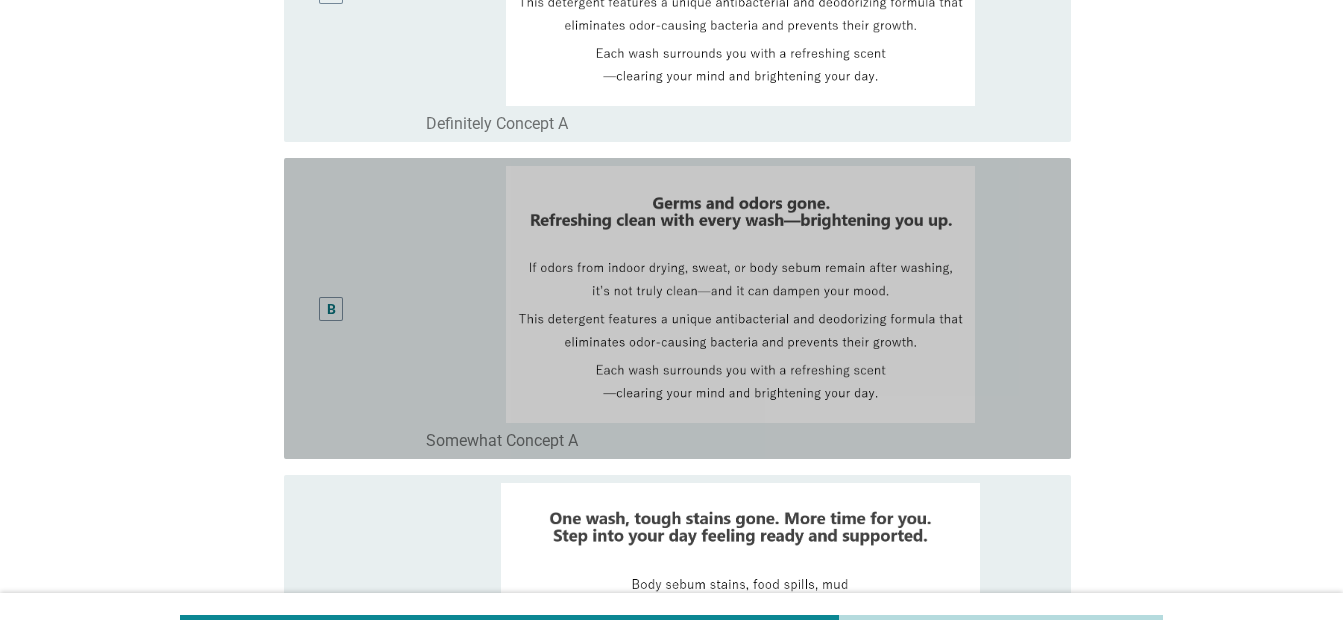 click on "B" at bounding box center [363, 308] 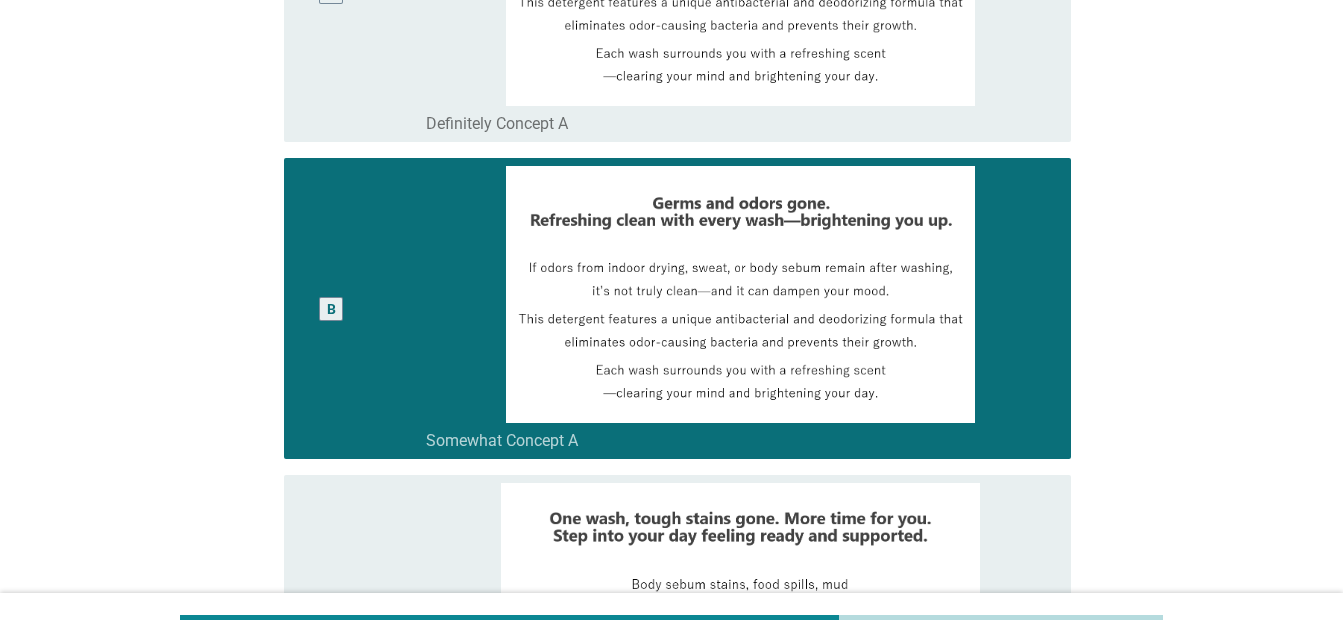 scroll, scrollTop: 964, scrollLeft: 0, axis: vertical 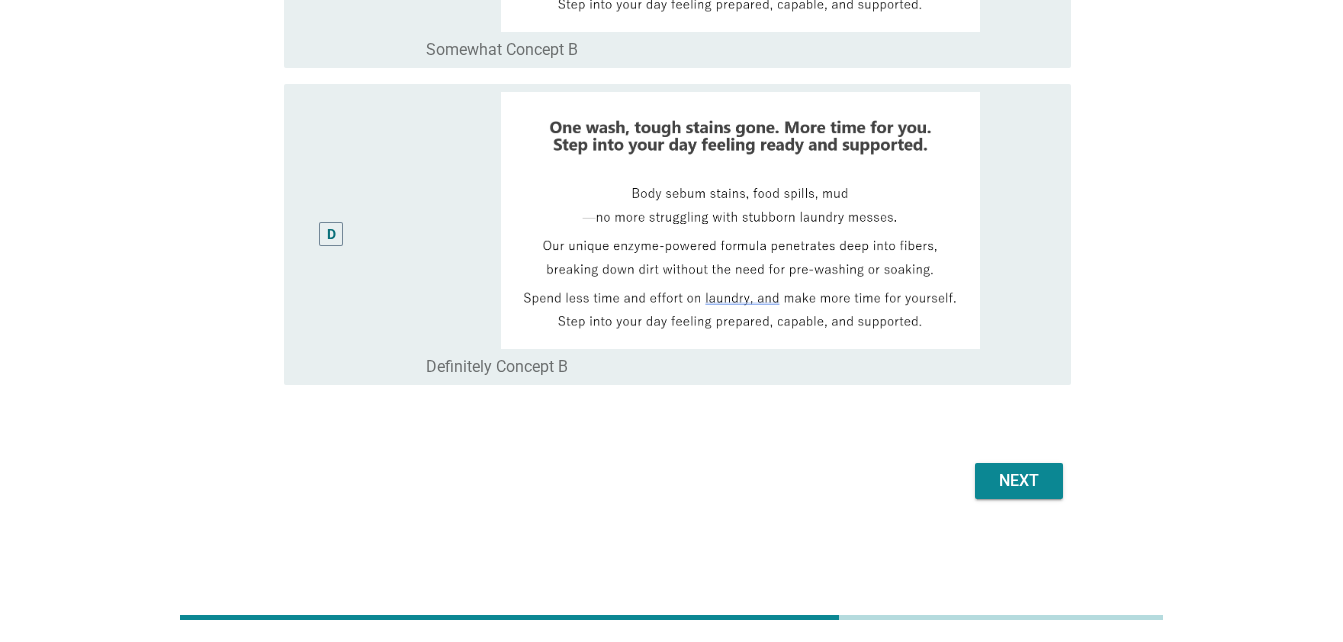 drag, startPoint x: 1012, startPoint y: 503, endPoint x: 990, endPoint y: 463, distance: 45.65085 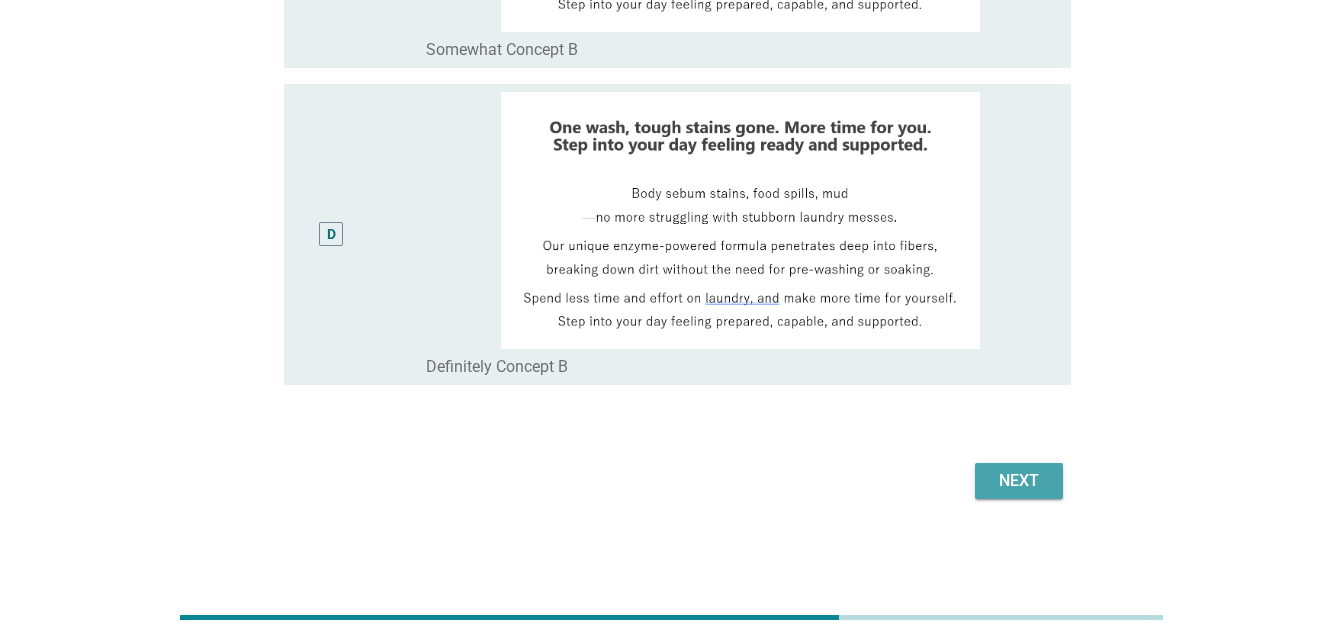 click on "Next" at bounding box center [1019, 481] 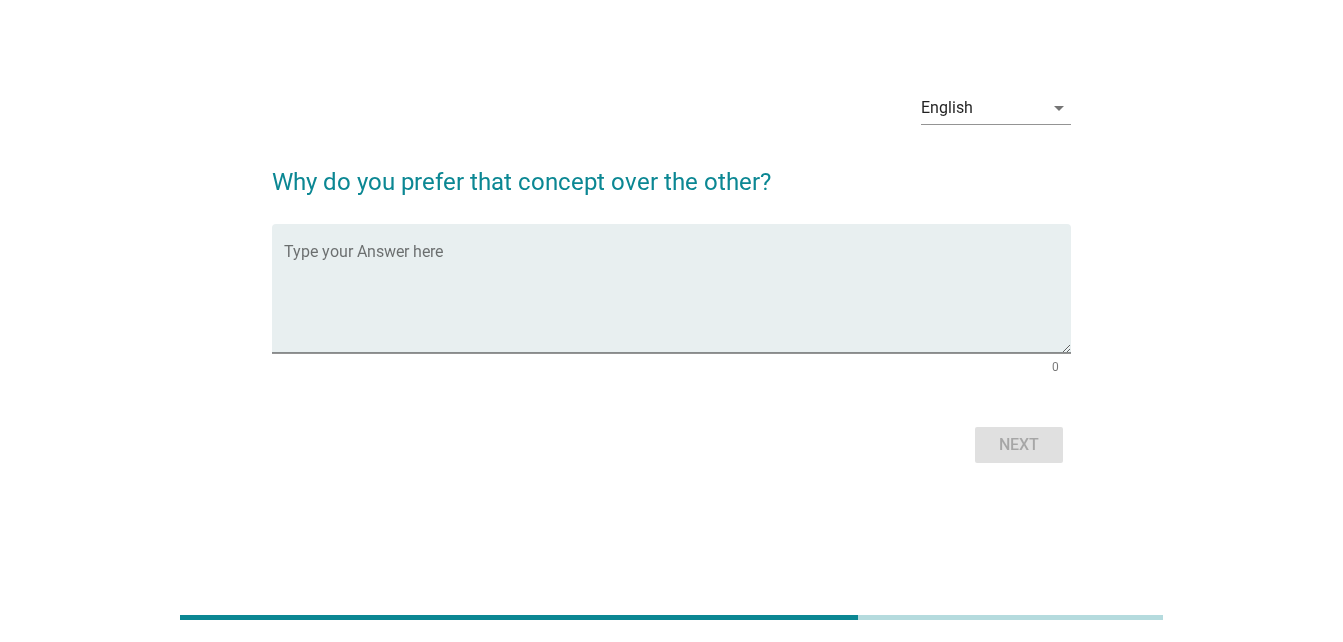 scroll, scrollTop: 0, scrollLeft: 0, axis: both 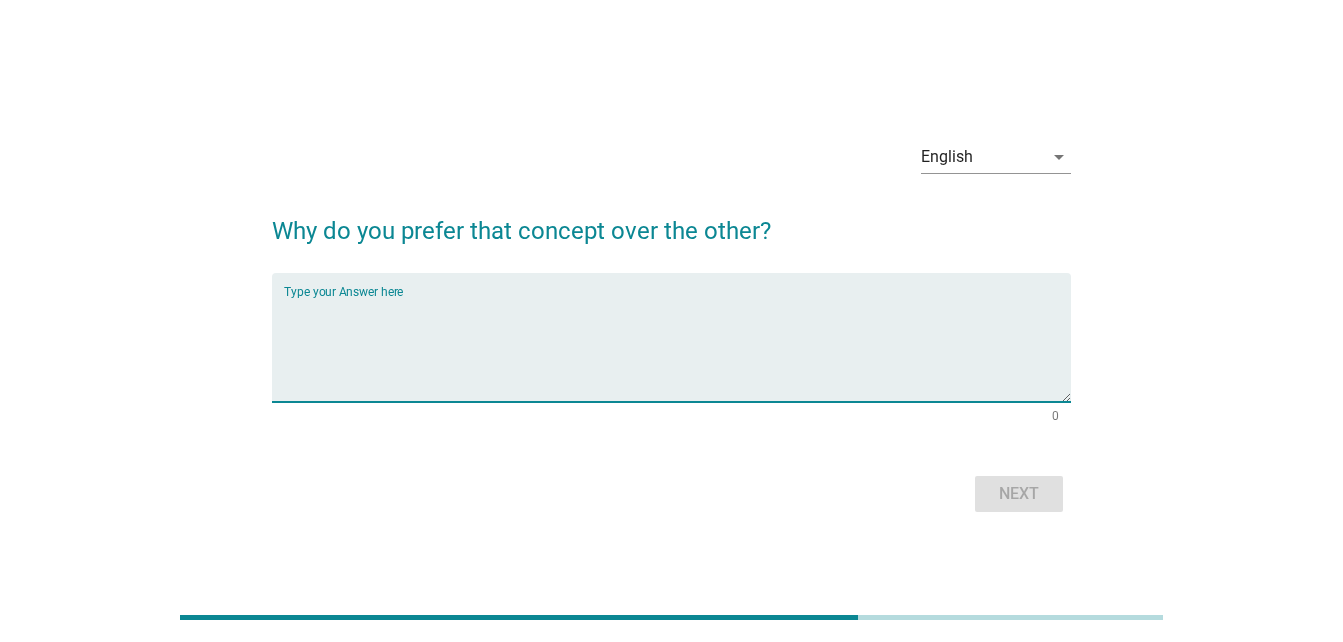 click at bounding box center (677, 349) 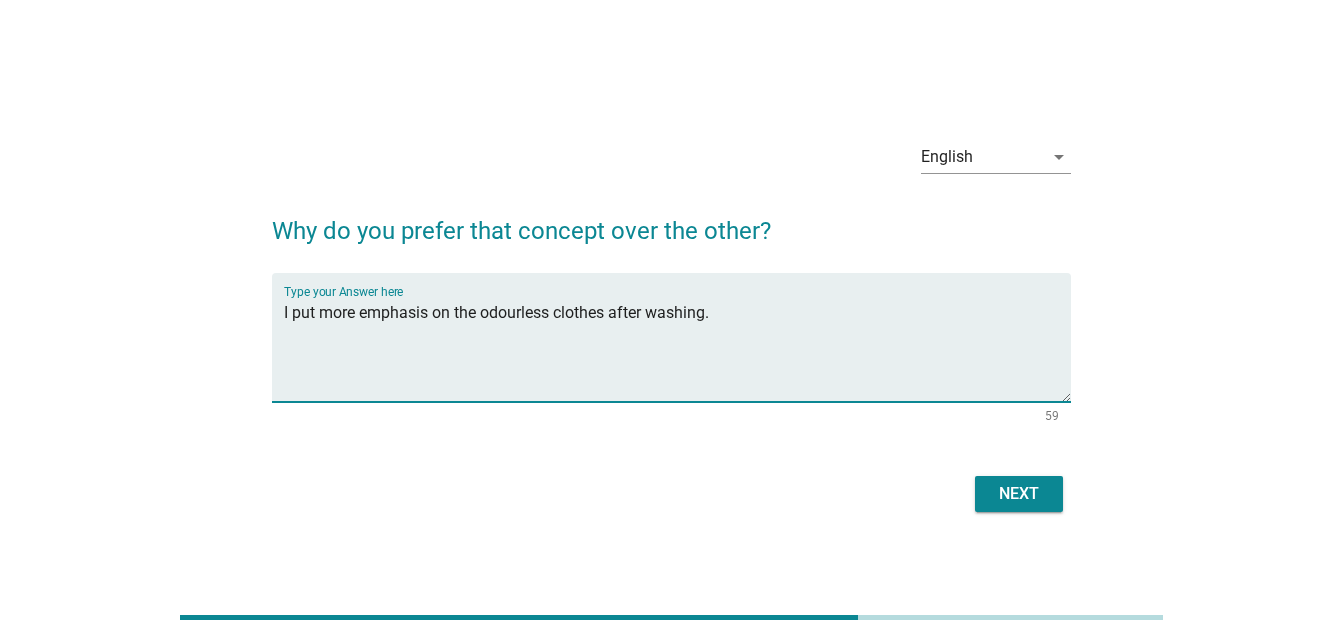 type on "I put more emphasis on the odourless clothes after washing." 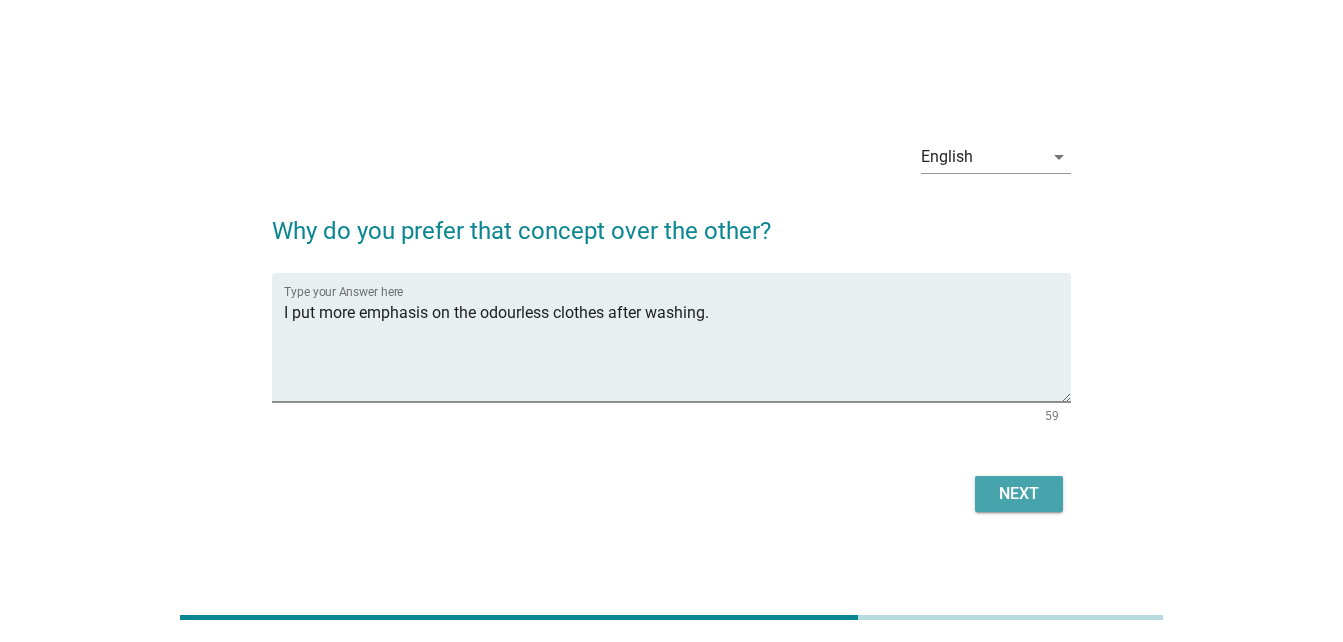click on "Next" at bounding box center (1019, 494) 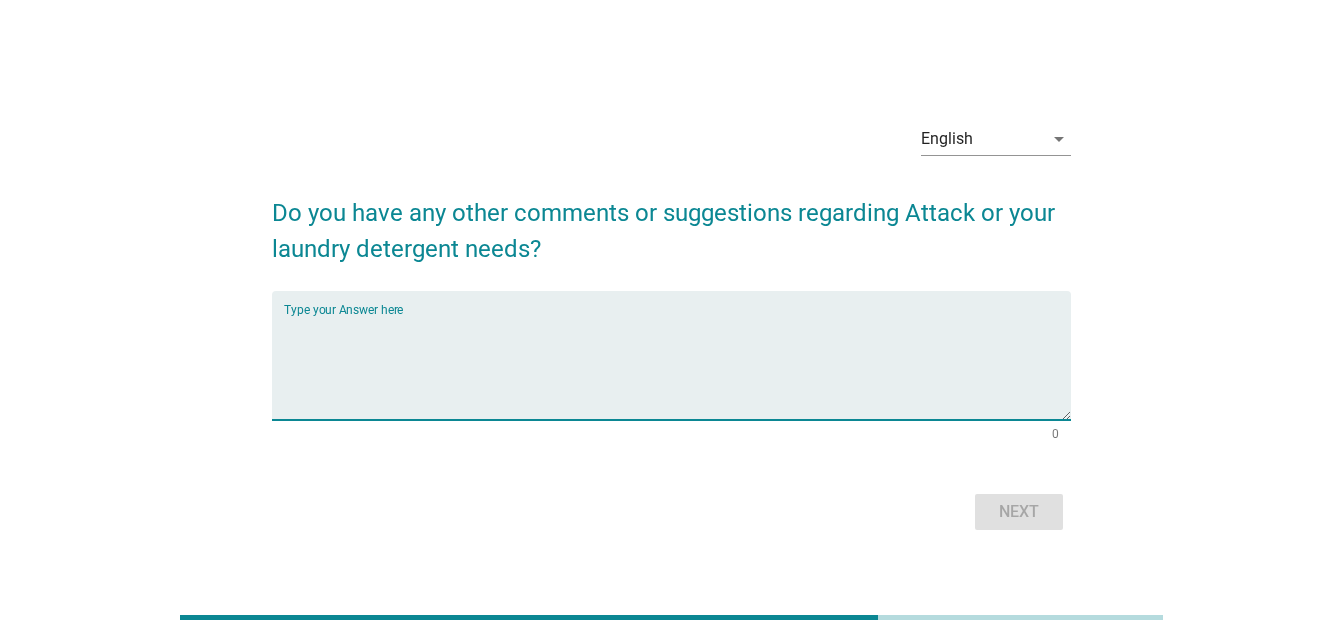 click at bounding box center [677, 367] 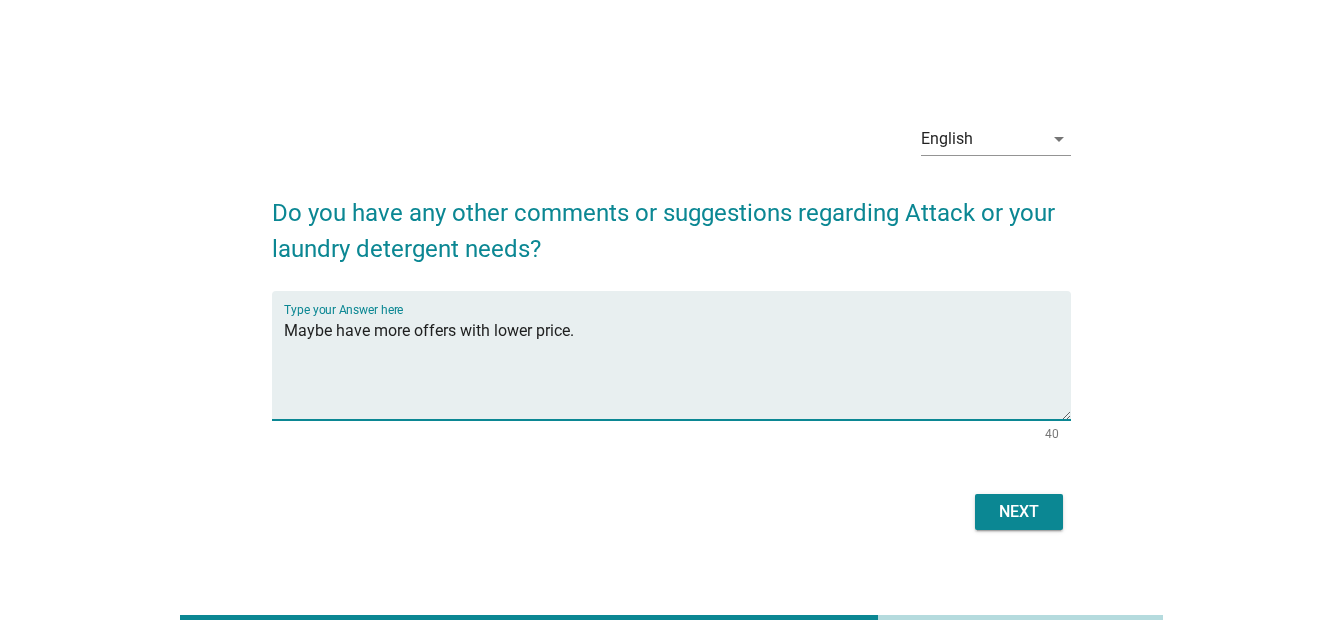 type on "Maybe have more offers with lower price." 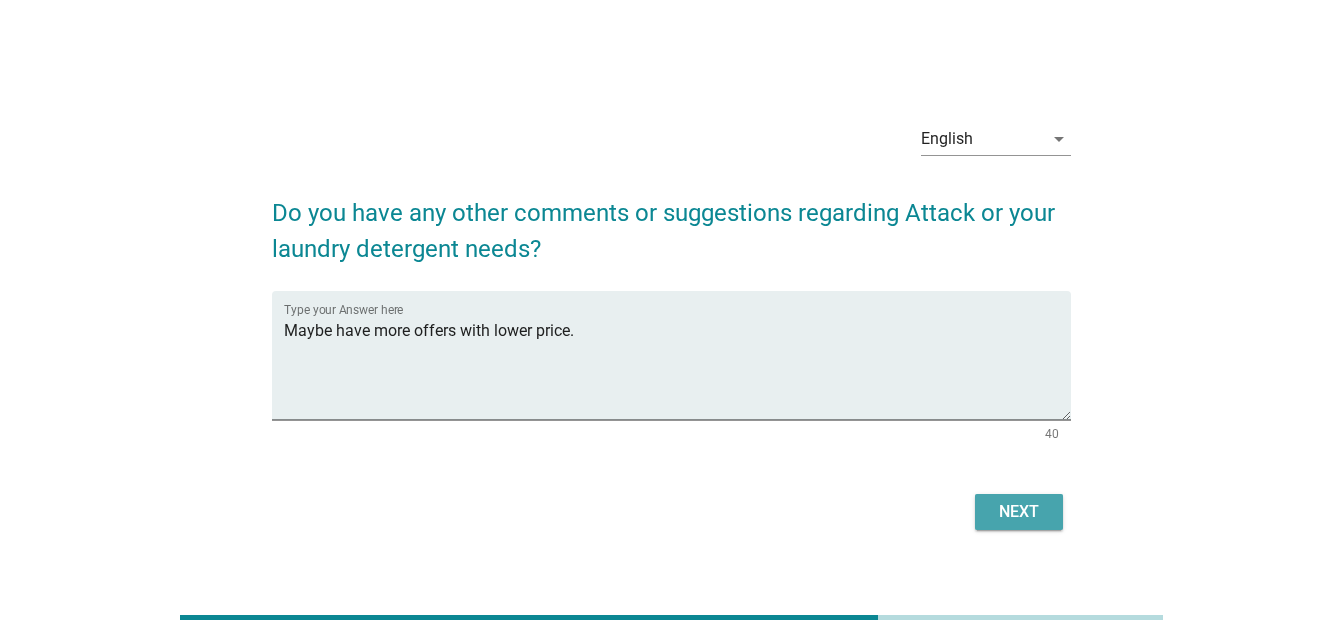 click on "Next" at bounding box center [1019, 512] 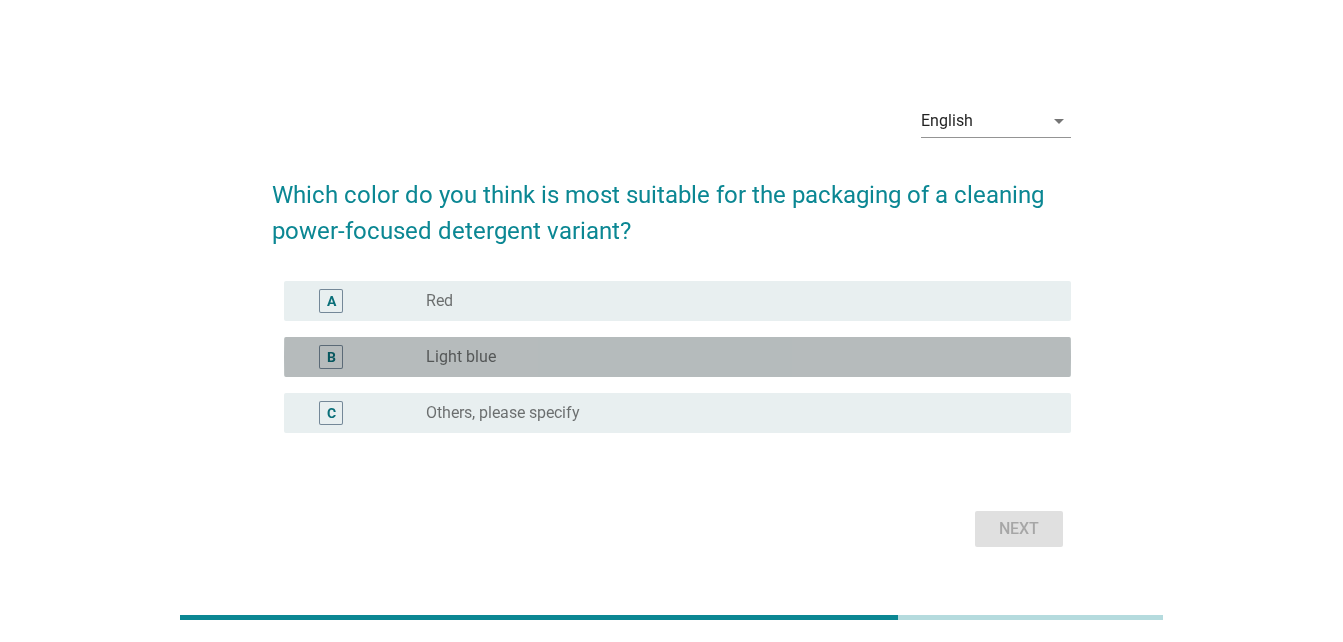 click on "radio_button_unchecked Light blue" at bounding box center (732, 357) 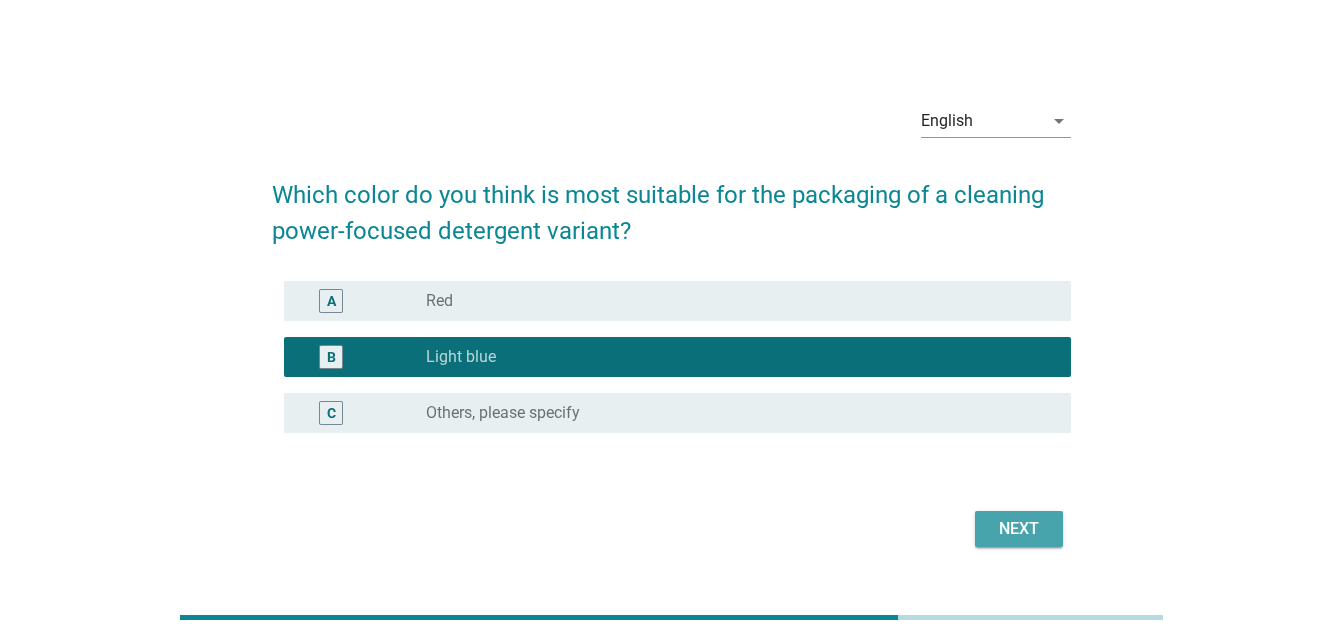 click on "Next" at bounding box center (1019, 529) 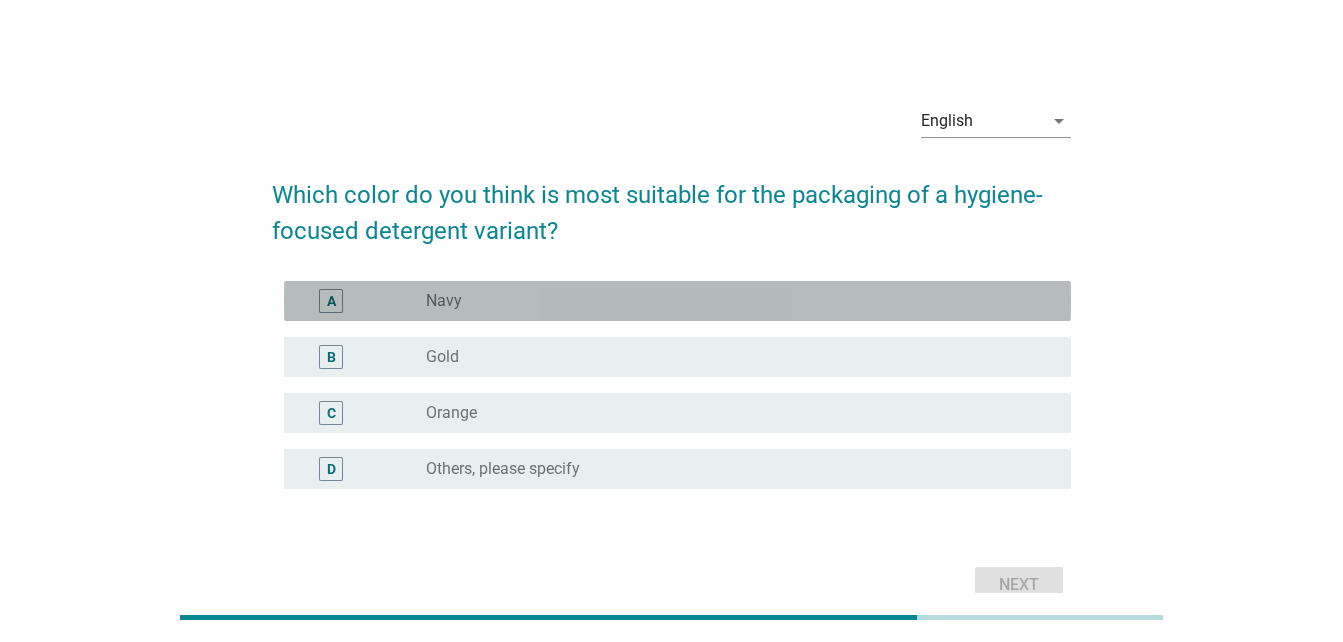 click on "radio_button_unchecked Navy" at bounding box center (732, 301) 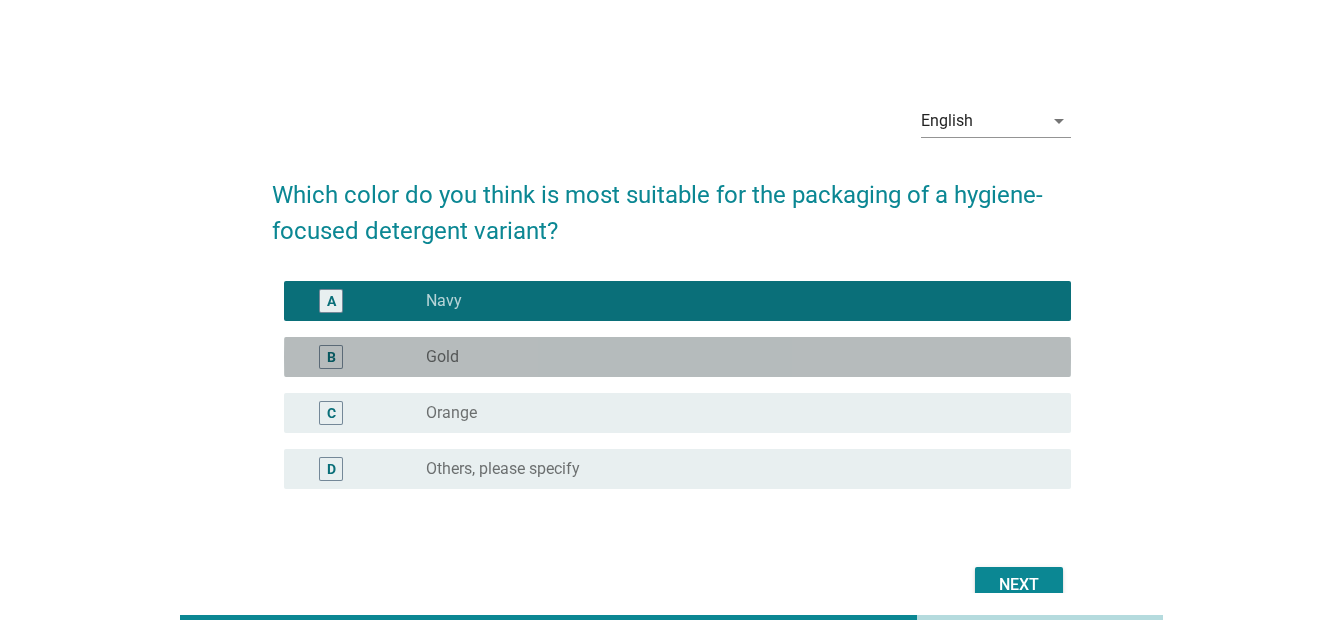 click on "radio_button_unchecked Gold" at bounding box center (732, 357) 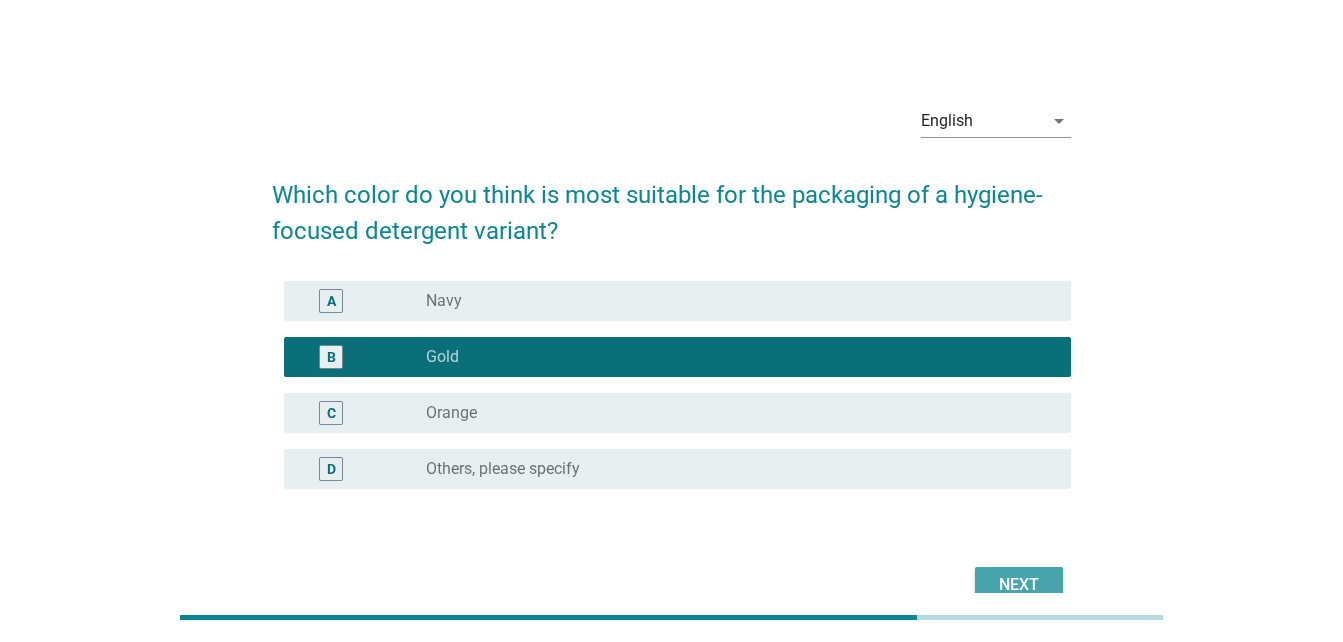 click on "Next" at bounding box center [1019, 585] 